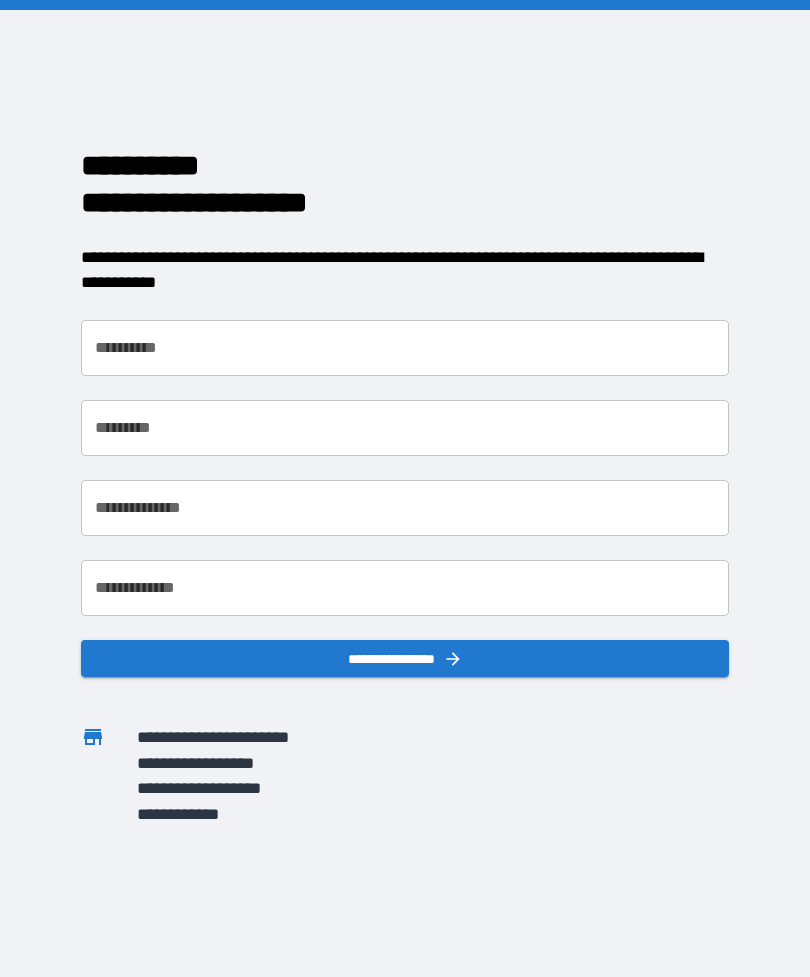 scroll, scrollTop: 0, scrollLeft: 0, axis: both 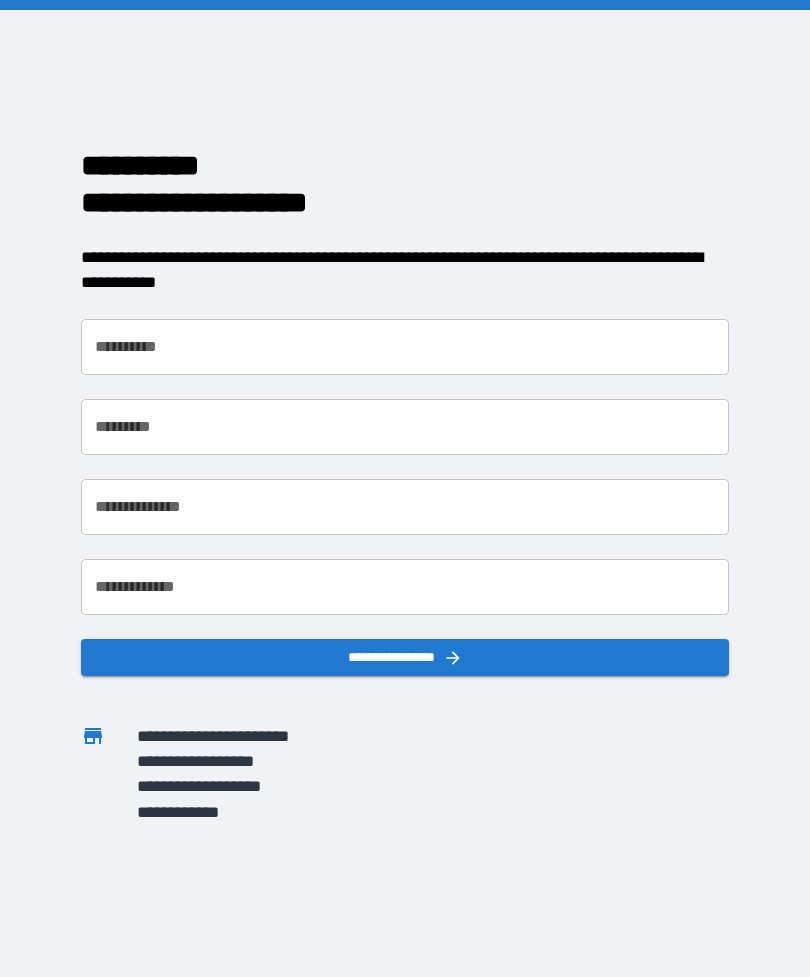 click on "**********" at bounding box center (405, 347) 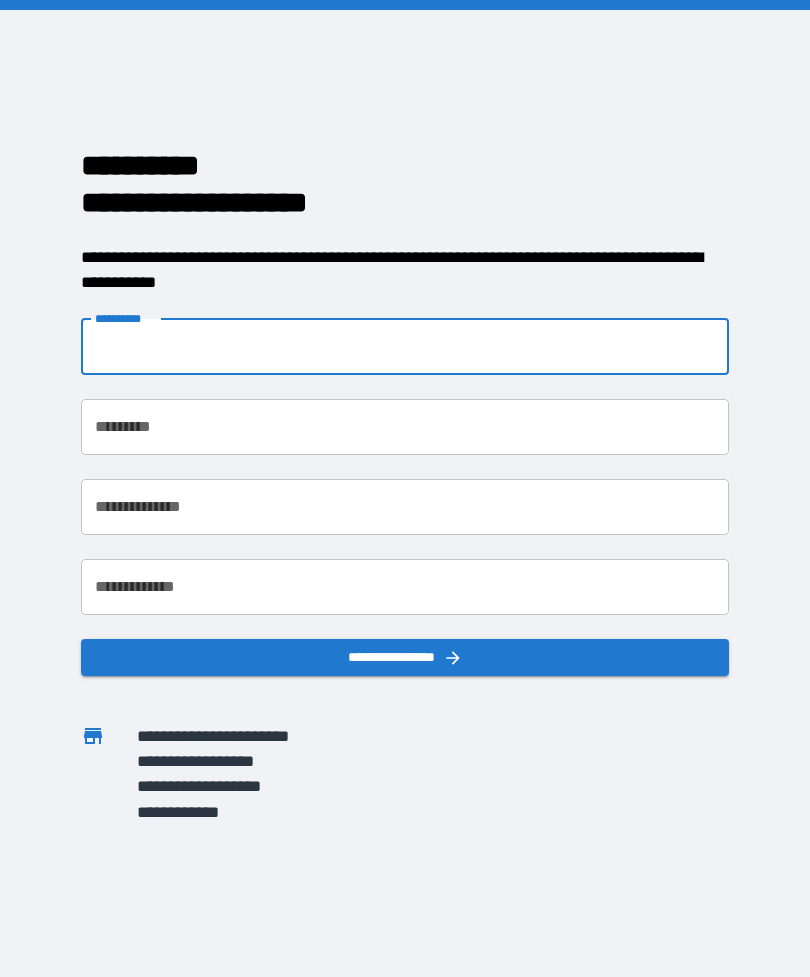 type on "********" 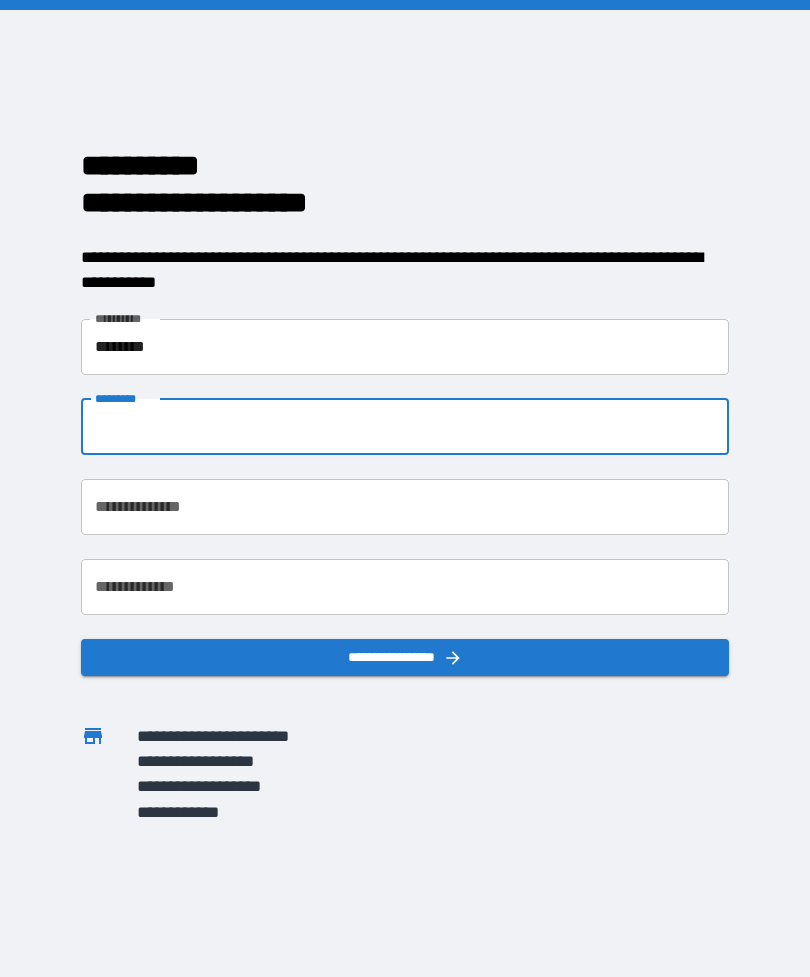type on "******" 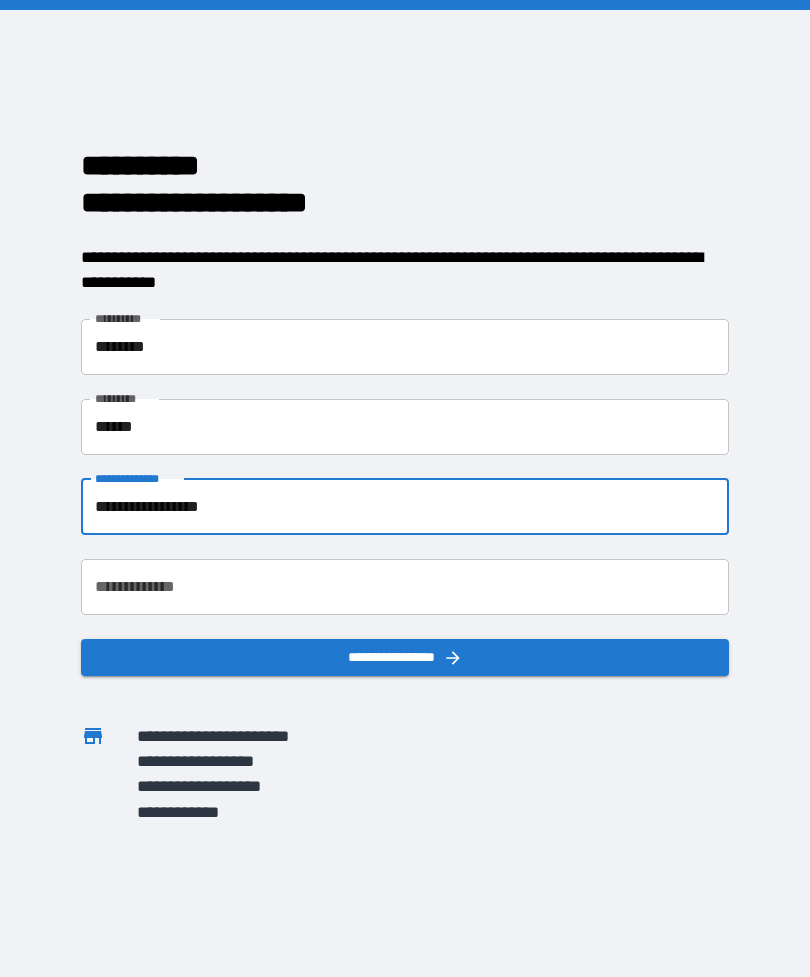 type on "**********" 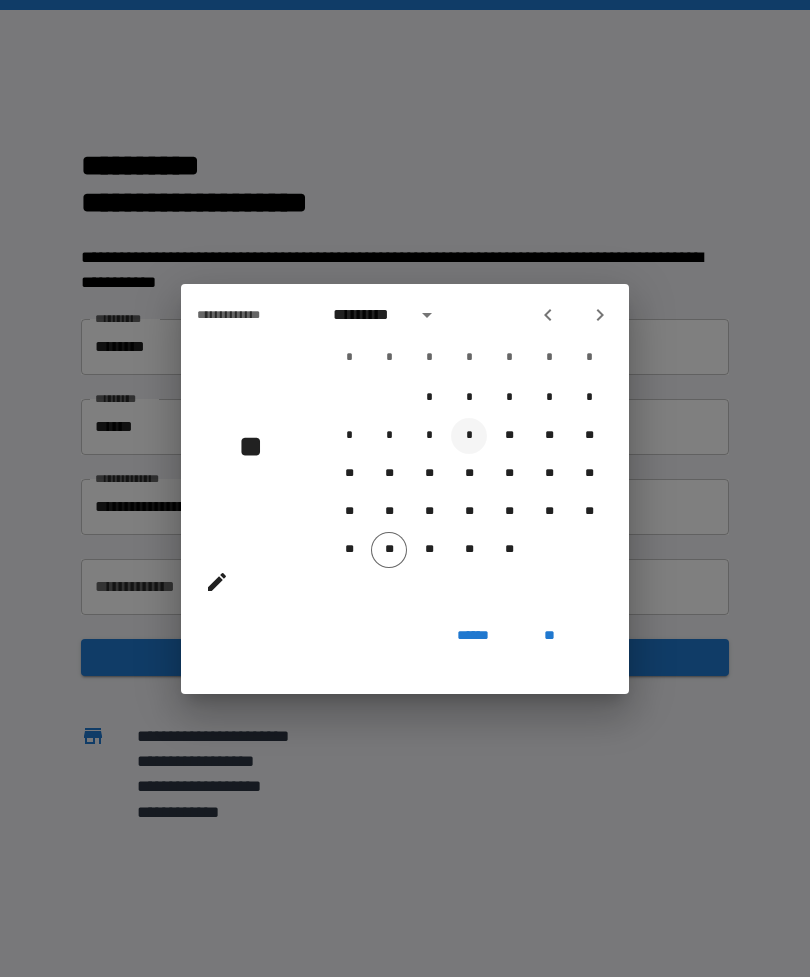 click on "*" at bounding box center [469, 436] 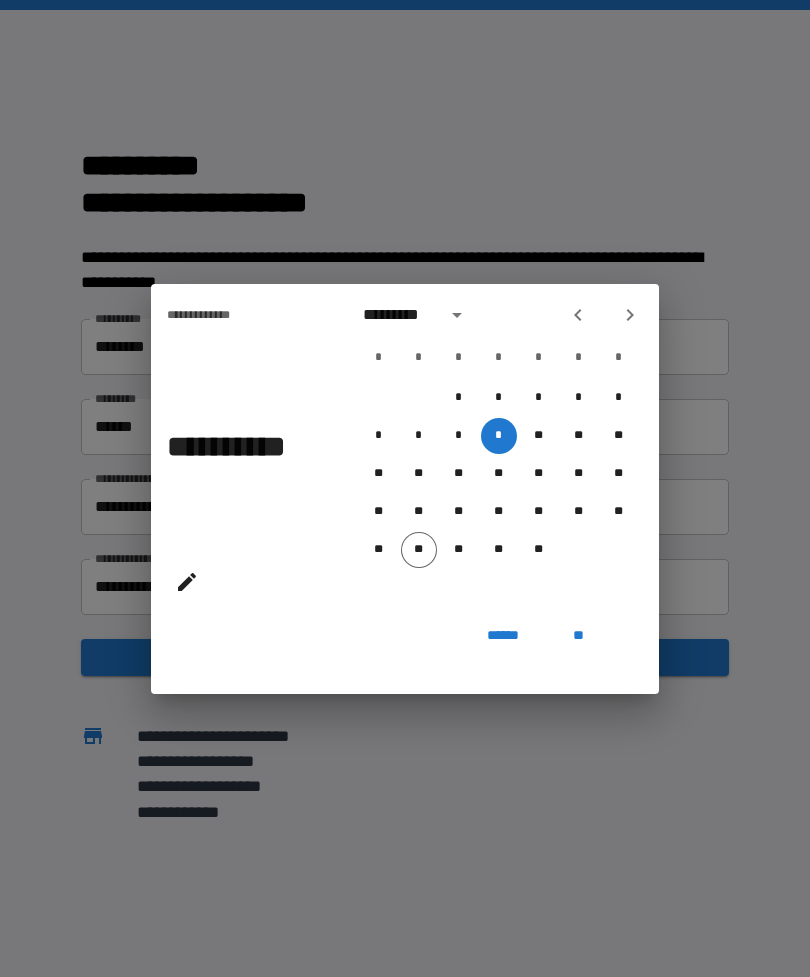 click on "**" at bounding box center (579, 636) 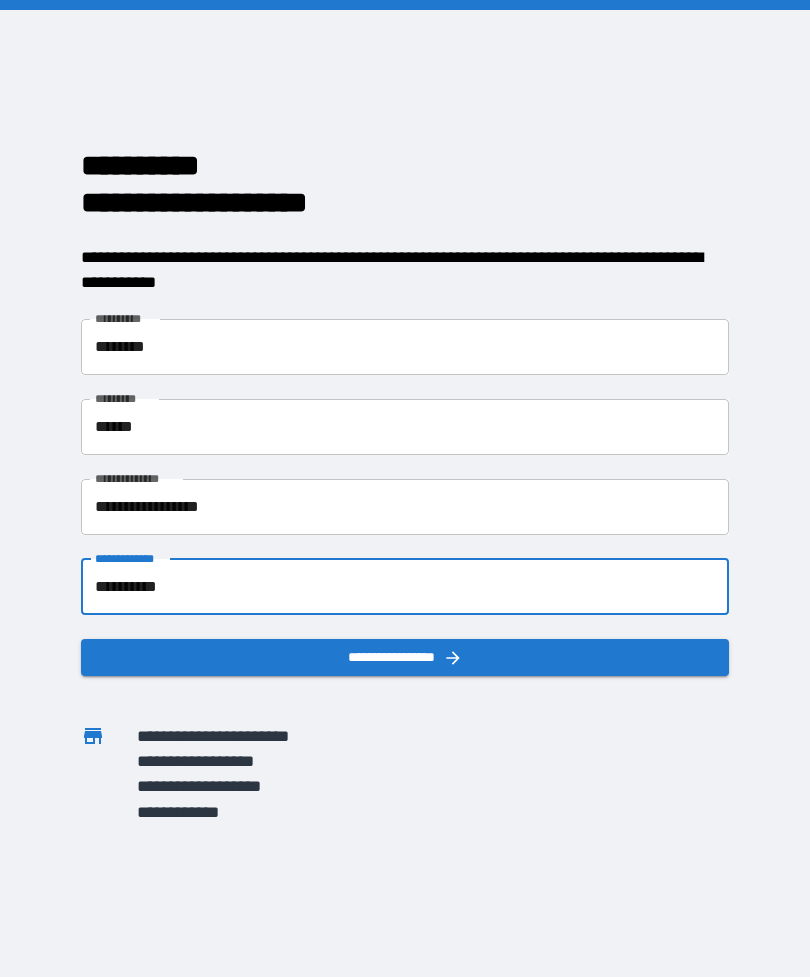 click on "**********" at bounding box center [405, 587] 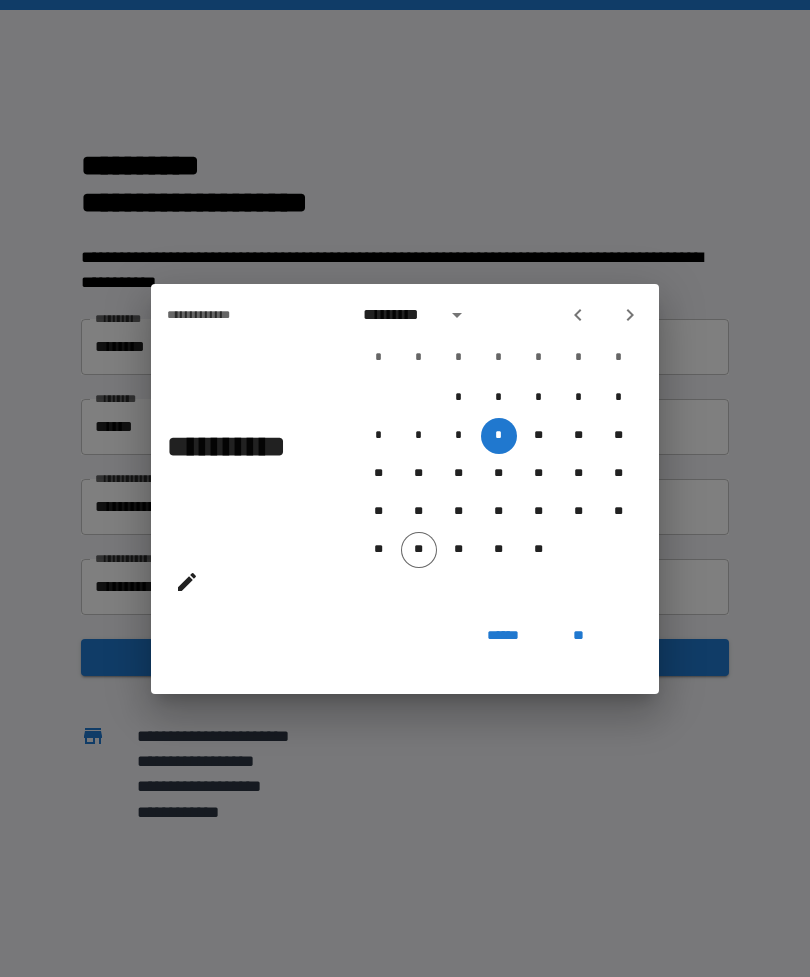 click 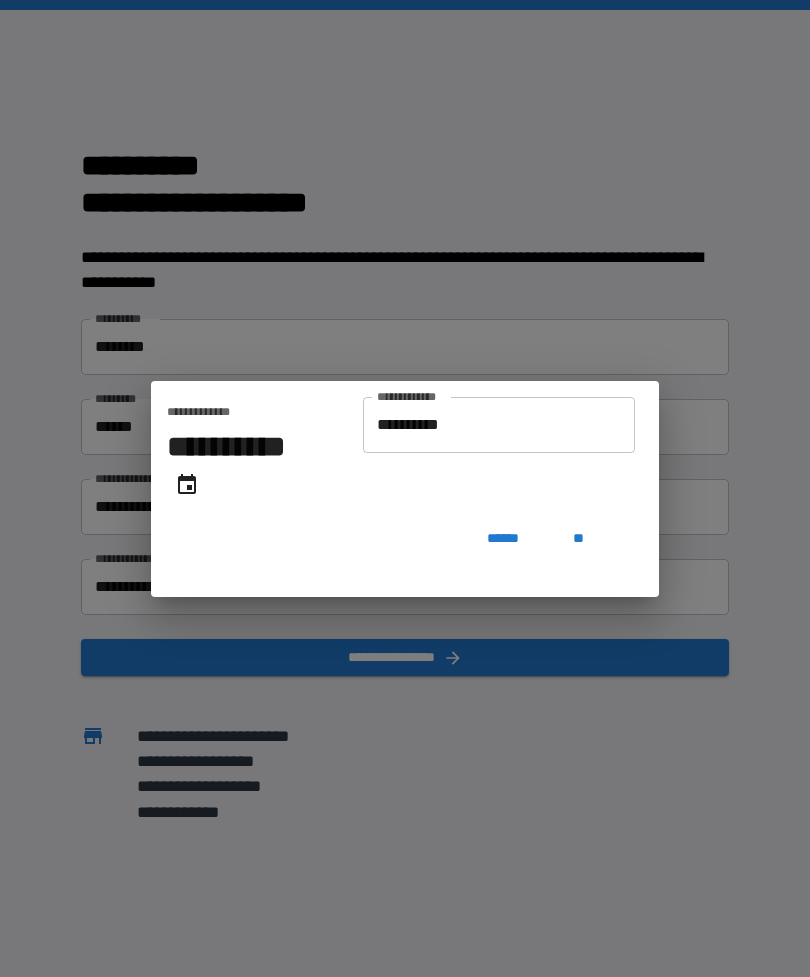 click on "**********" at bounding box center (499, 425) 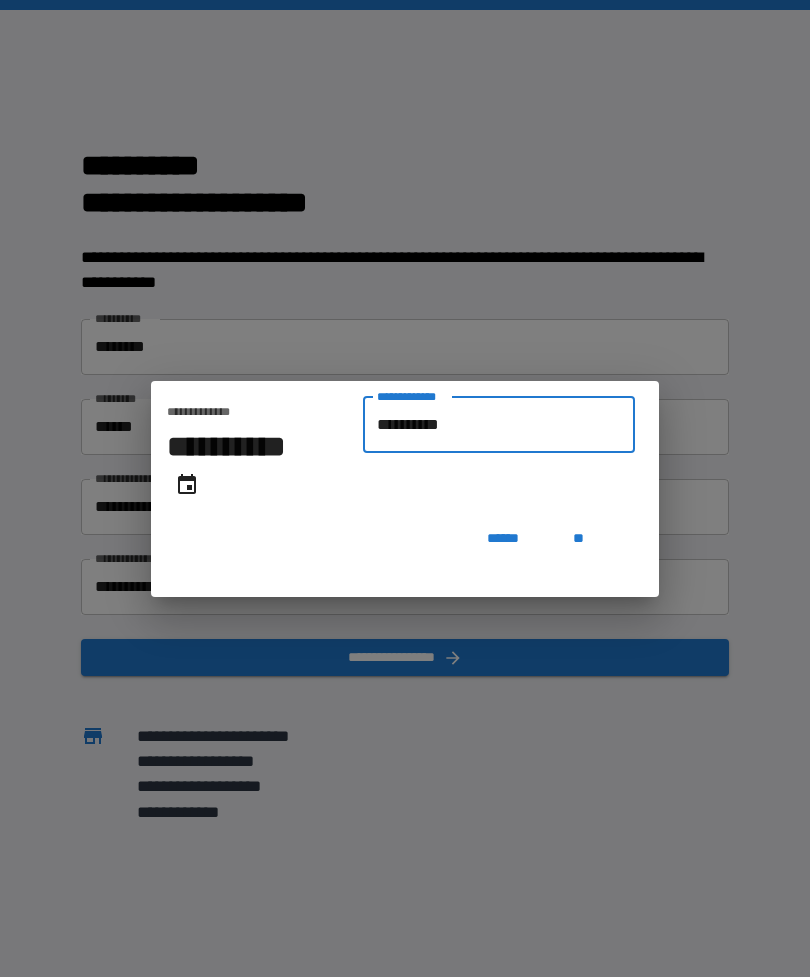 type on "*********" 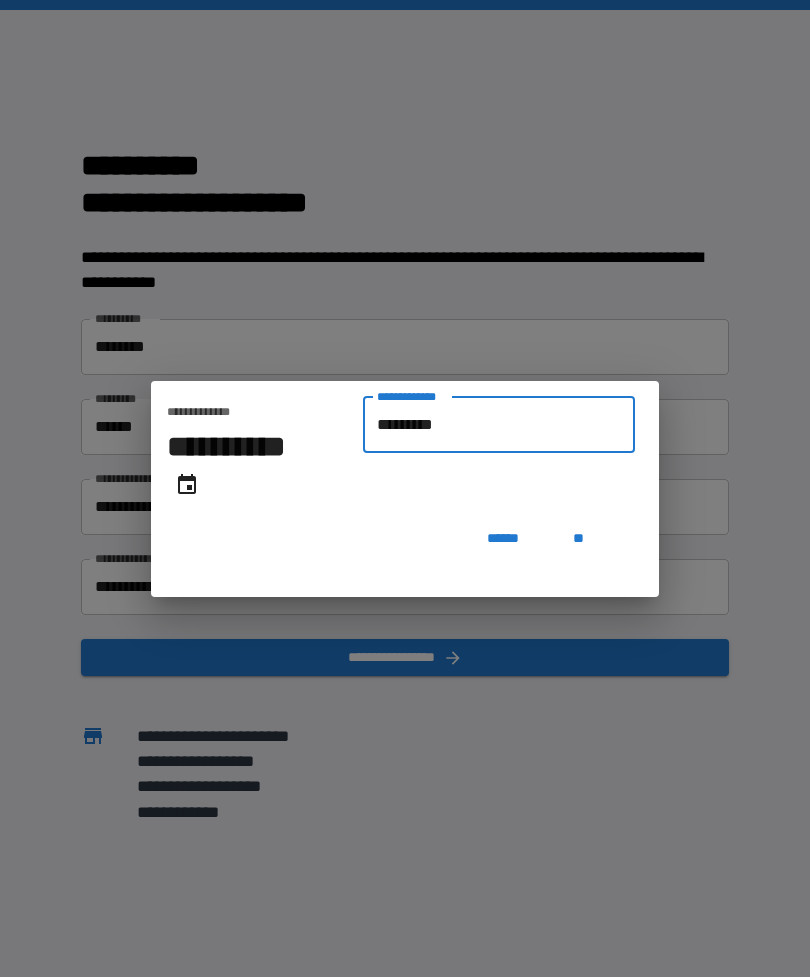 type on "**********" 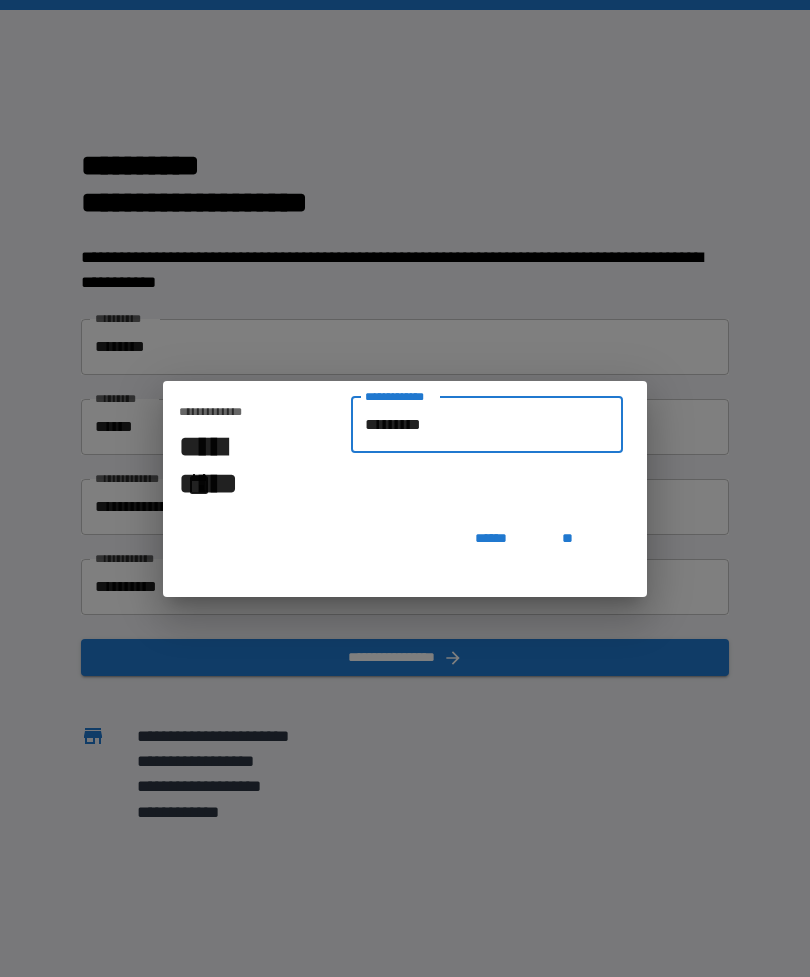 type on "********" 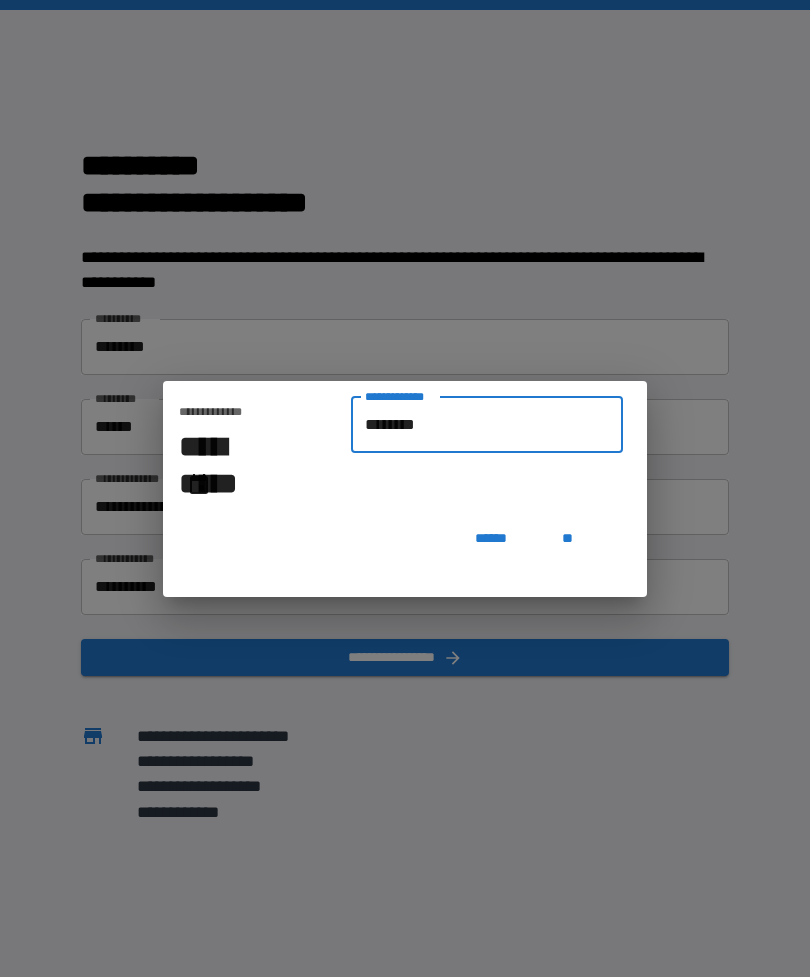 type on "**********" 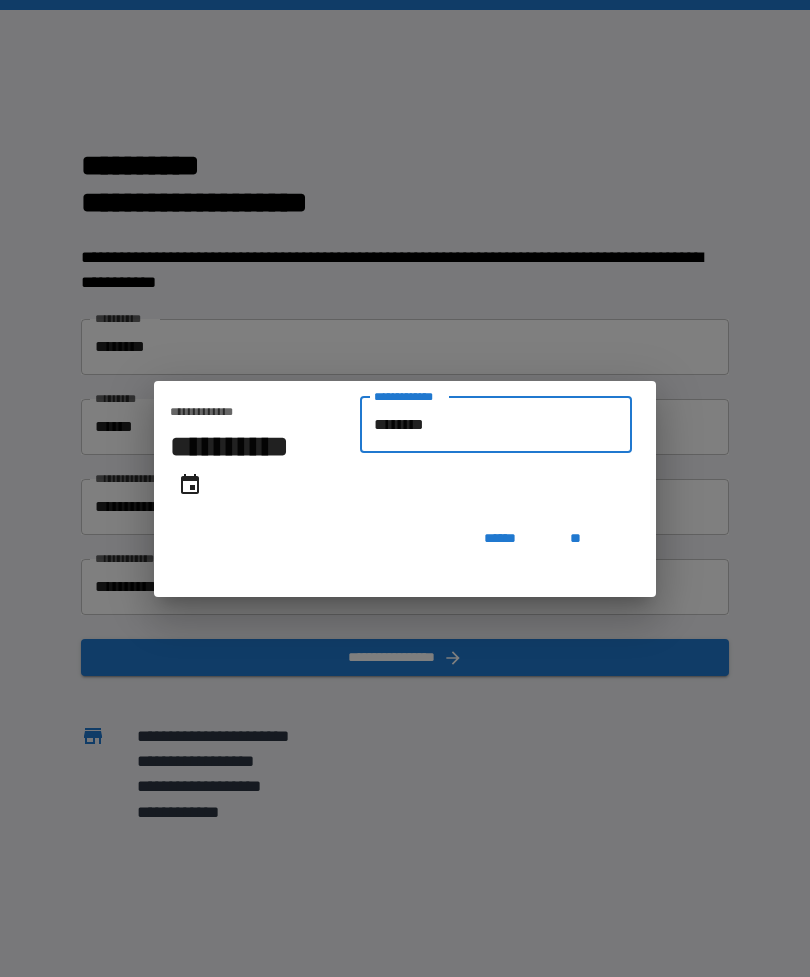 type on "*******" 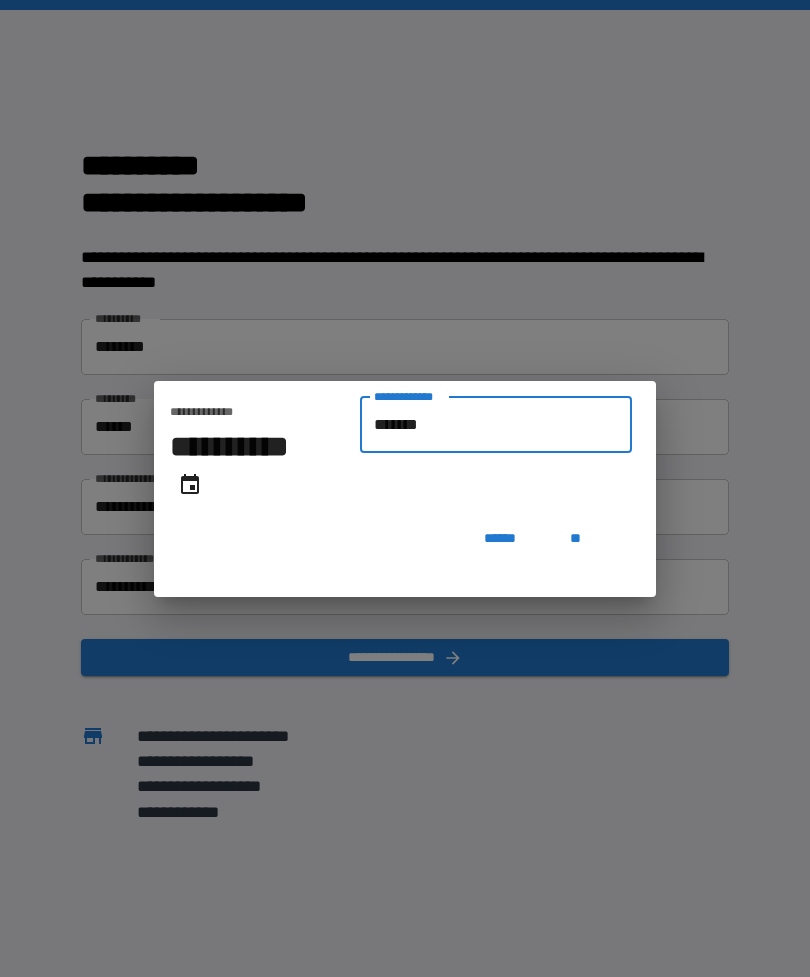 type on "**********" 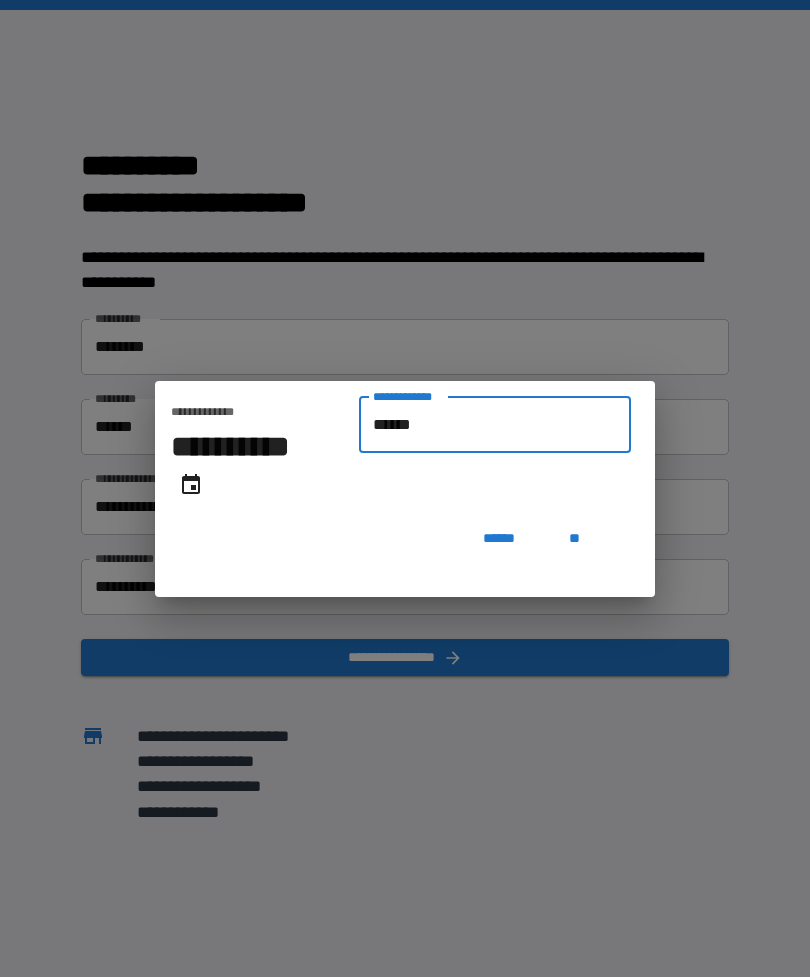 type on "*******" 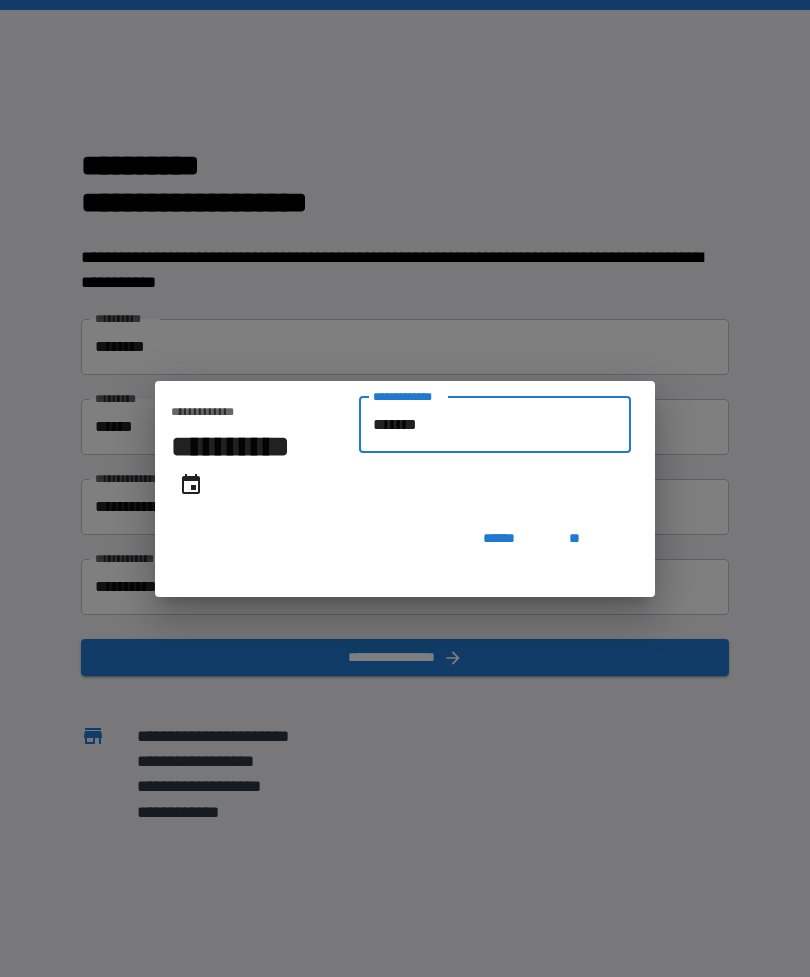type on "**********" 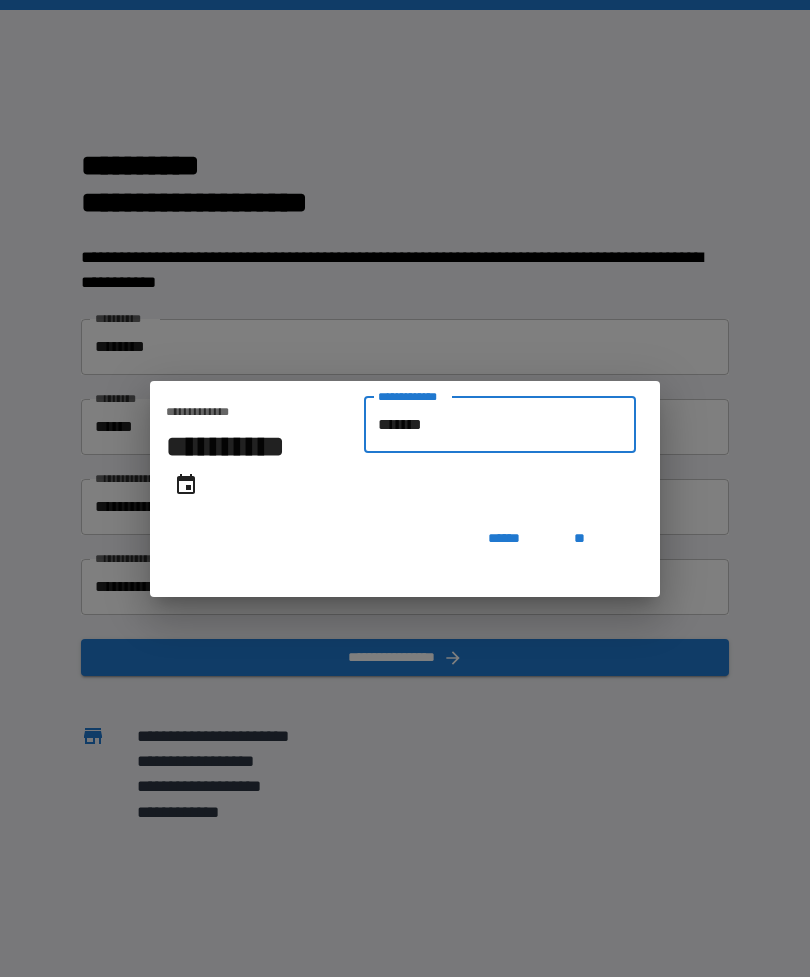 type on "********" 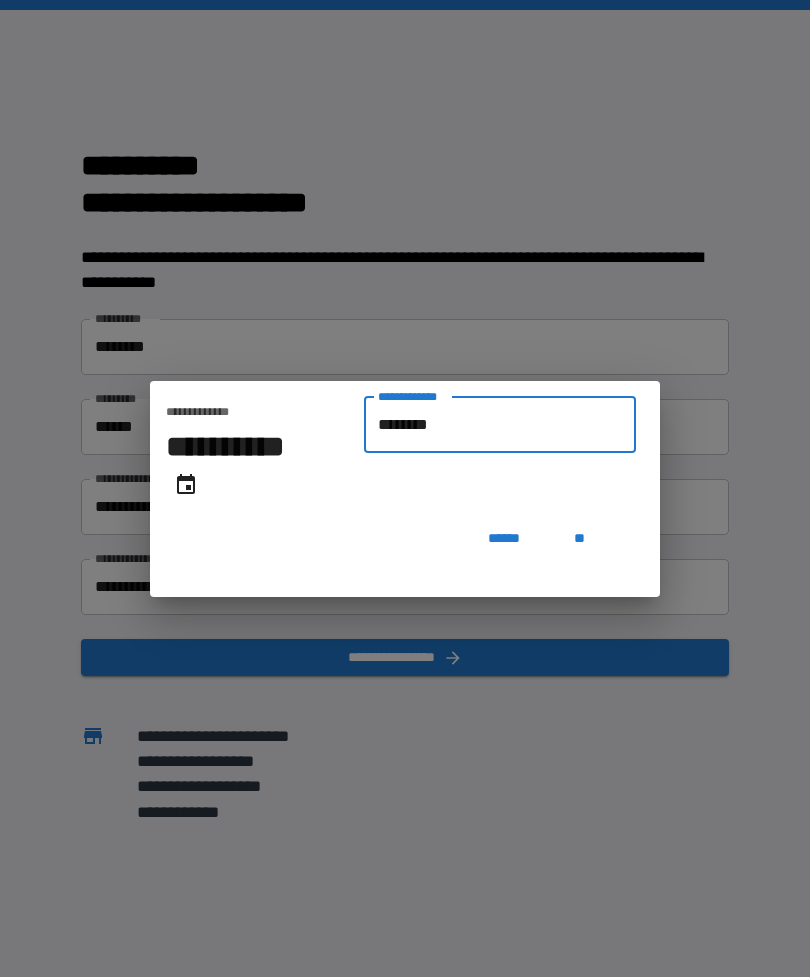 type on "**********" 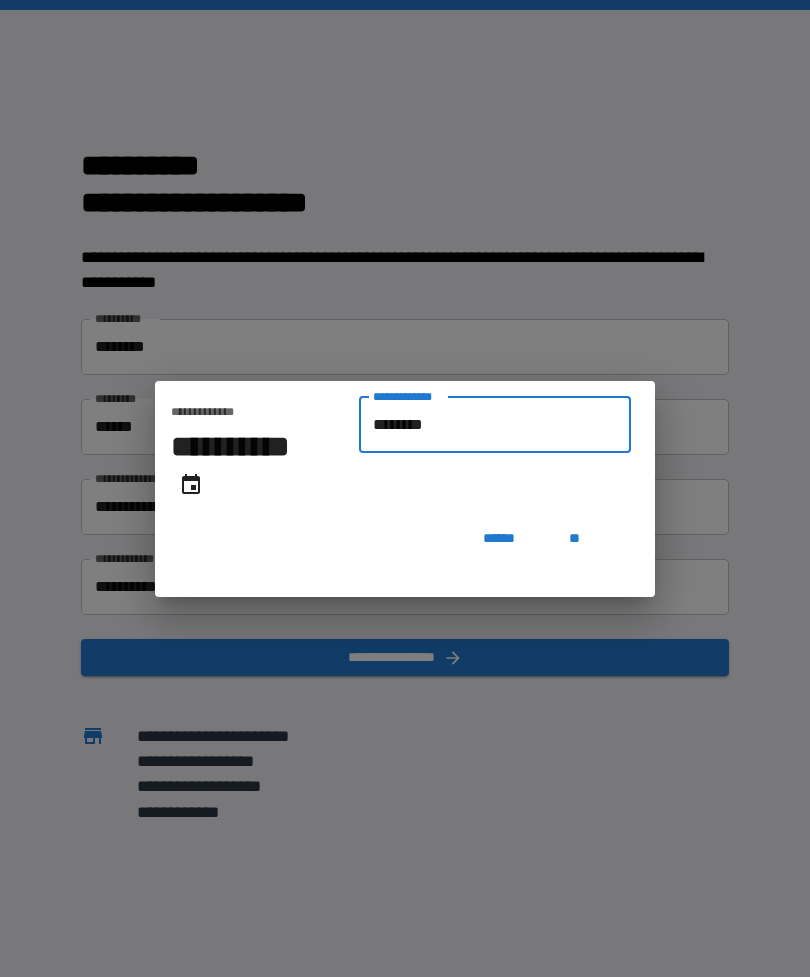 type on "*********" 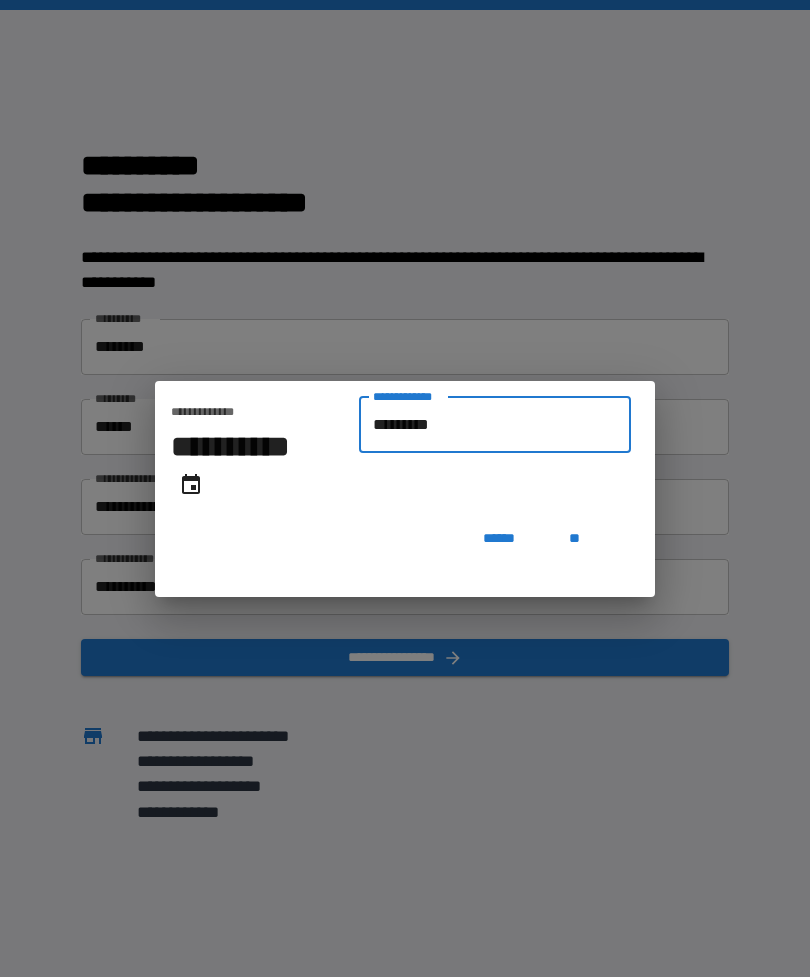 type on "**********" 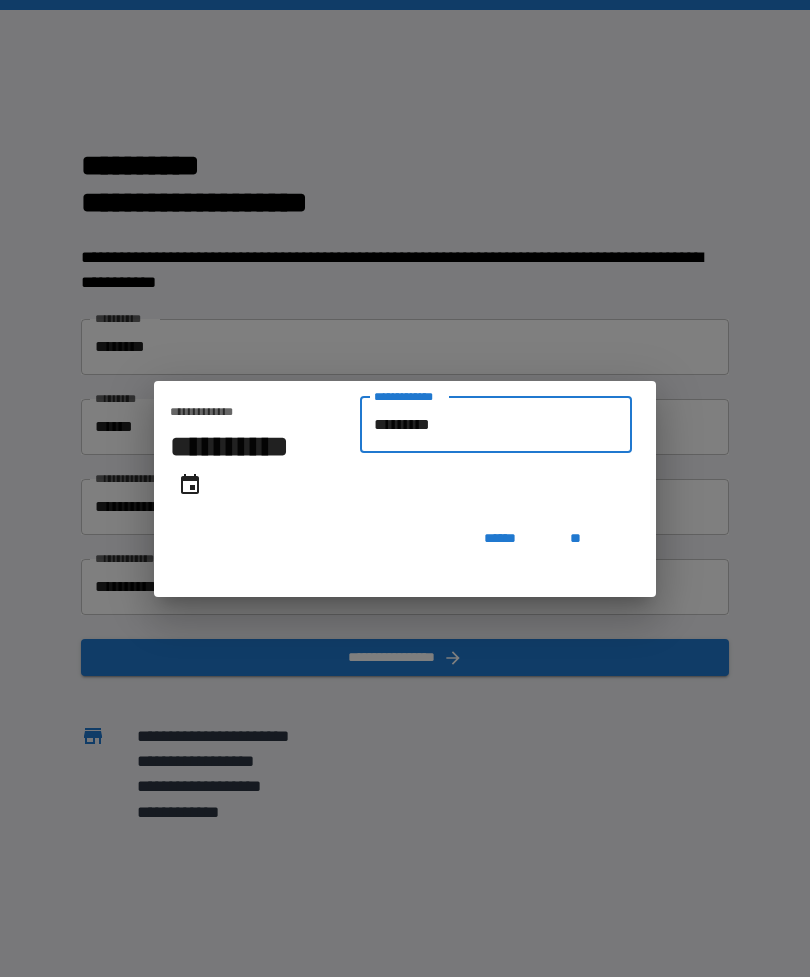 type on "**********" 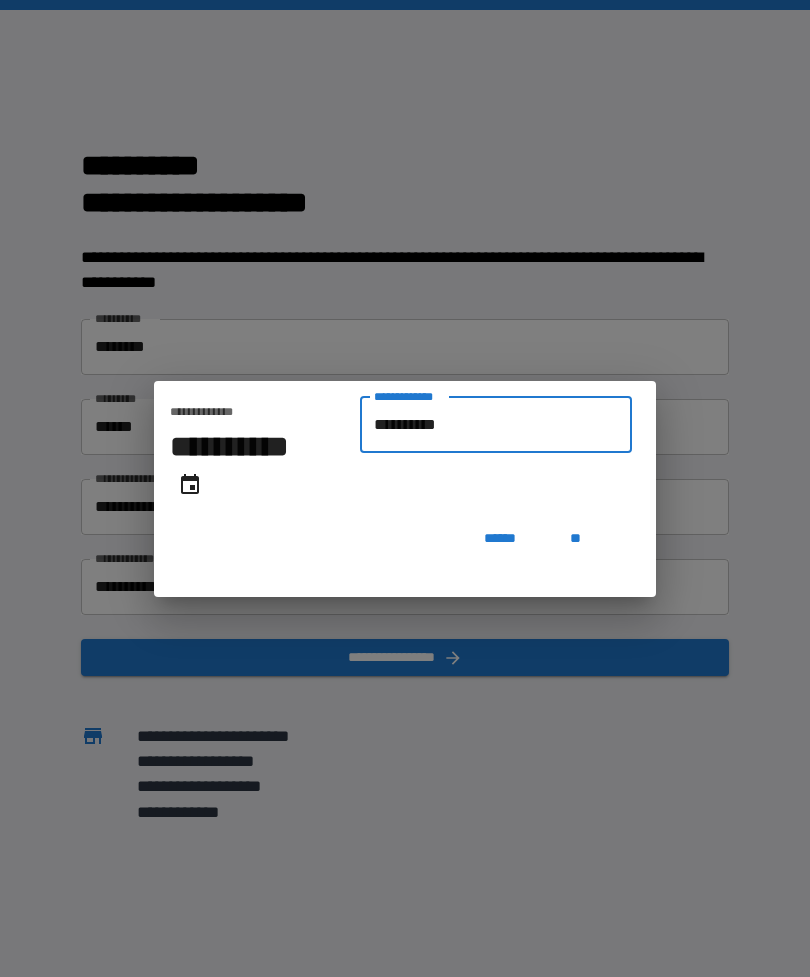 type on "**********" 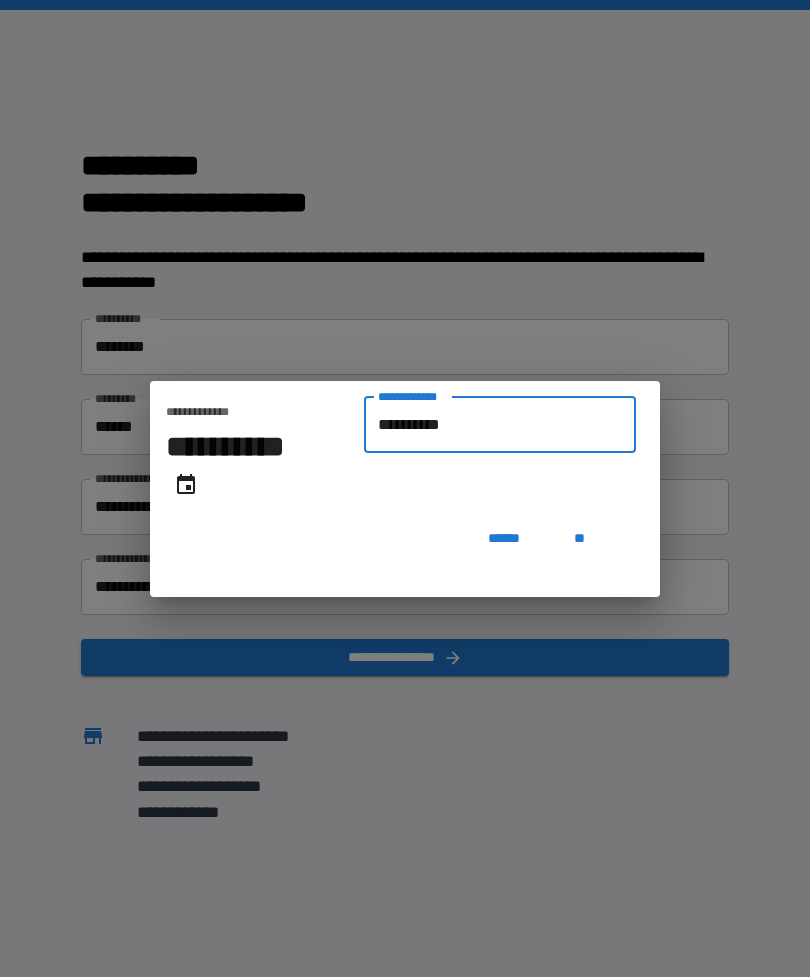 type on "**********" 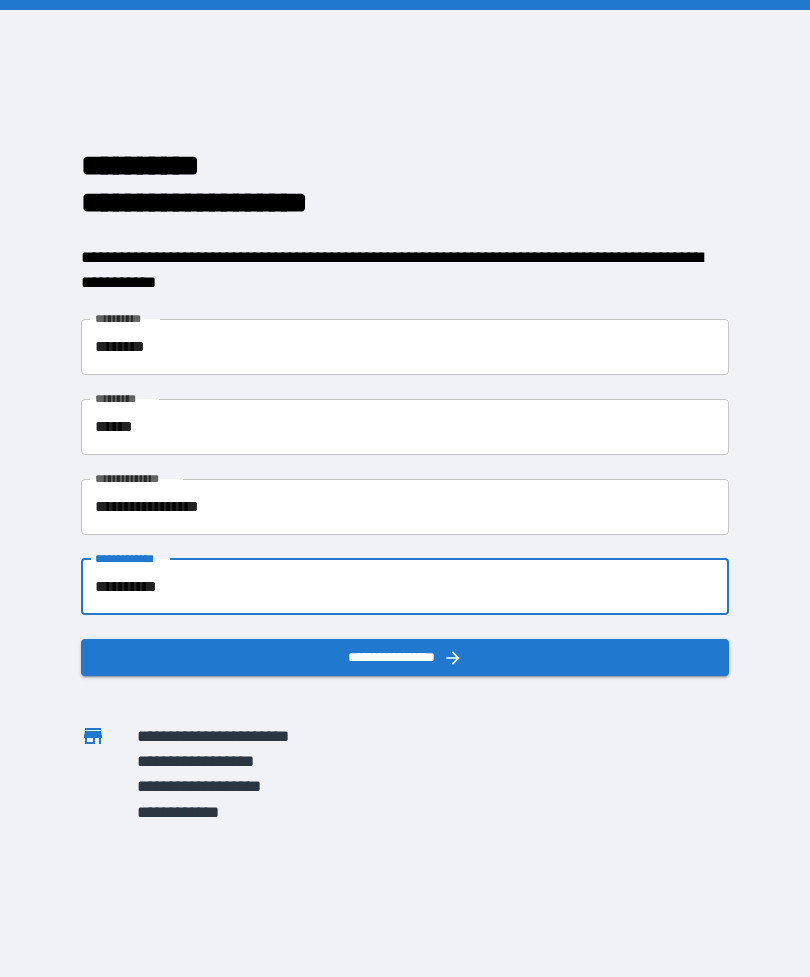 click on "**********" at bounding box center (405, 657) 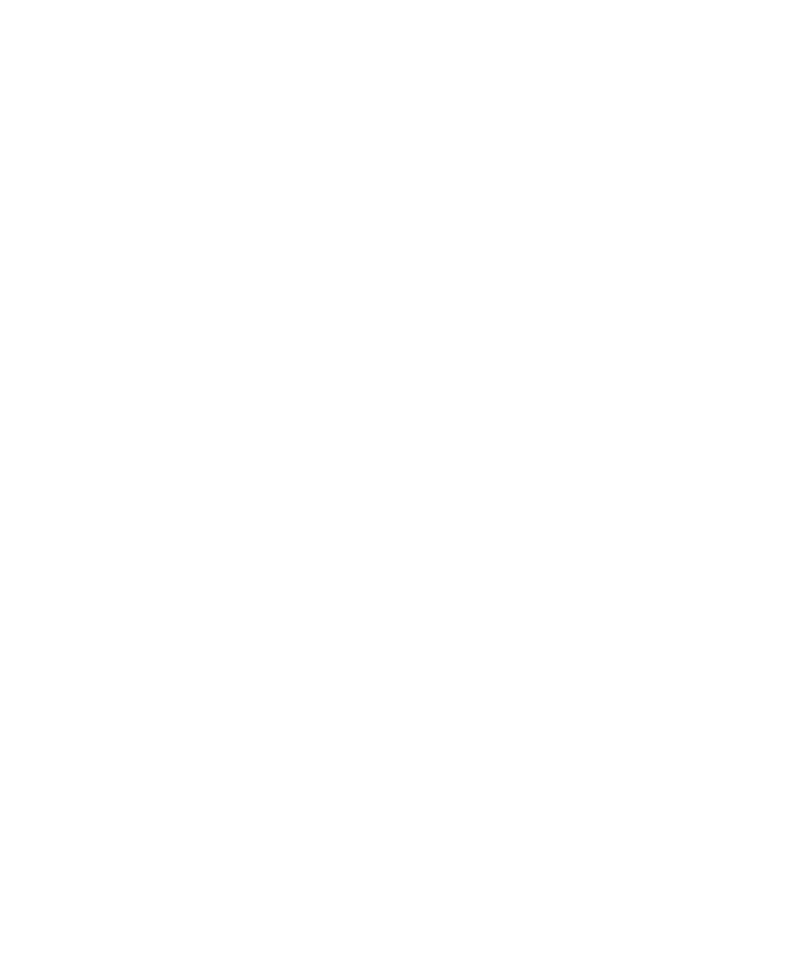 scroll, scrollTop: 0, scrollLeft: 0, axis: both 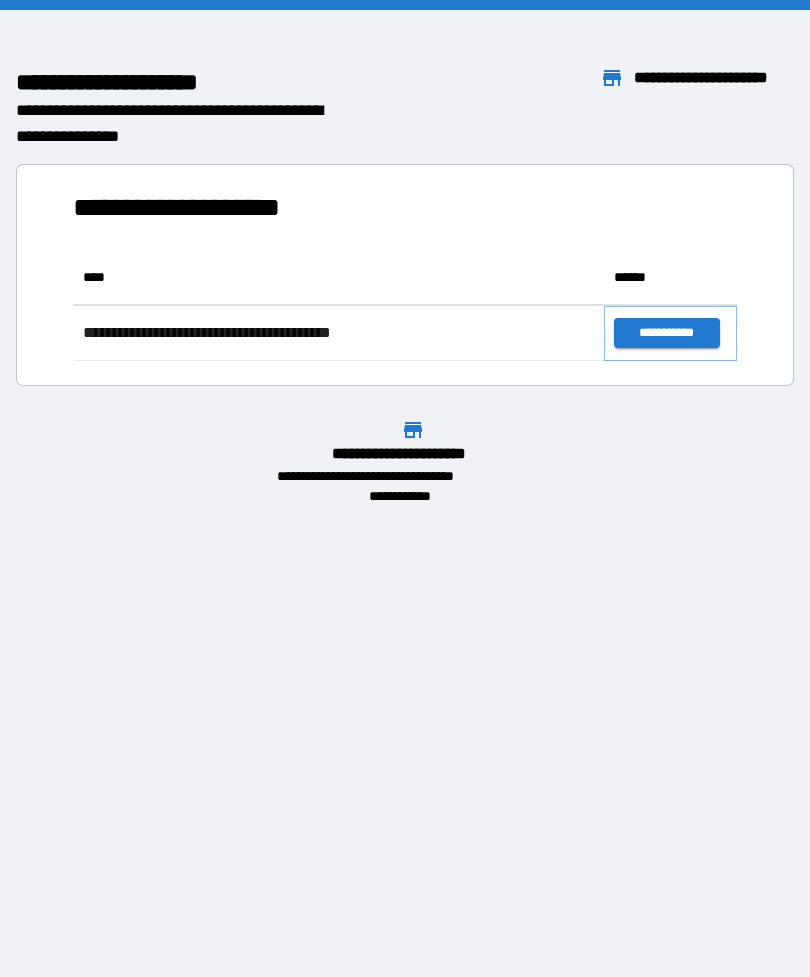 click on "**********" at bounding box center [666, 333] 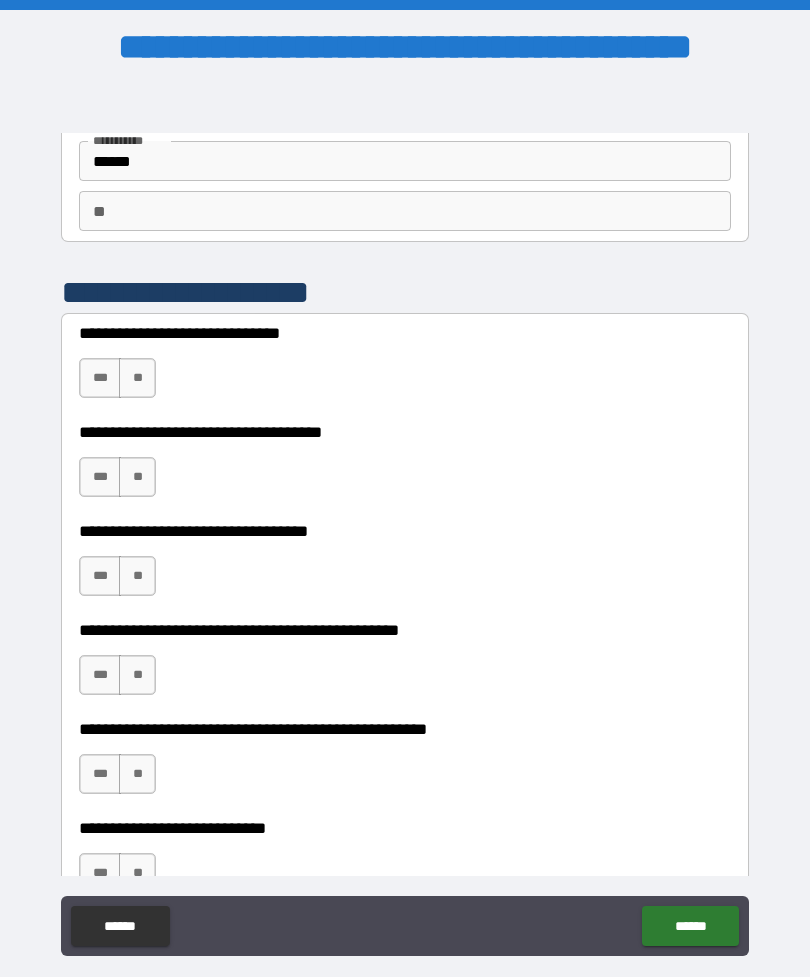 scroll, scrollTop: 137, scrollLeft: 0, axis: vertical 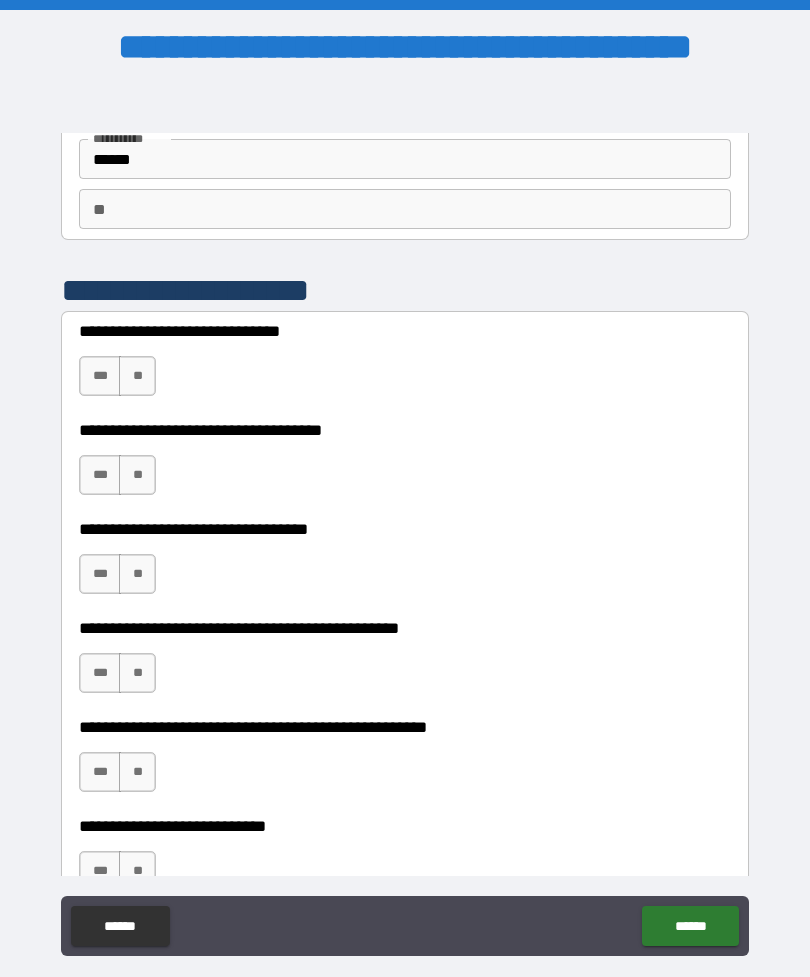 click on "***" at bounding box center (100, 376) 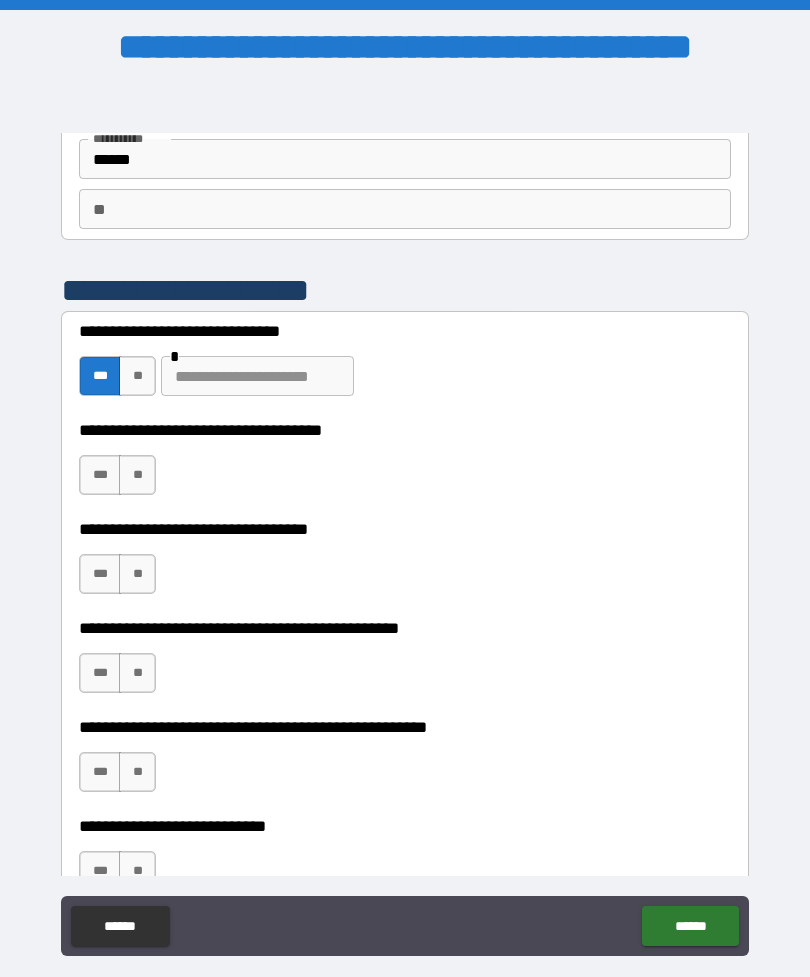 click on "**" at bounding box center [137, 475] 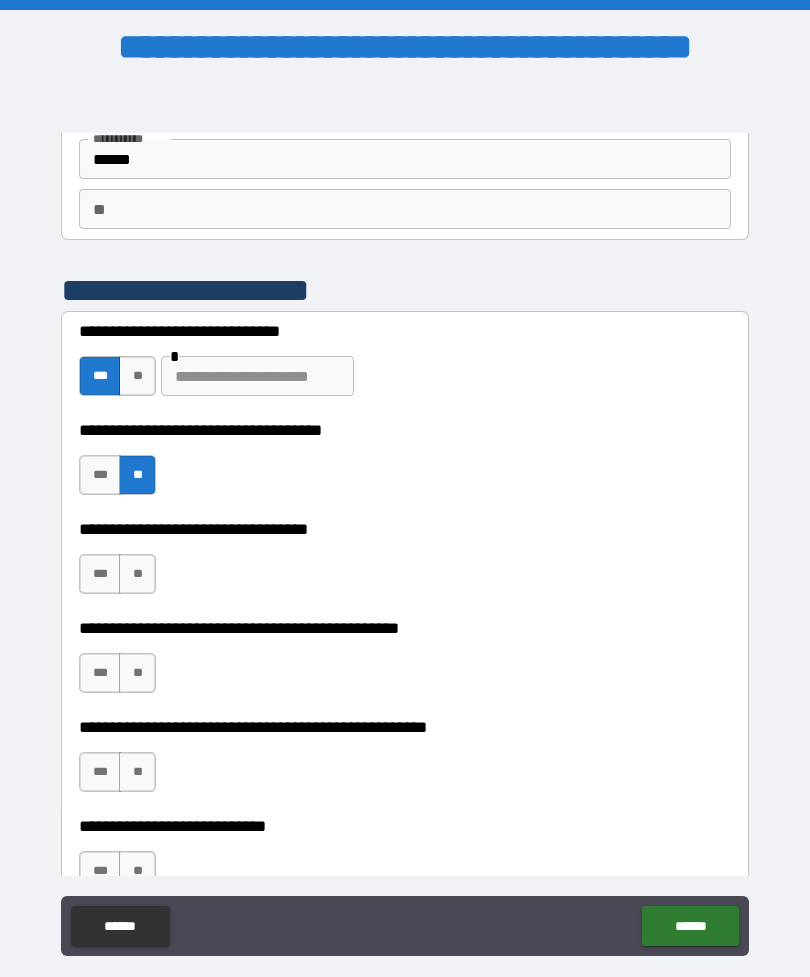 click on "**" at bounding box center (137, 574) 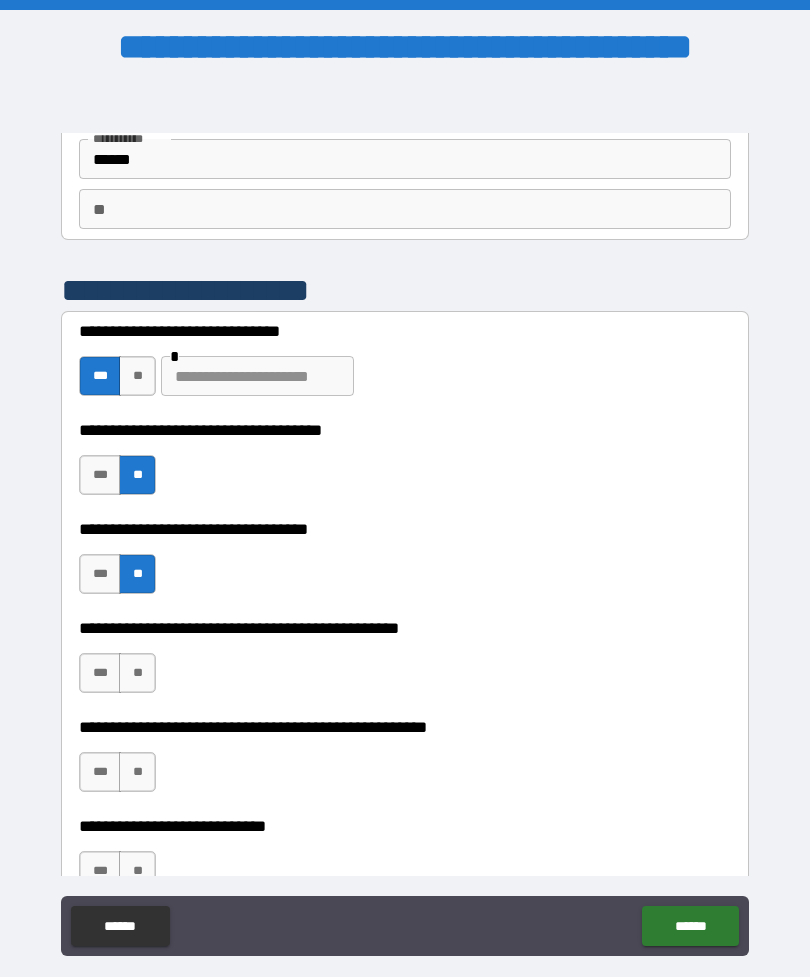 click on "**" at bounding box center (137, 673) 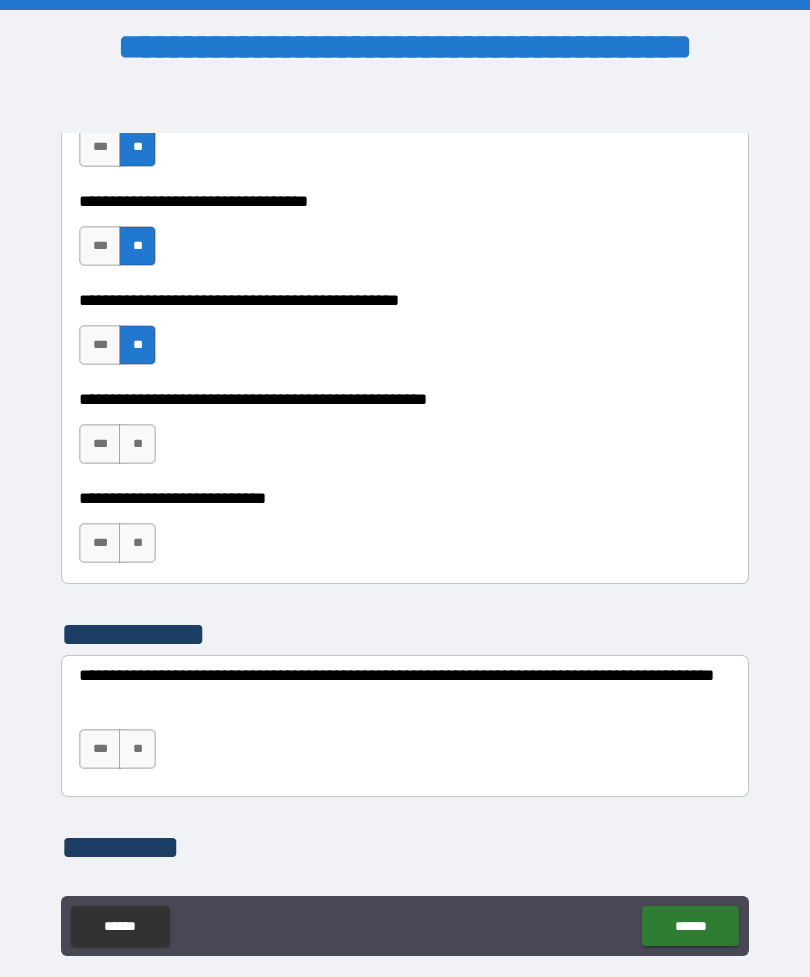 scroll, scrollTop: 474, scrollLeft: 0, axis: vertical 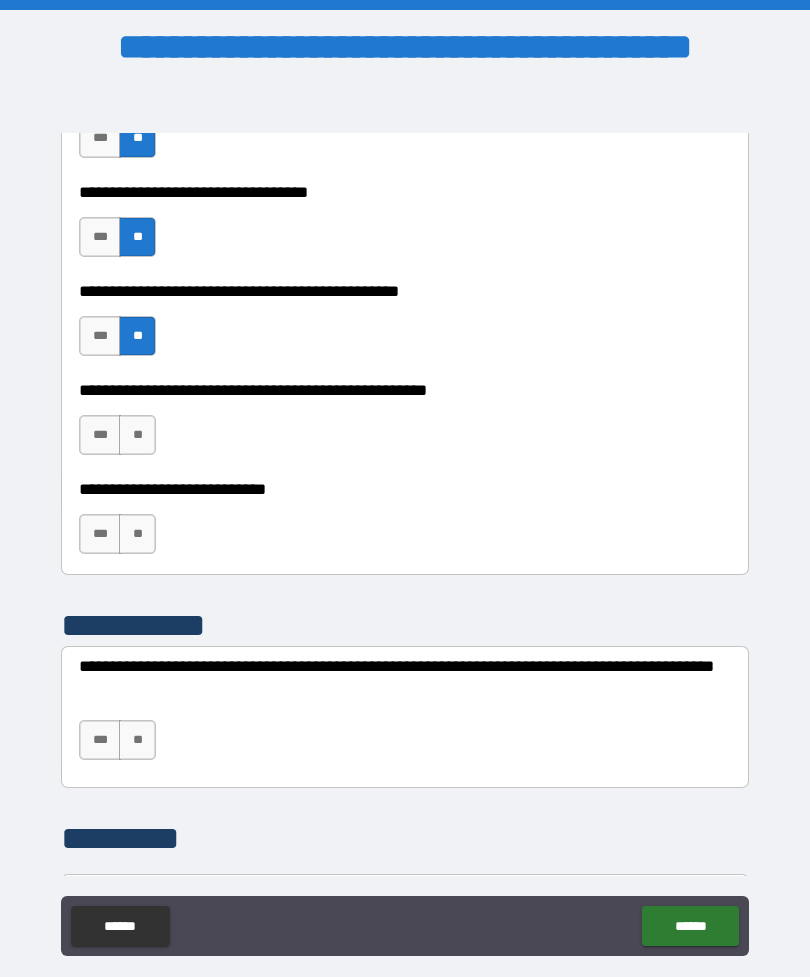 click on "**" at bounding box center [137, 435] 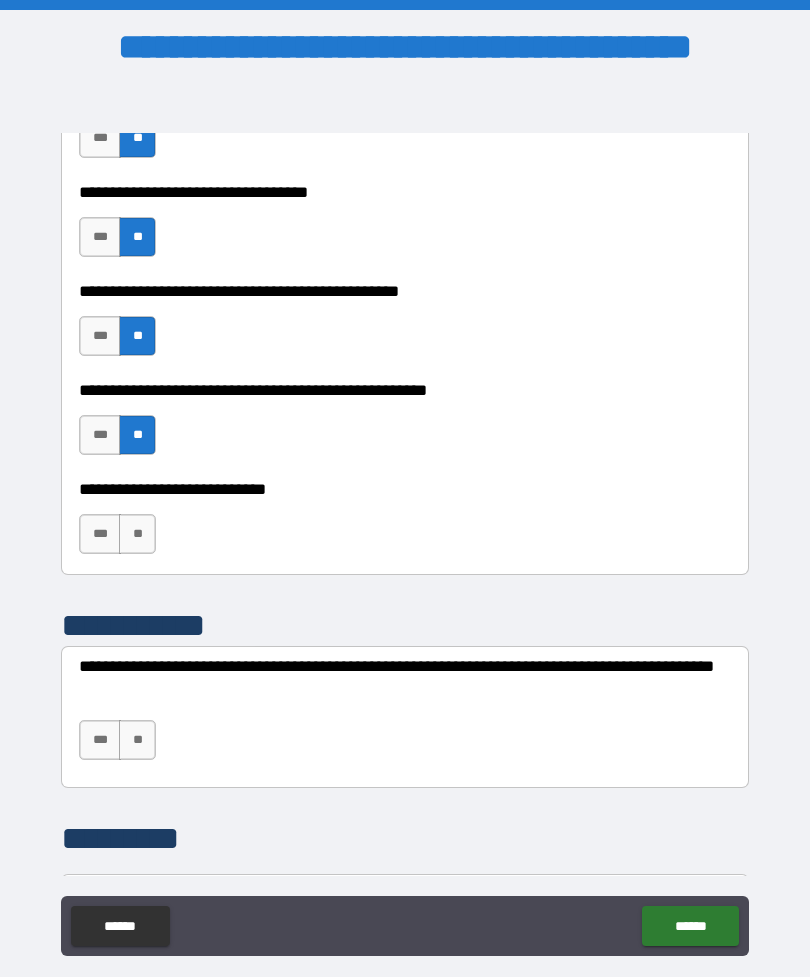 click on "***" at bounding box center [100, 534] 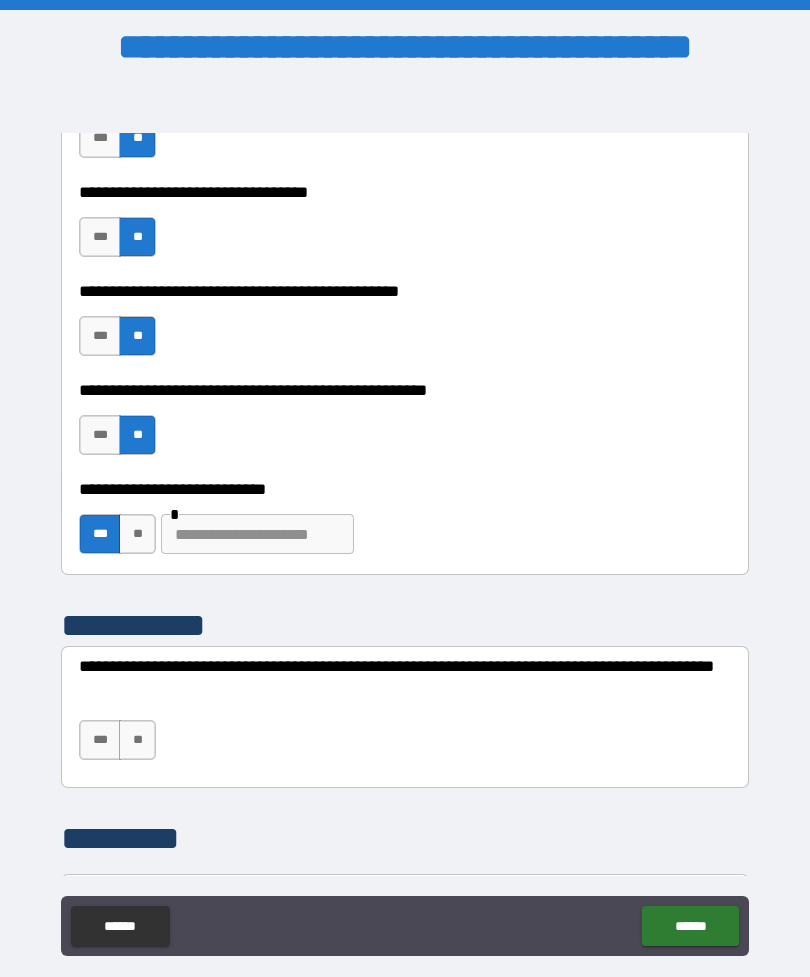 click at bounding box center (257, 534) 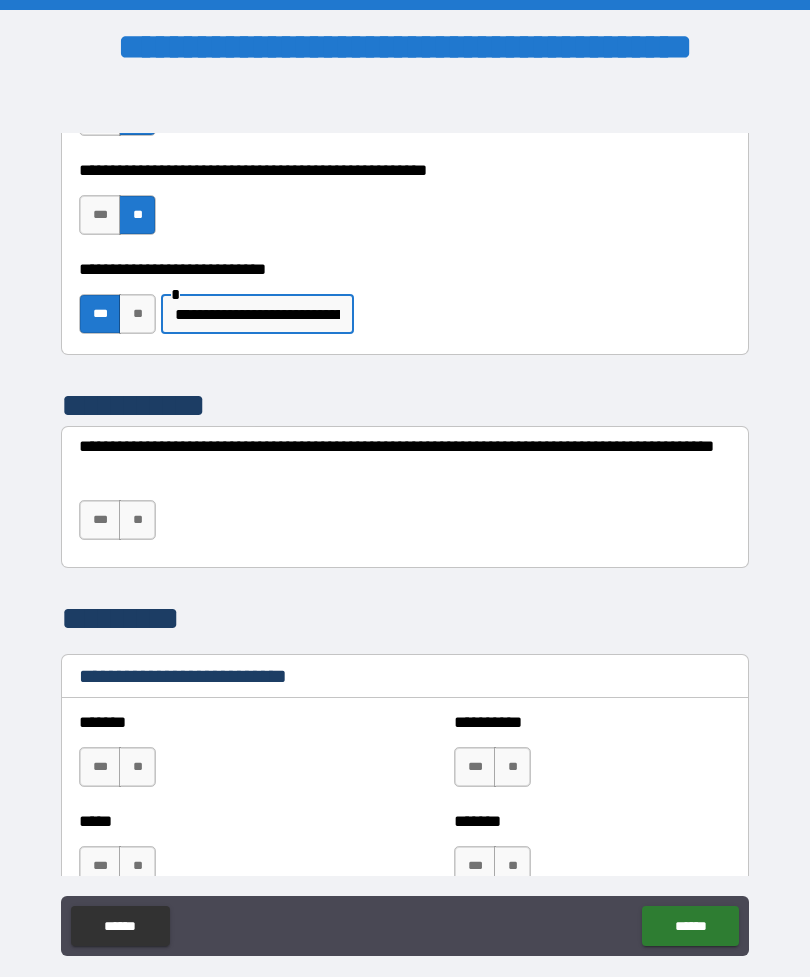 scroll, scrollTop: 718, scrollLeft: 0, axis: vertical 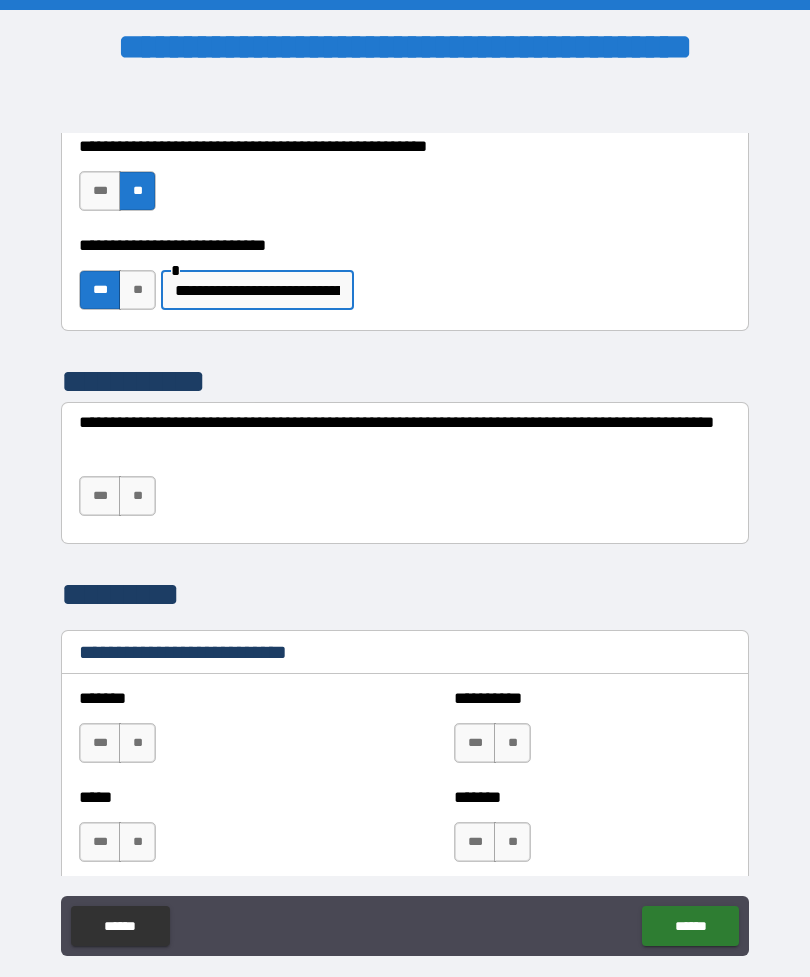 type on "**********" 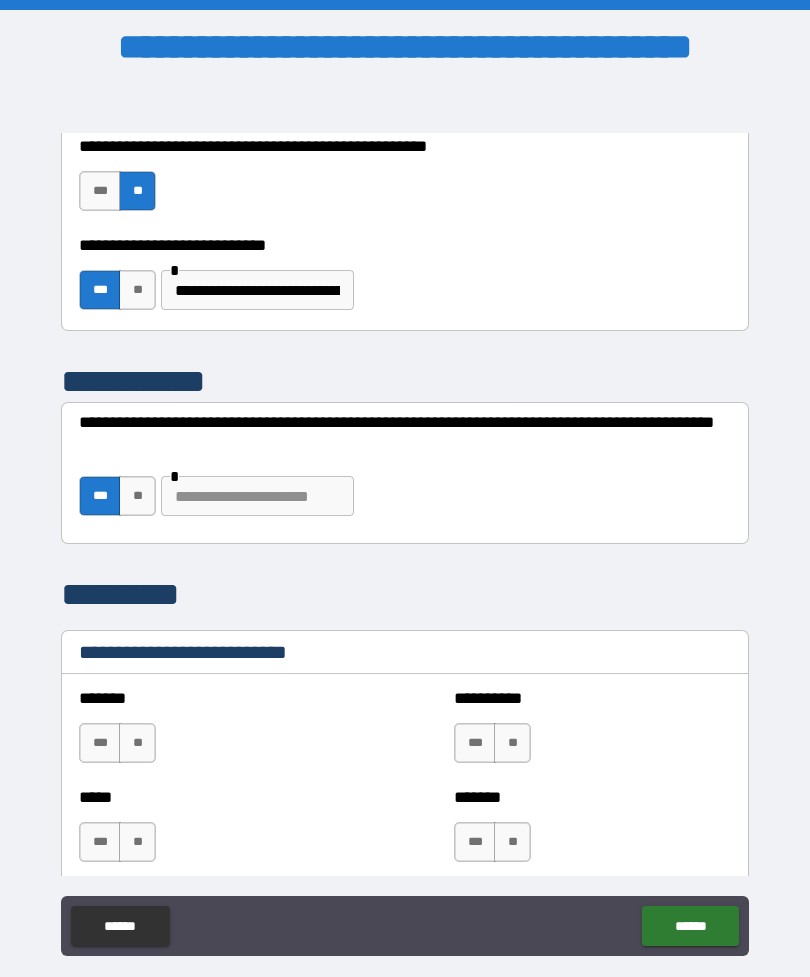 click at bounding box center (257, 496) 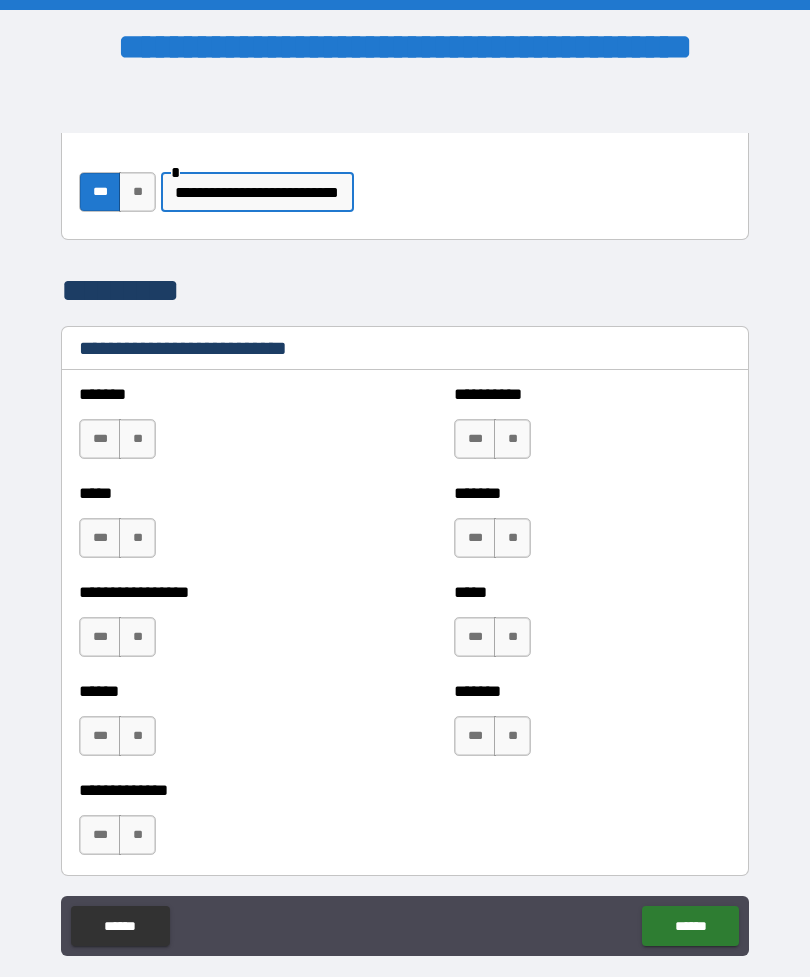 scroll, scrollTop: 1020, scrollLeft: 0, axis: vertical 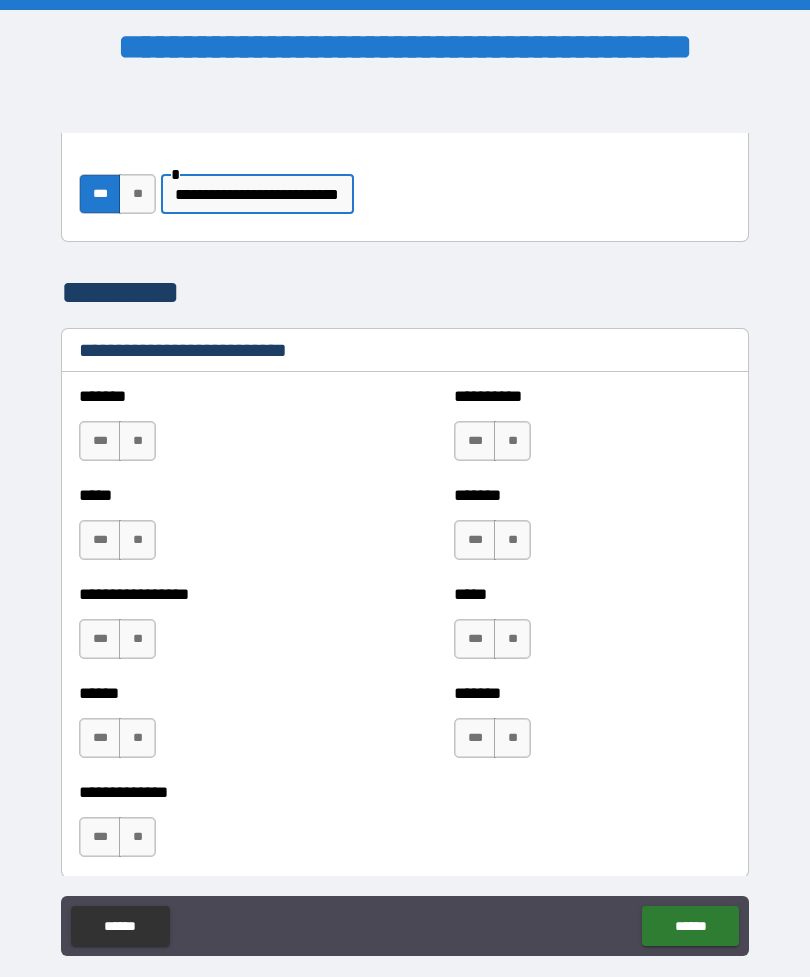 type on "**********" 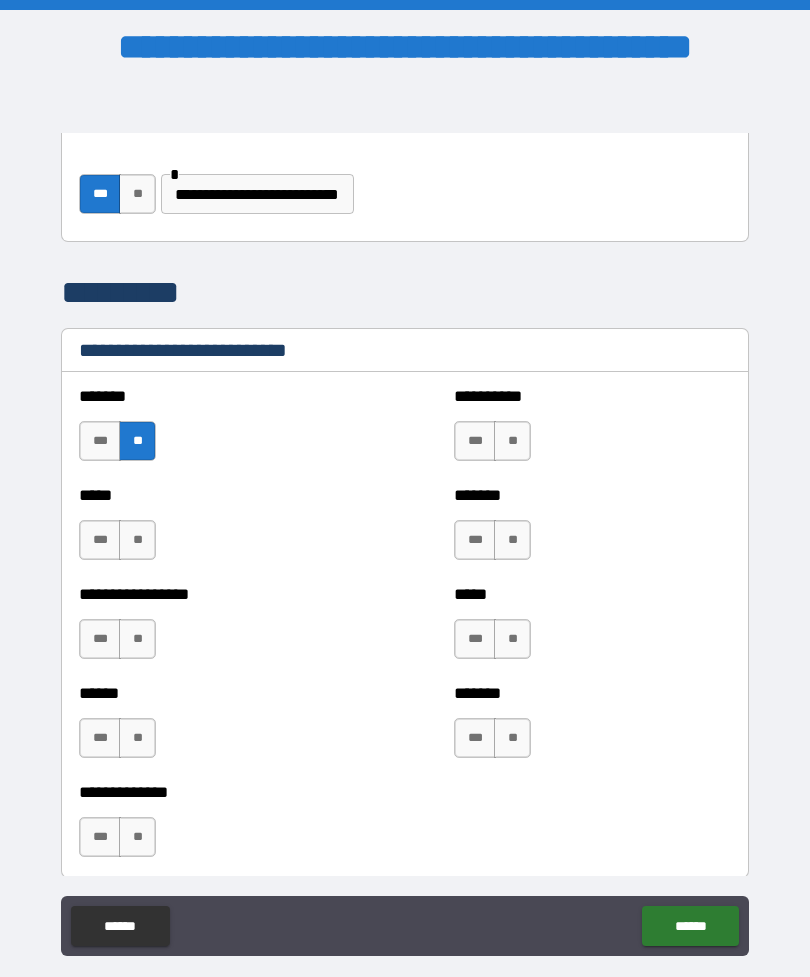 click on "***" at bounding box center (100, 540) 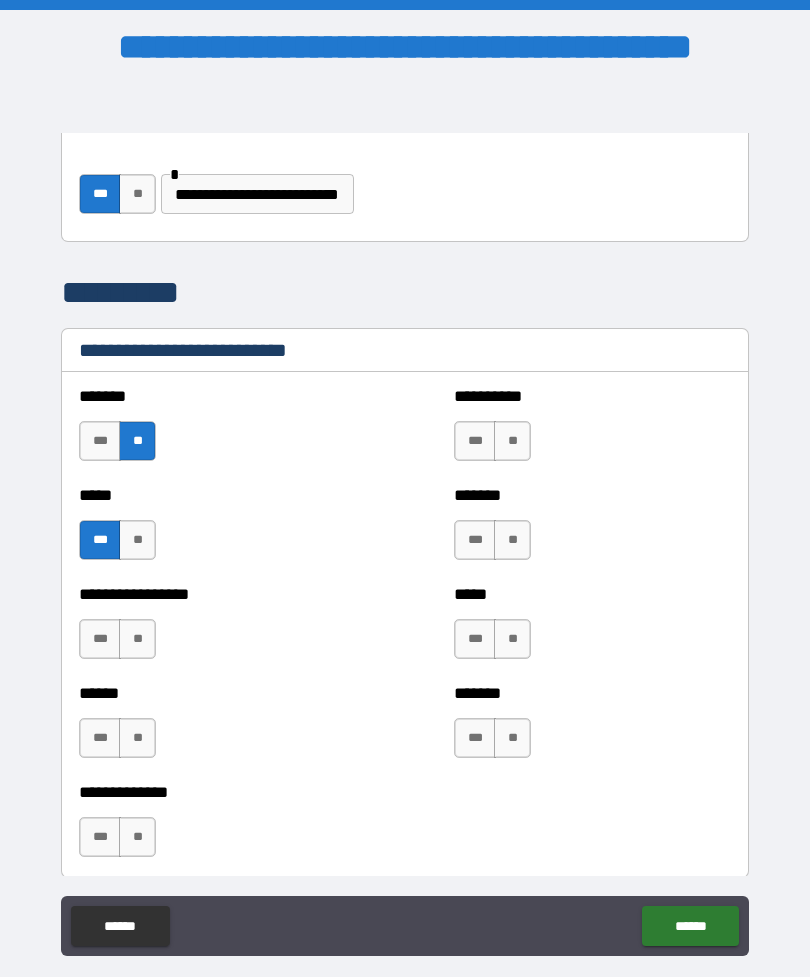 click on "**" at bounding box center [137, 639] 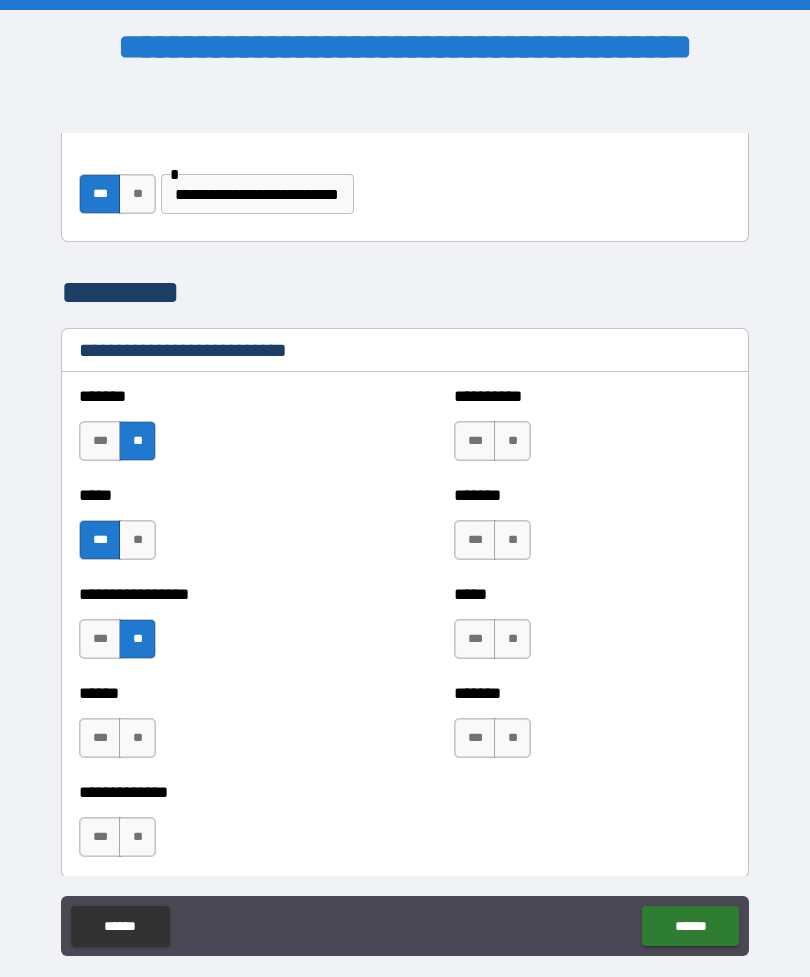 click on "**" at bounding box center [137, 738] 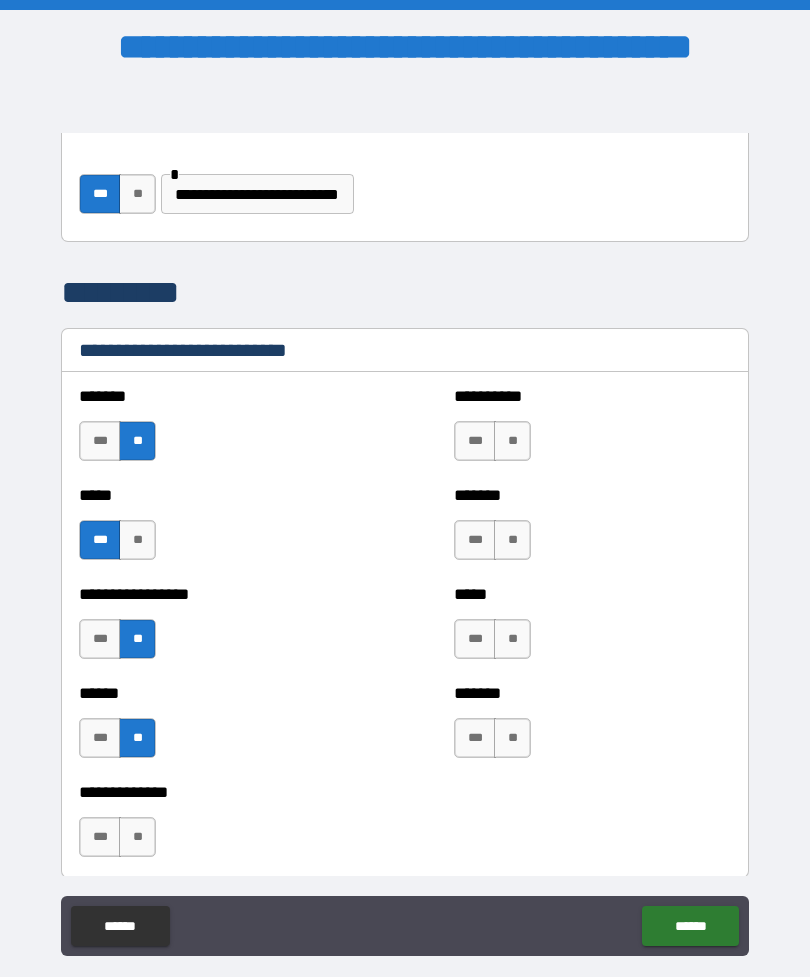 click on "***" at bounding box center [475, 441] 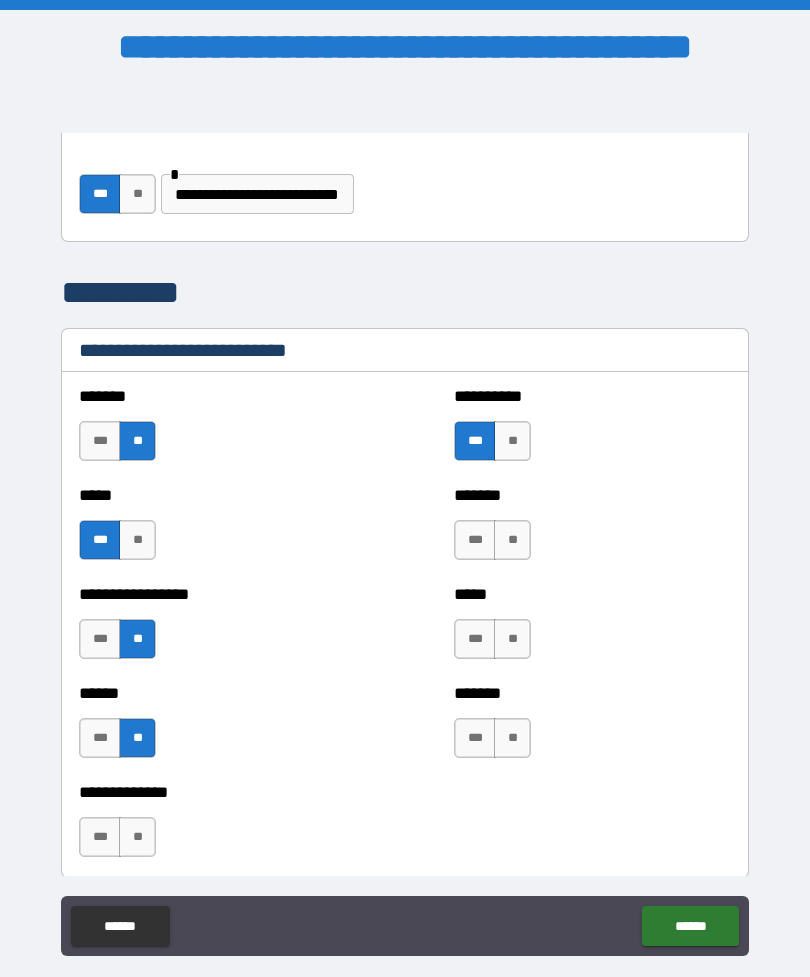 click on "**" at bounding box center [512, 540] 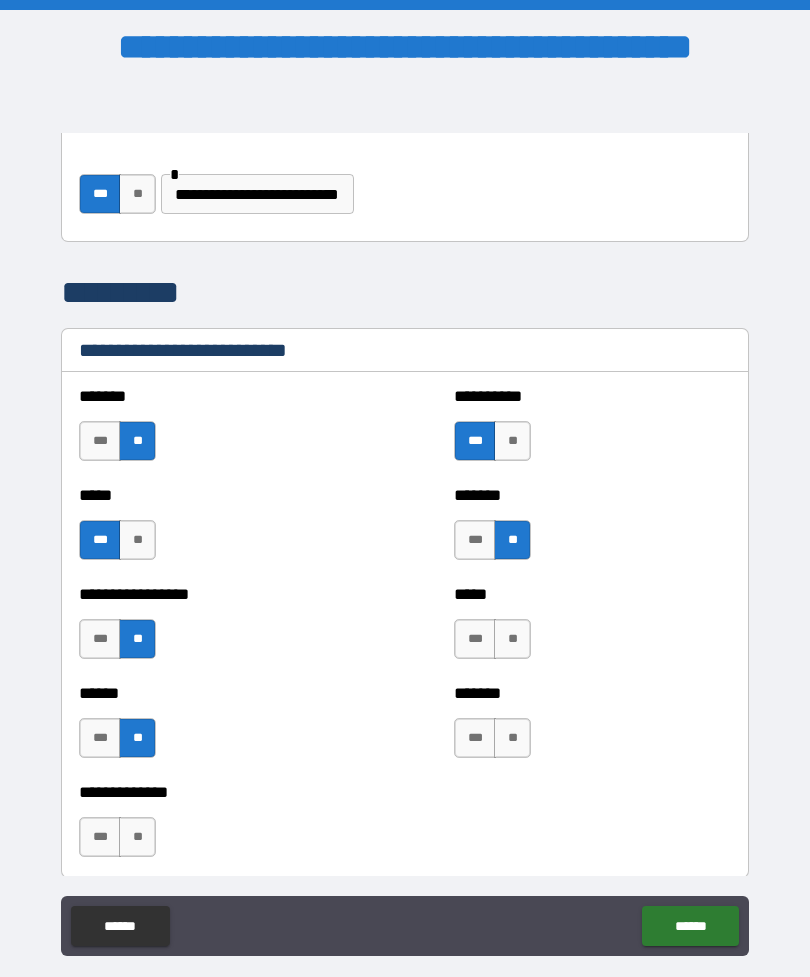 click on "**" at bounding box center [512, 639] 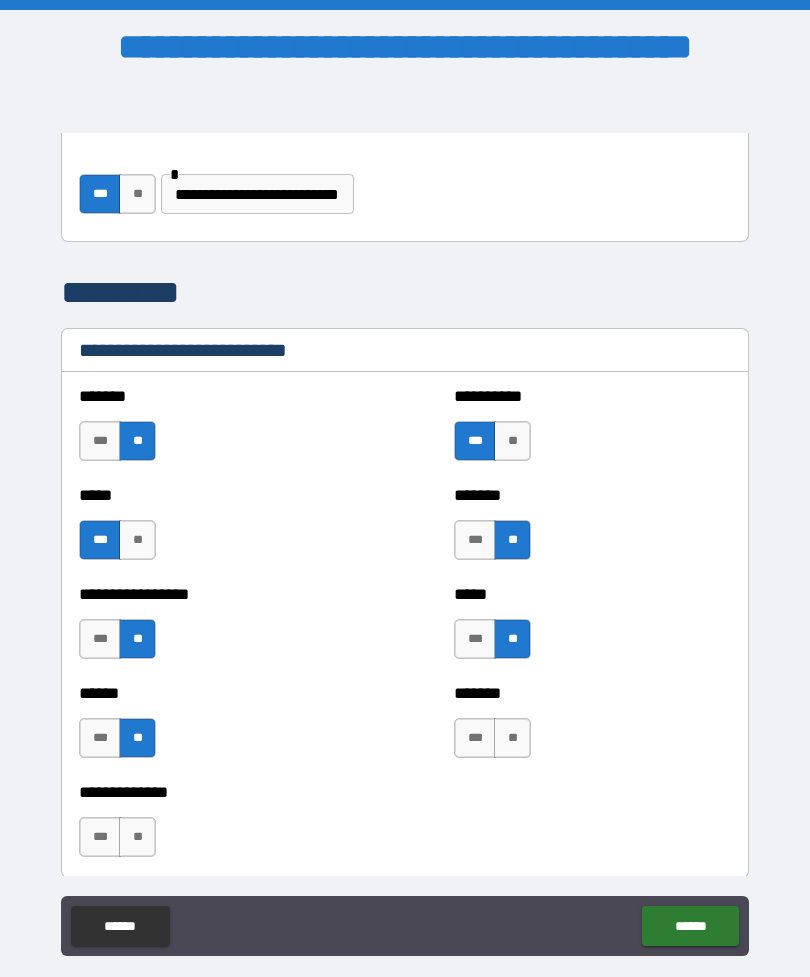 click on "***" at bounding box center [100, 837] 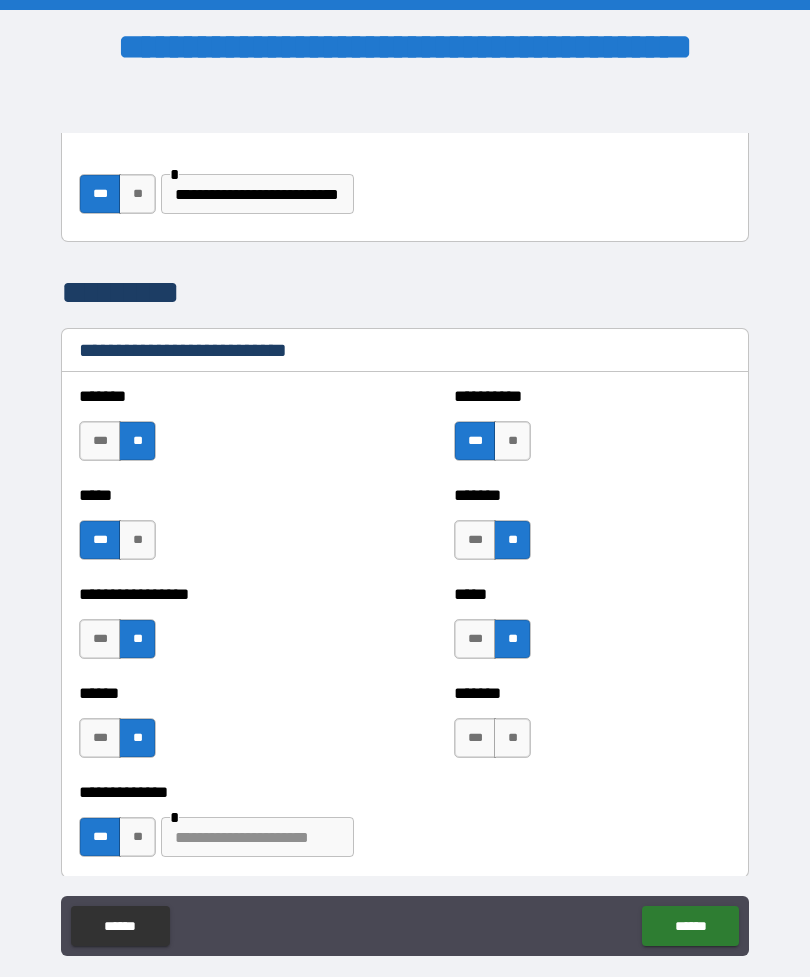 click at bounding box center (257, 837) 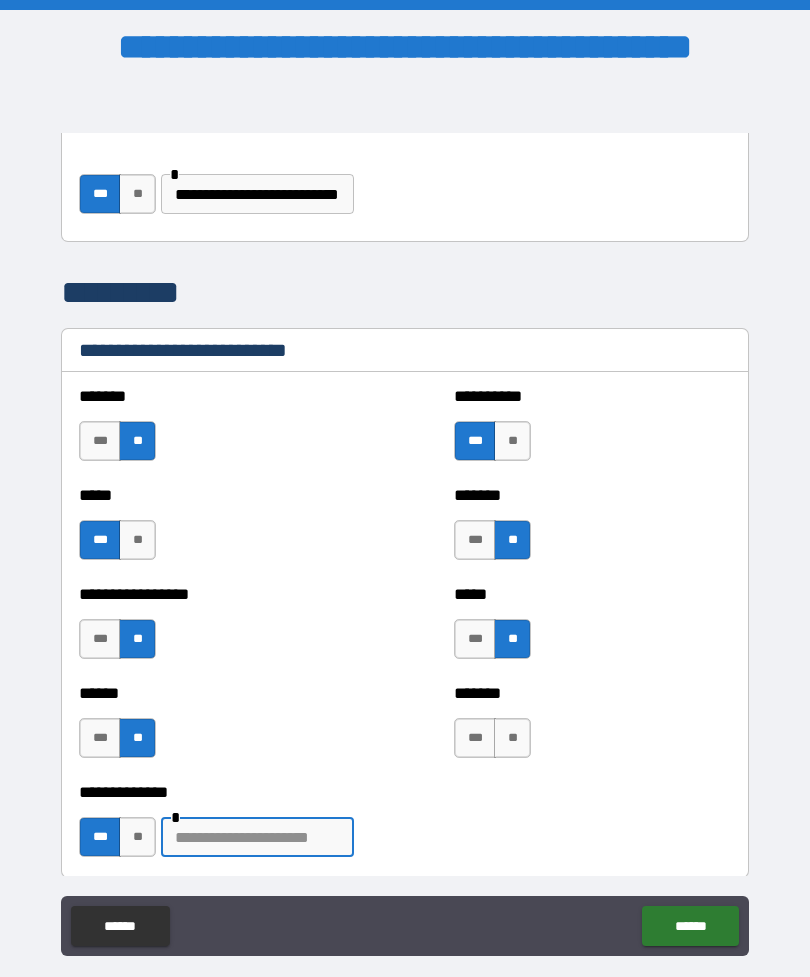 scroll, scrollTop: 64, scrollLeft: 0, axis: vertical 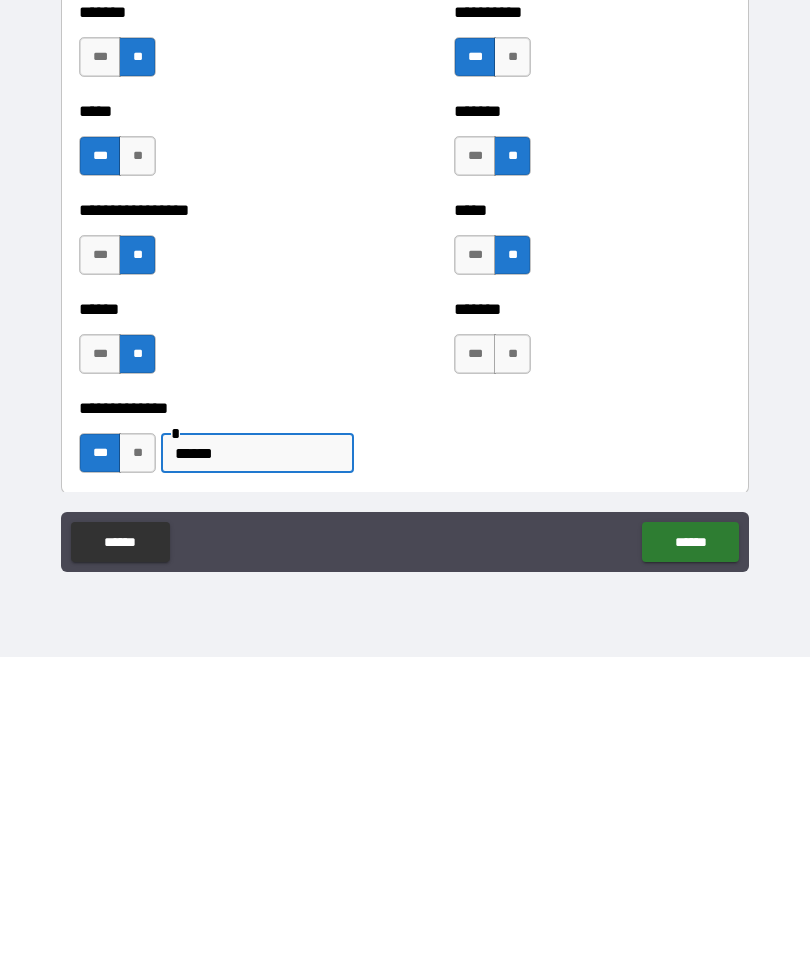 type on "******" 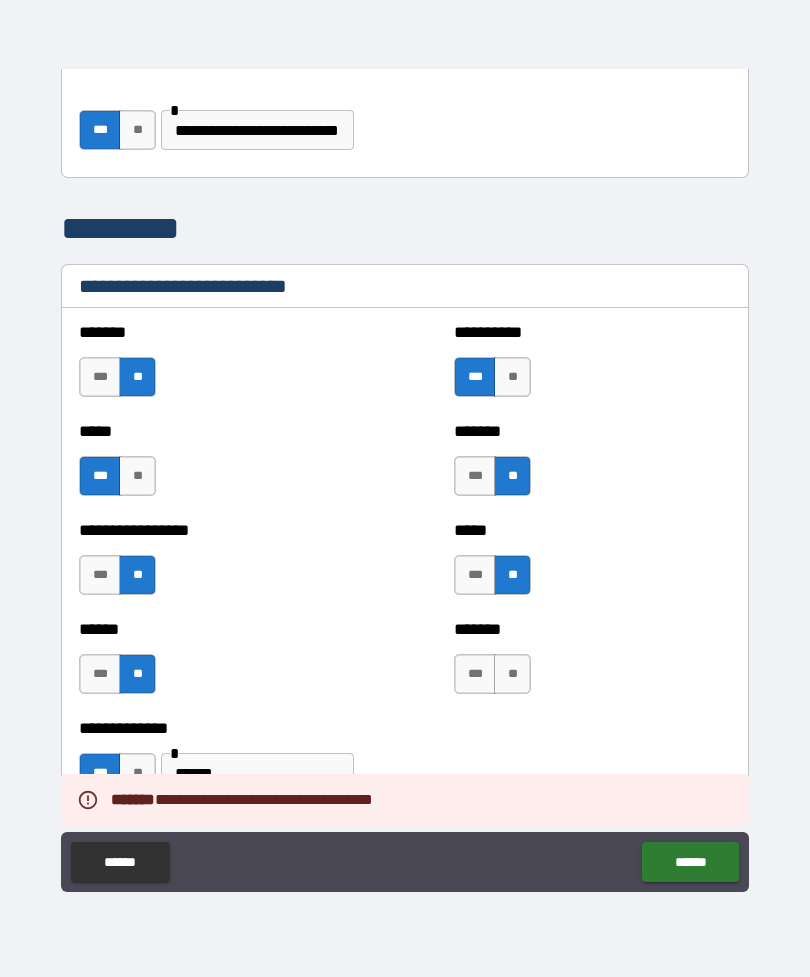 click on "******* *** **" at bounding box center [592, 664] 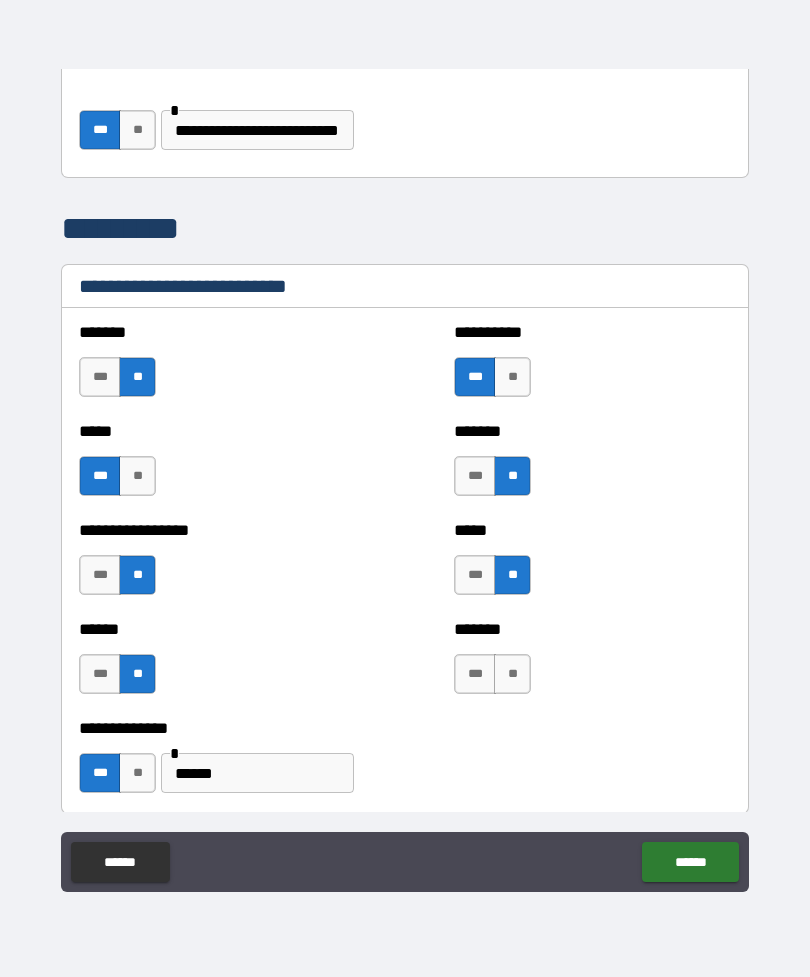 click on "**" at bounding box center (512, 674) 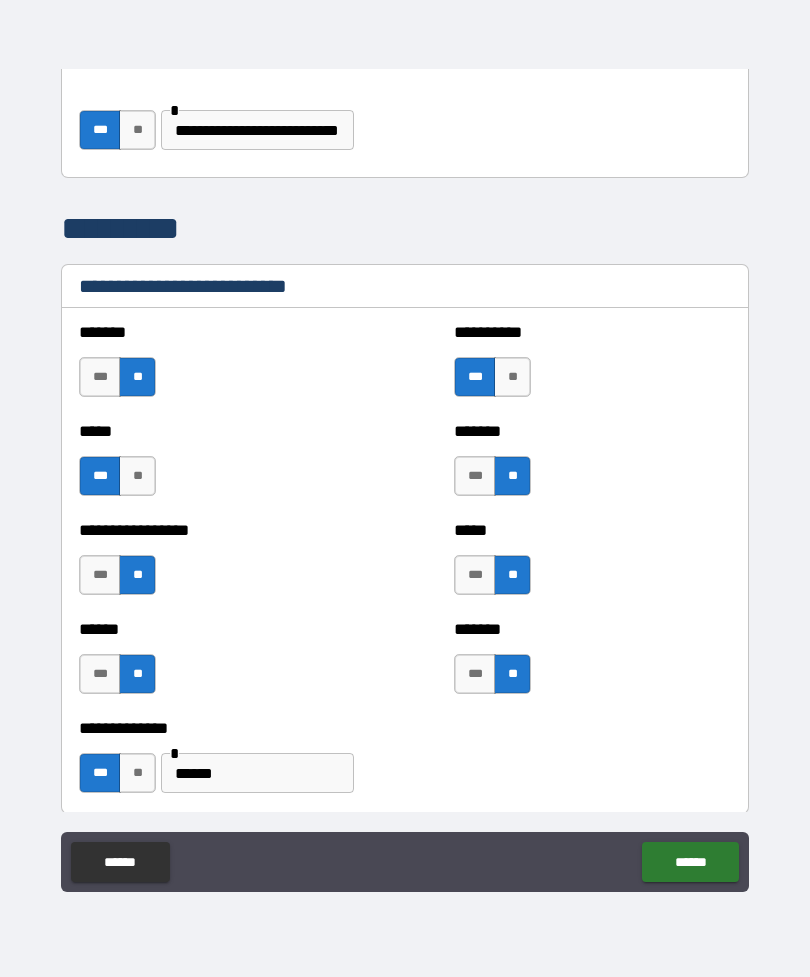 click on "******" at bounding box center [690, 862] 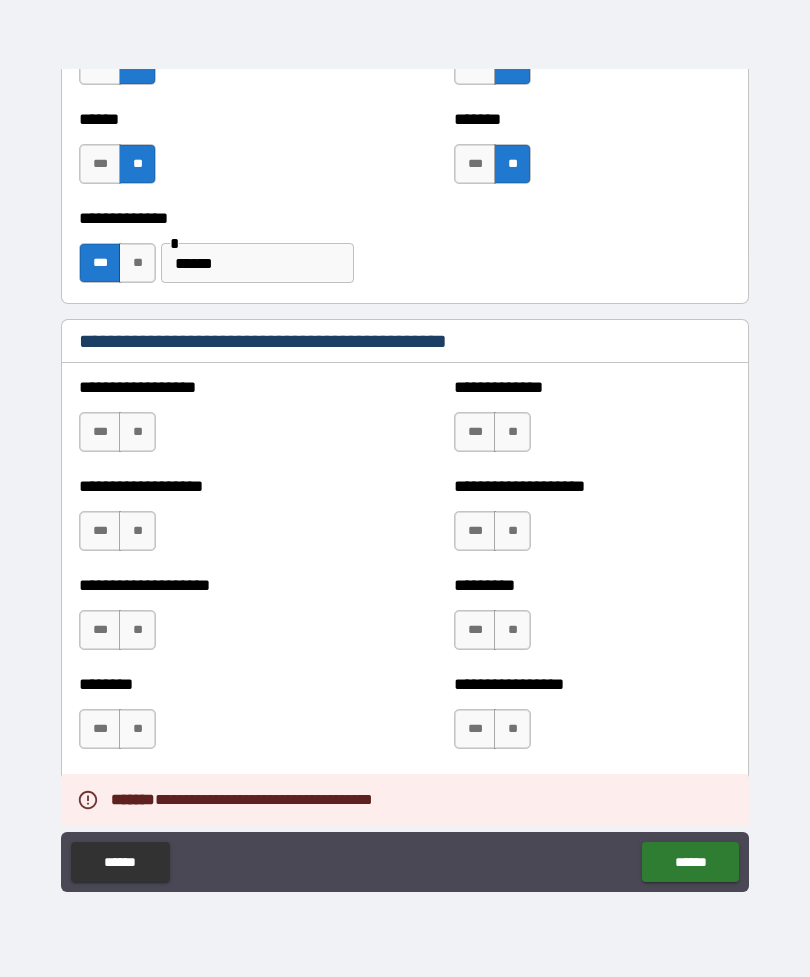 scroll, scrollTop: 1537, scrollLeft: 0, axis: vertical 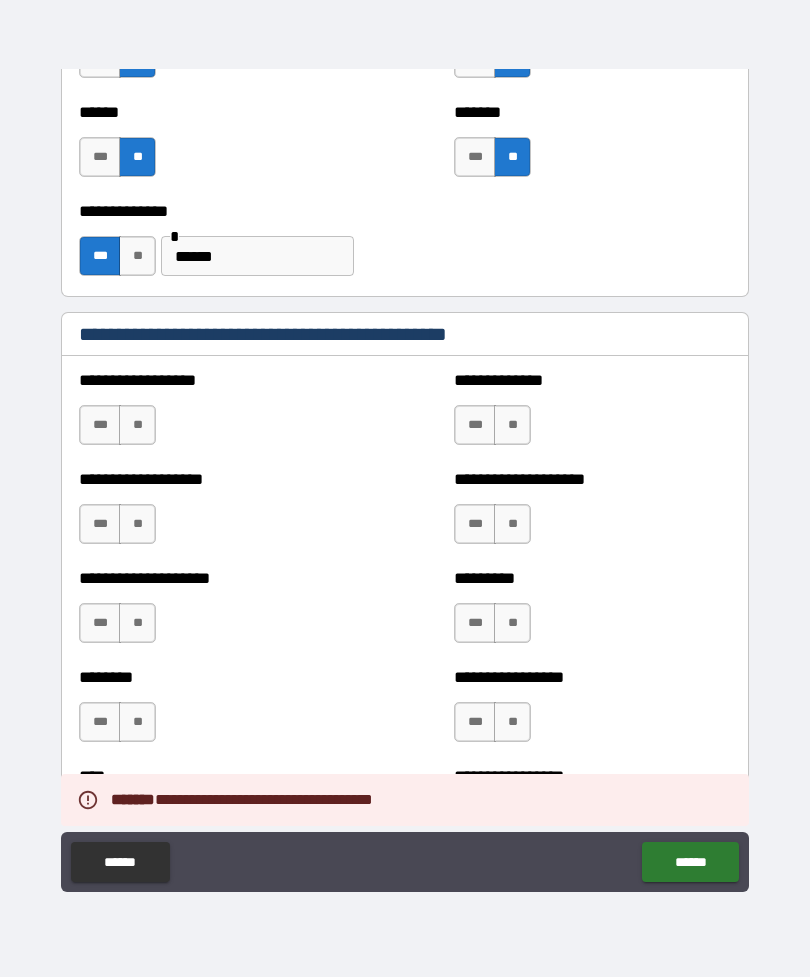 click on "**" at bounding box center [137, 425] 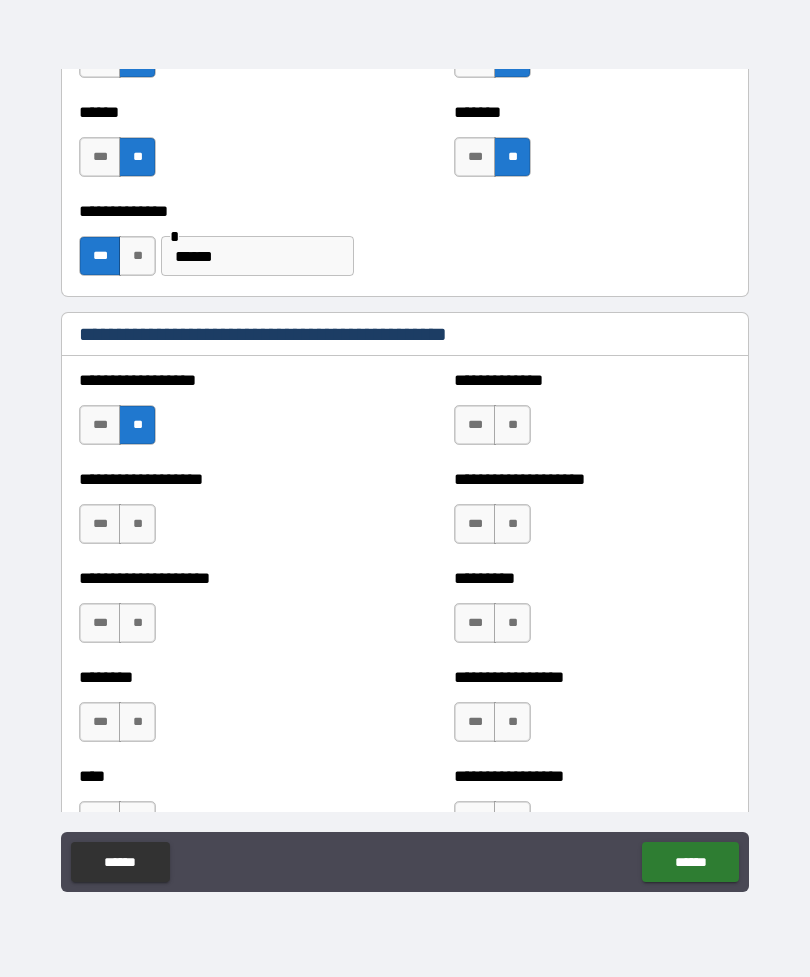 click on "**" at bounding box center (137, 524) 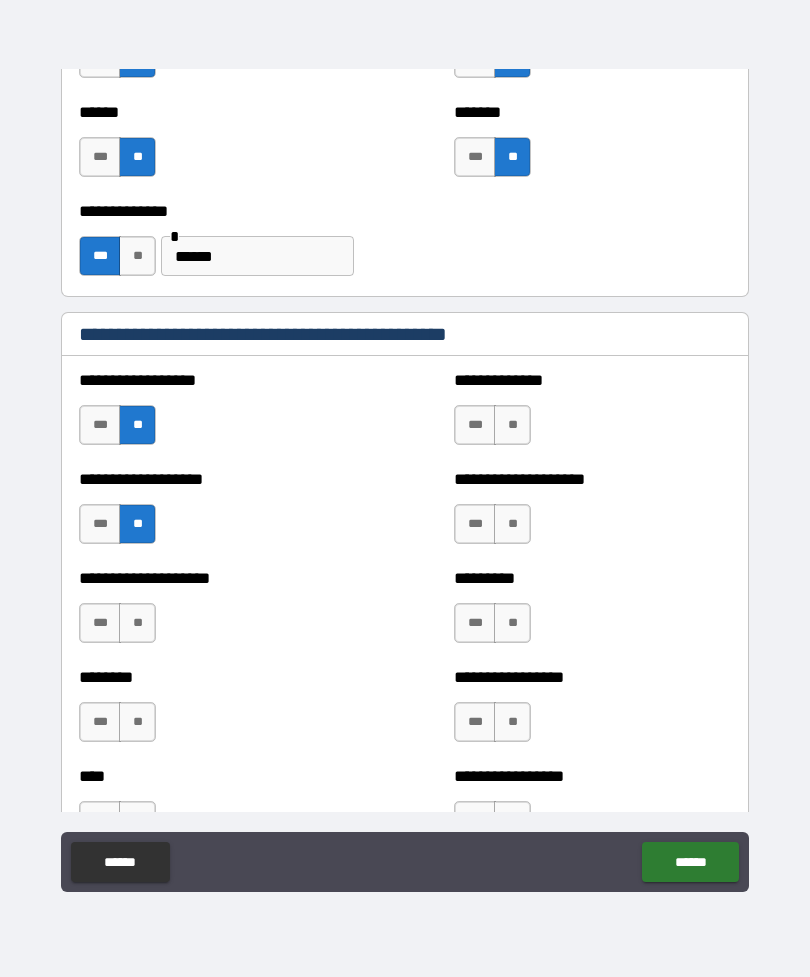 click on "**" at bounding box center (137, 623) 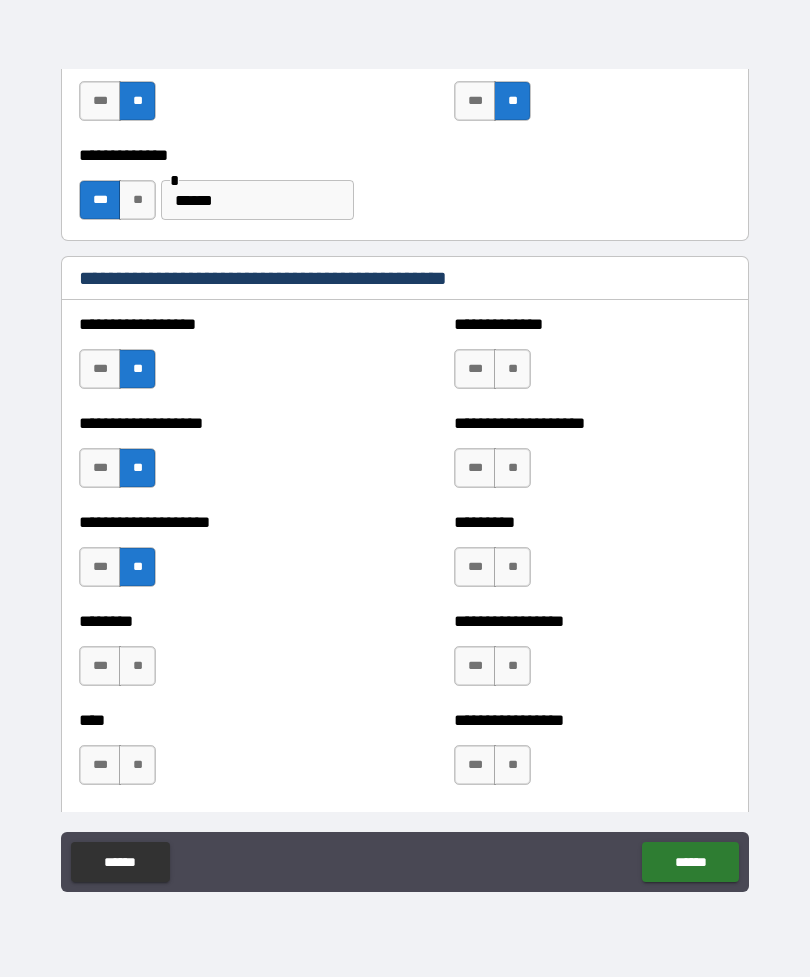 scroll, scrollTop: 1694, scrollLeft: 0, axis: vertical 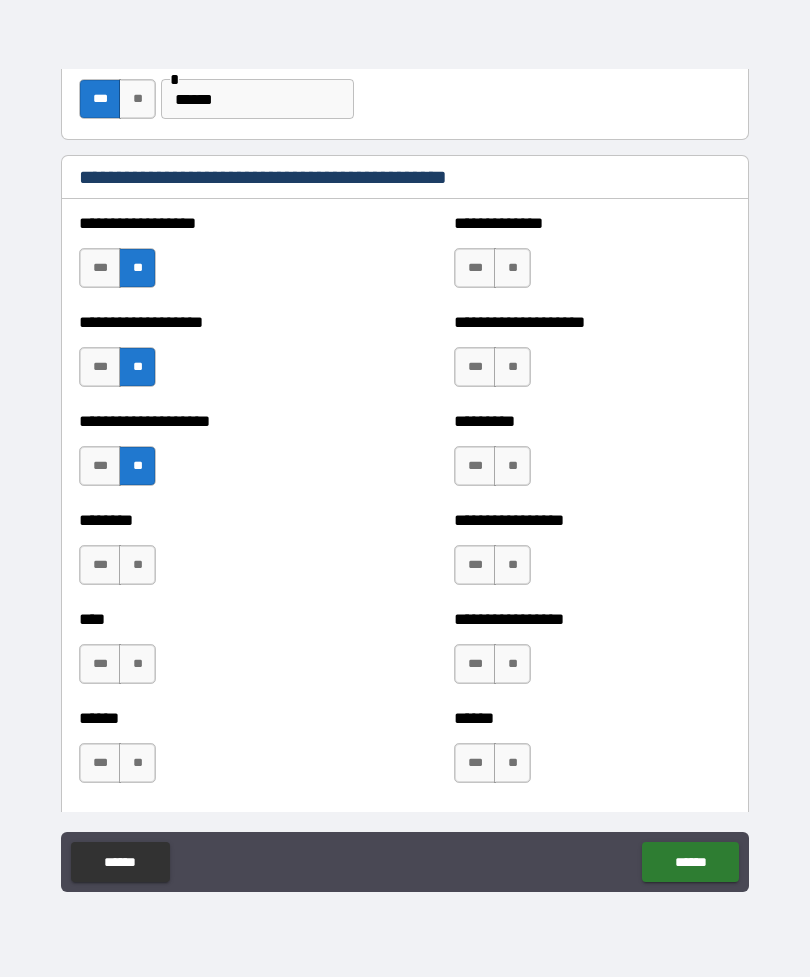 click on "**" at bounding box center [137, 565] 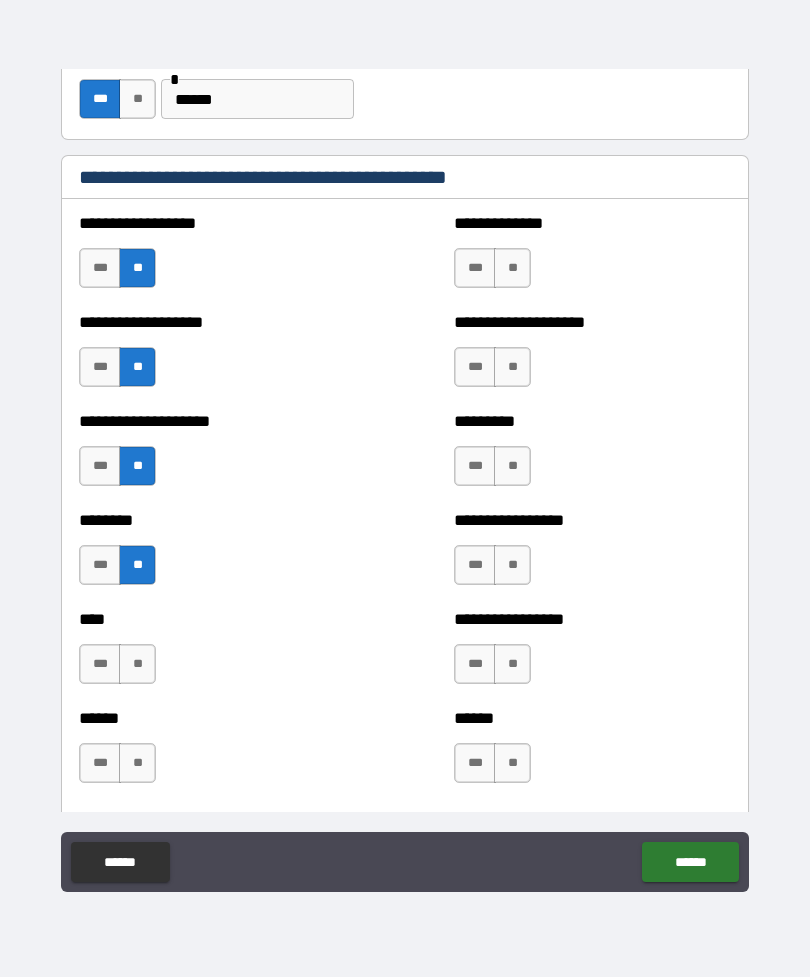 click on "**" at bounding box center [137, 664] 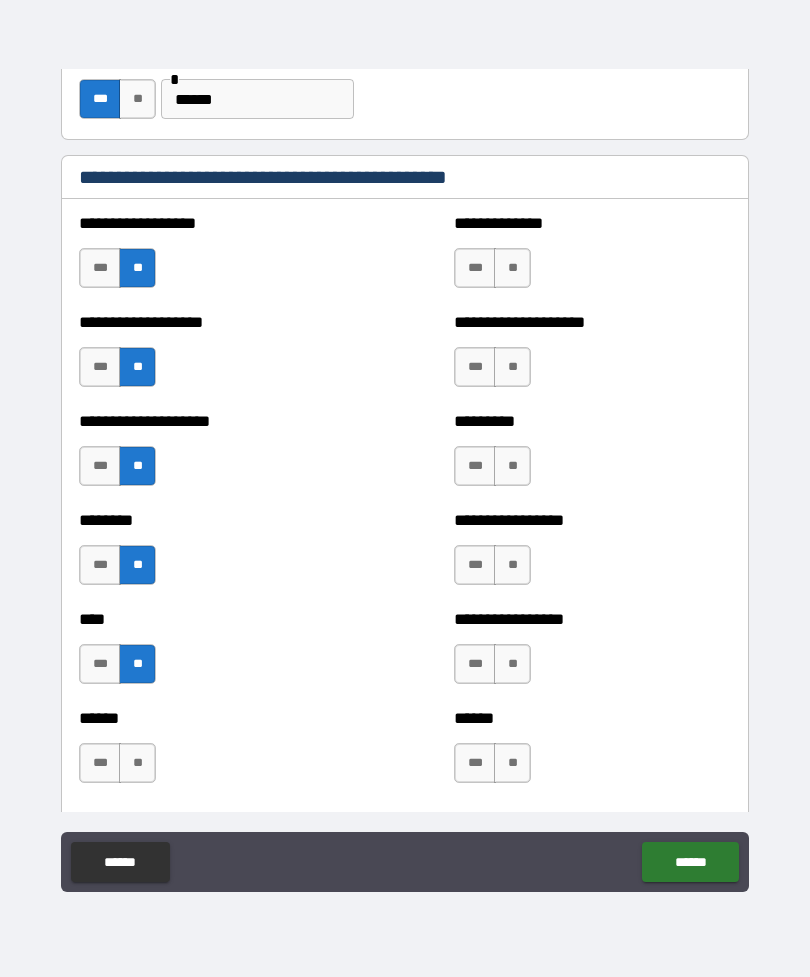 click on "**" at bounding box center [137, 763] 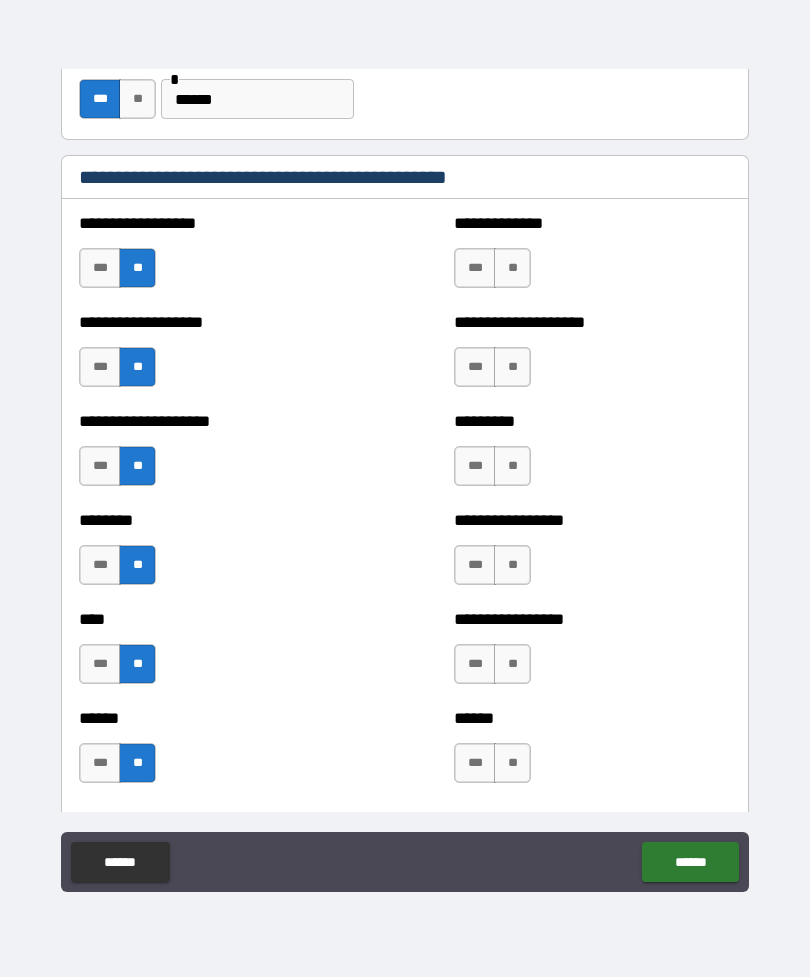 click on "**" at bounding box center (512, 268) 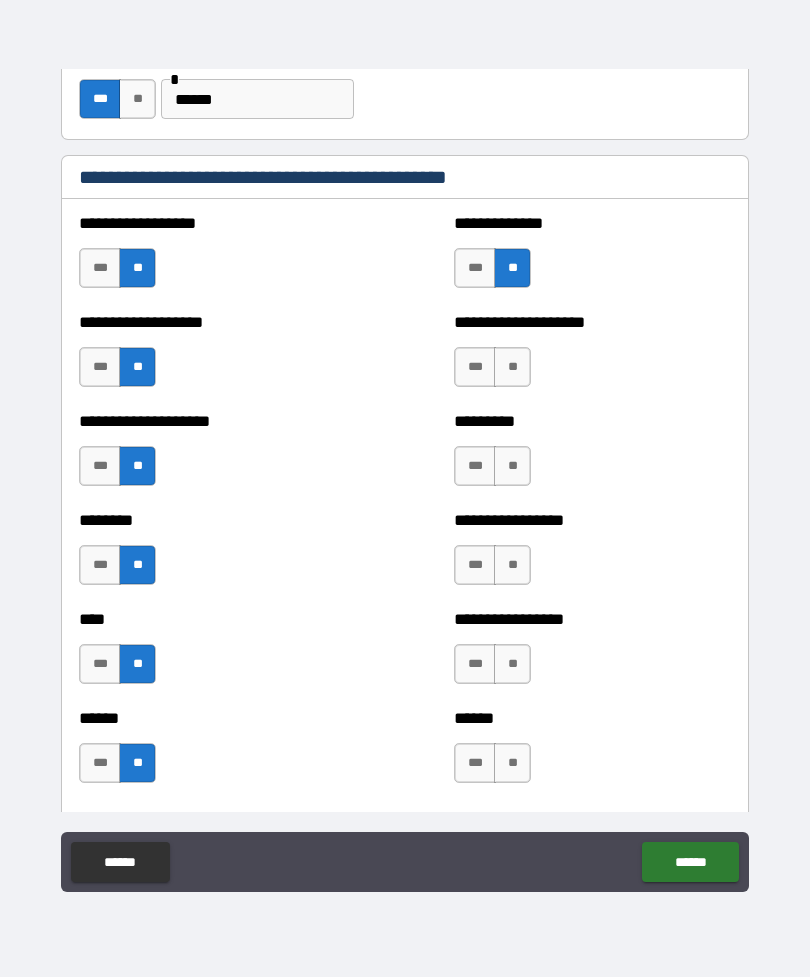 click on "**" at bounding box center [512, 367] 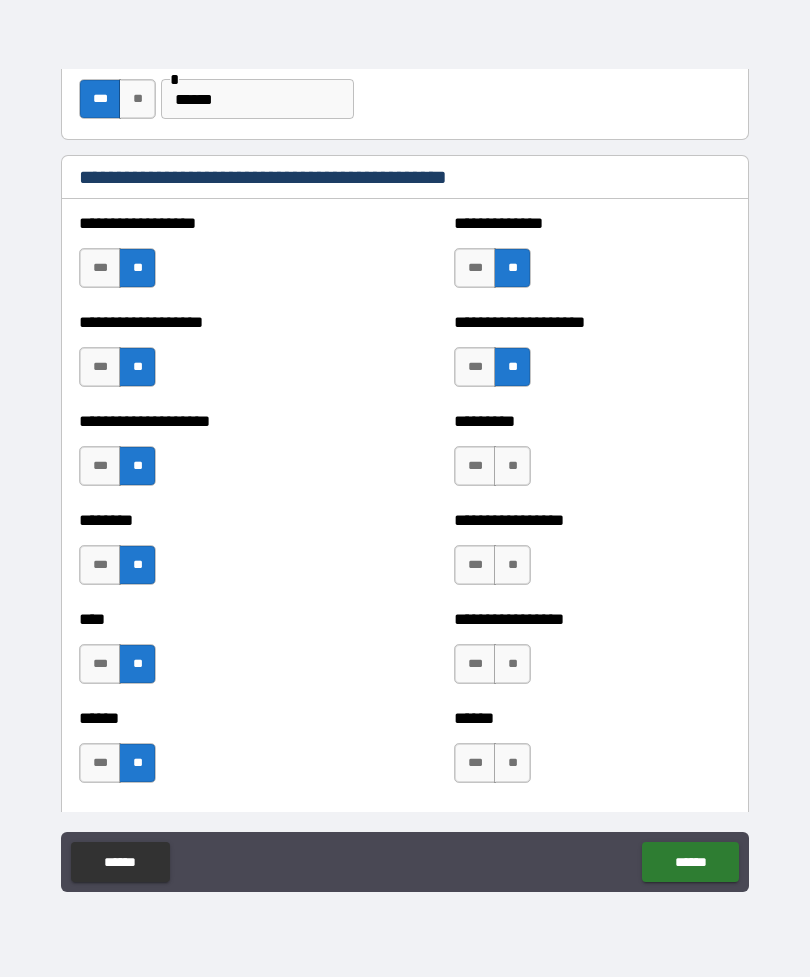 click on "**" at bounding box center [512, 466] 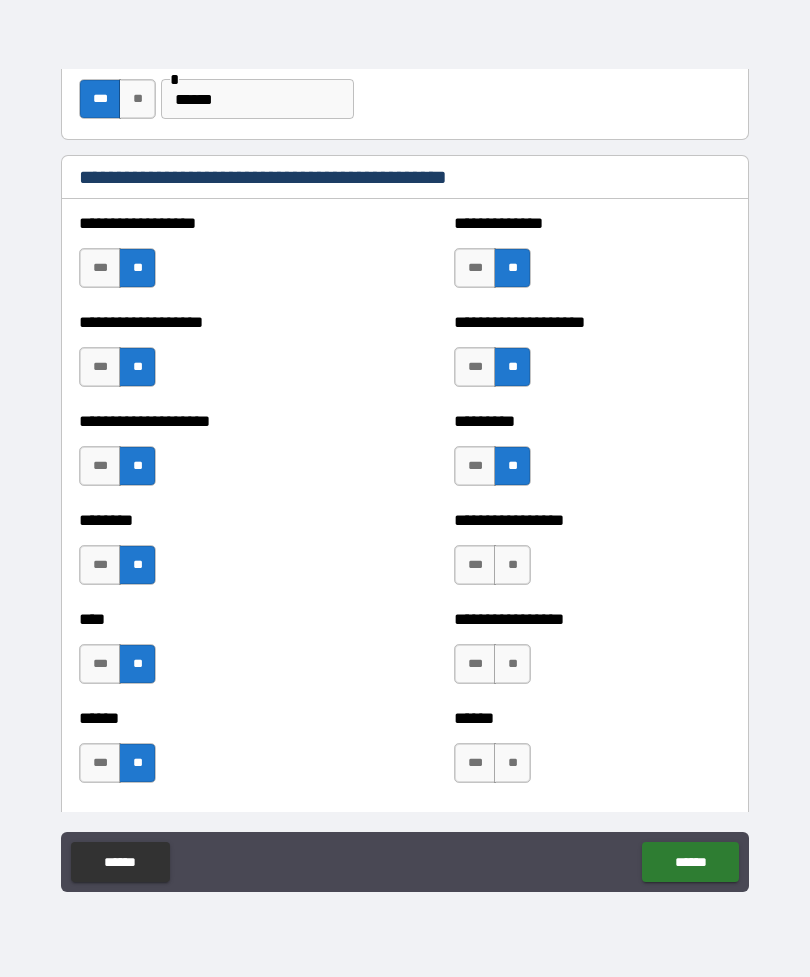 click on "**" at bounding box center (512, 565) 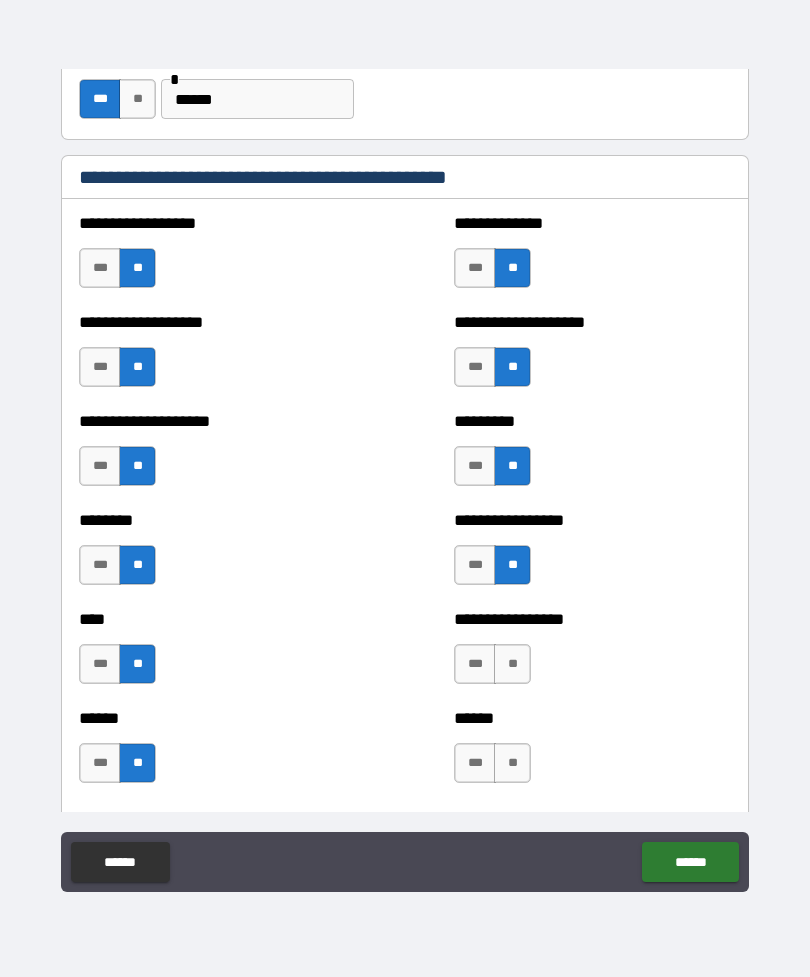 click on "**" at bounding box center [512, 664] 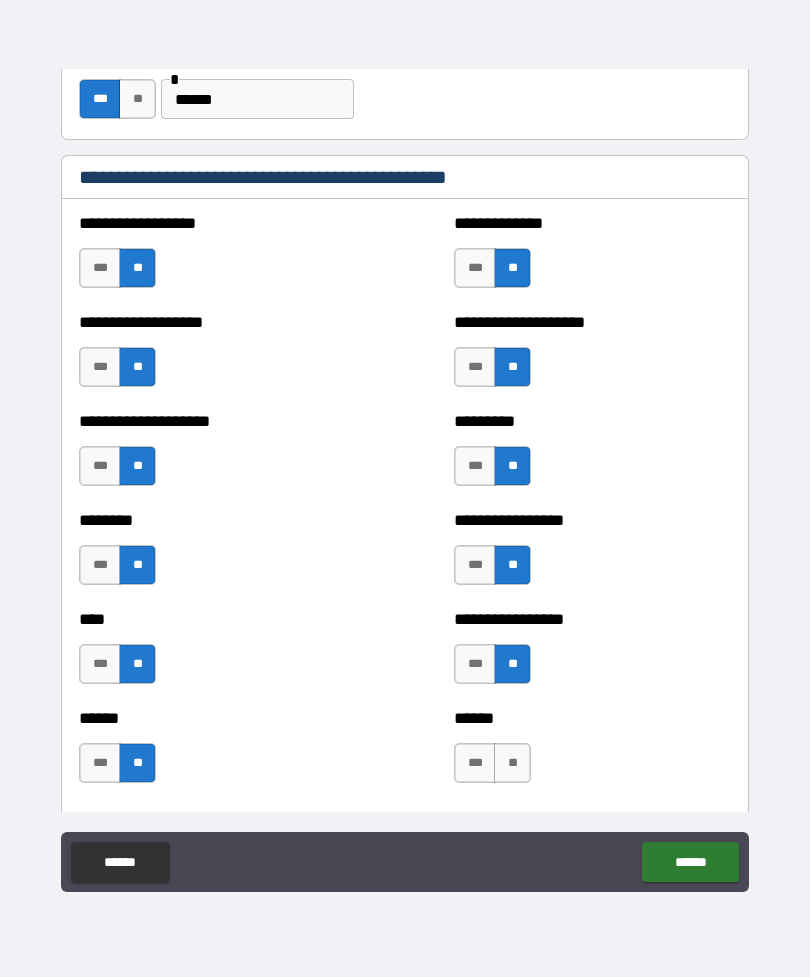 click on "**" at bounding box center [512, 763] 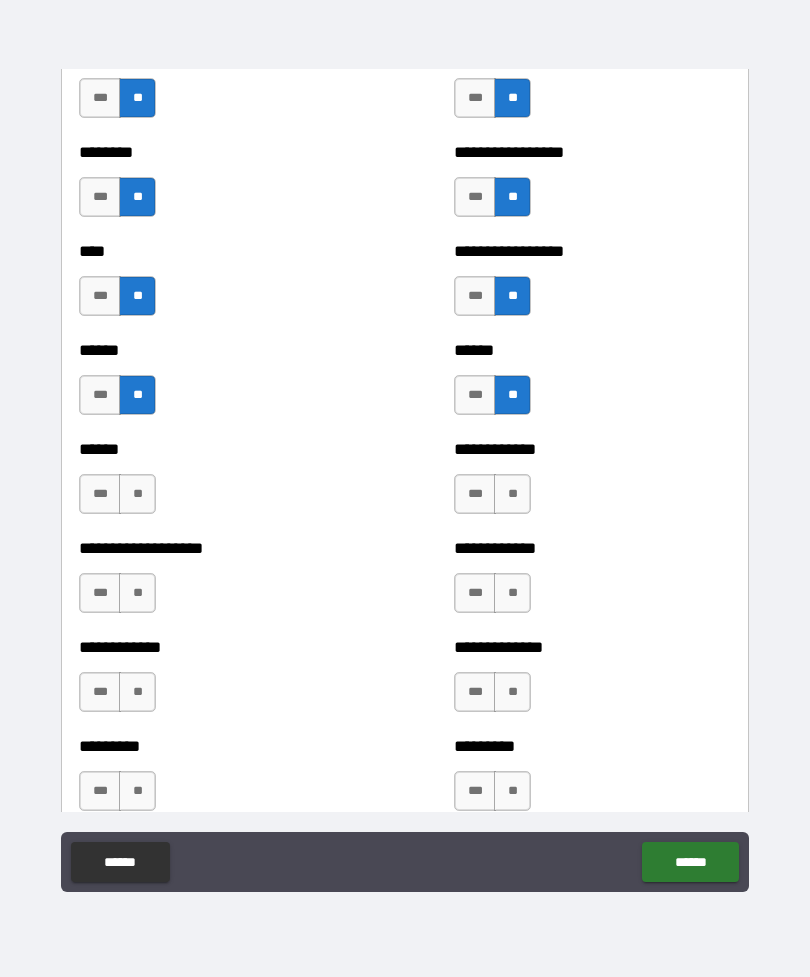 scroll, scrollTop: 2070, scrollLeft: 0, axis: vertical 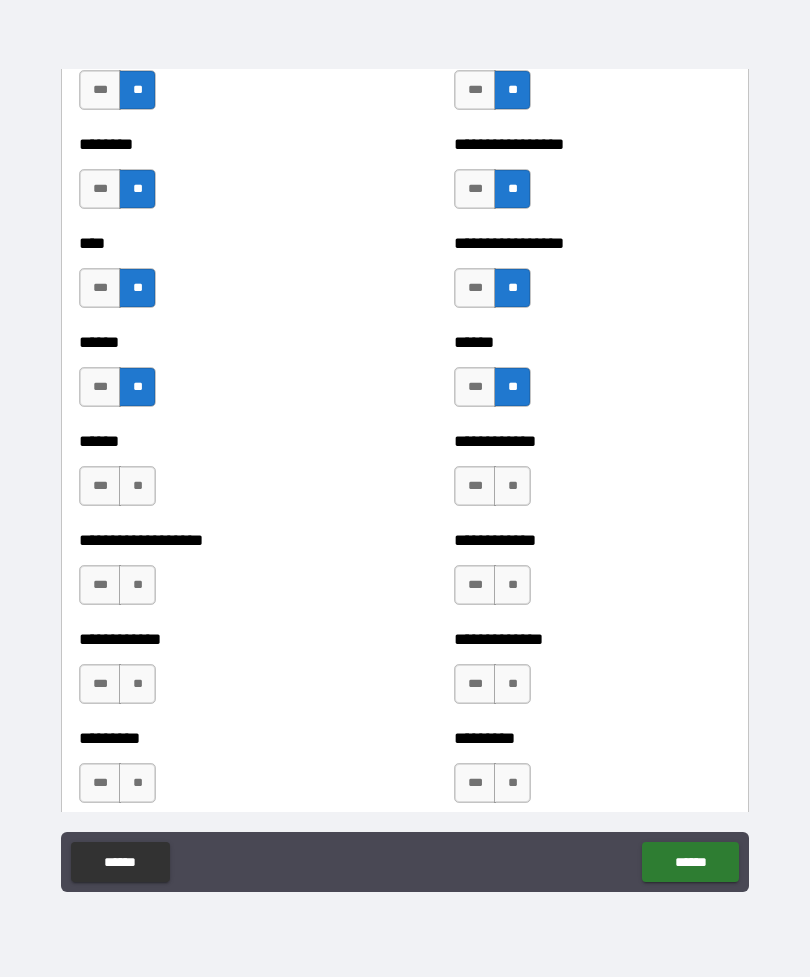 click on "**" at bounding box center [137, 486] 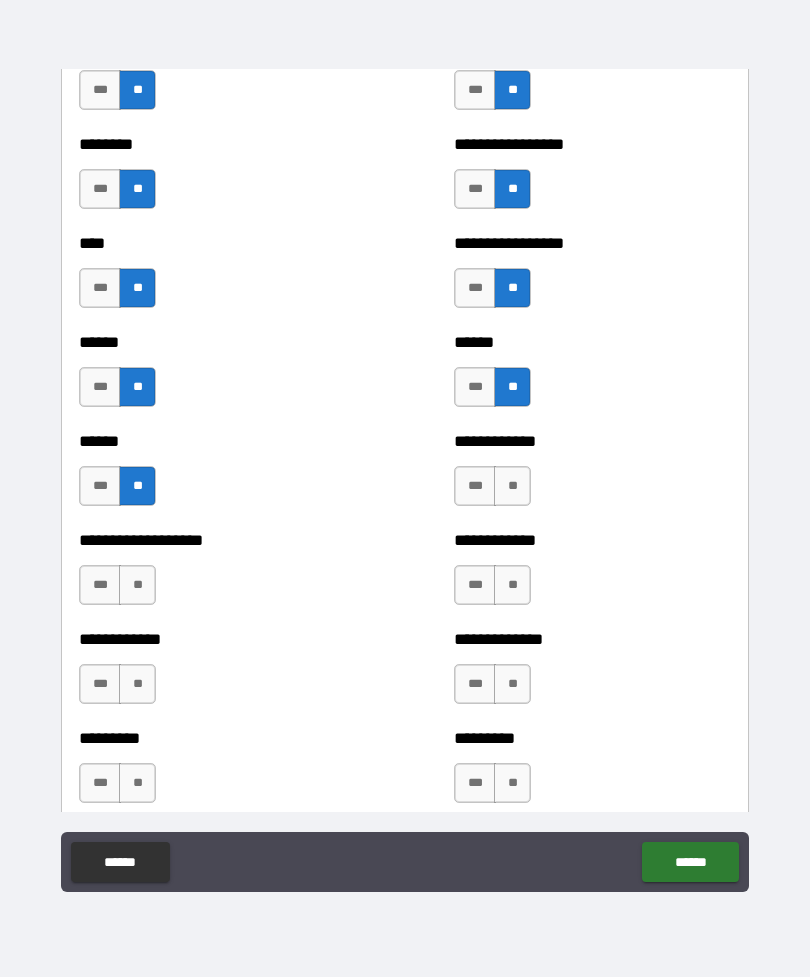 click on "**" at bounding box center (137, 585) 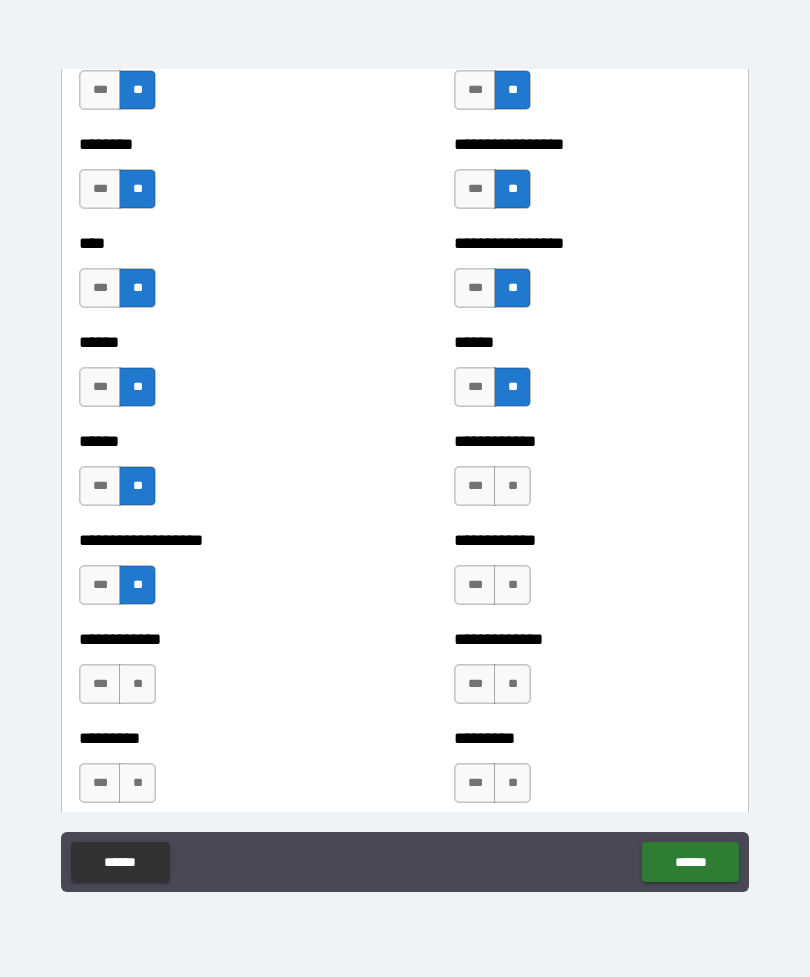 click on "**" at bounding box center (137, 684) 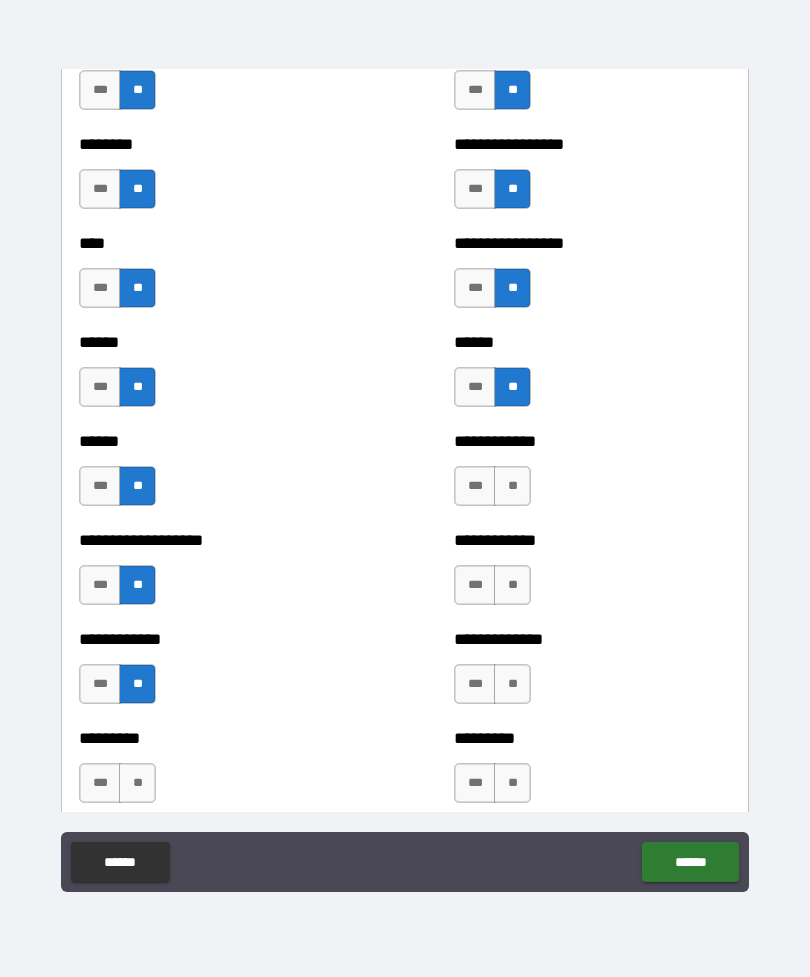 click on "**" at bounding box center [137, 783] 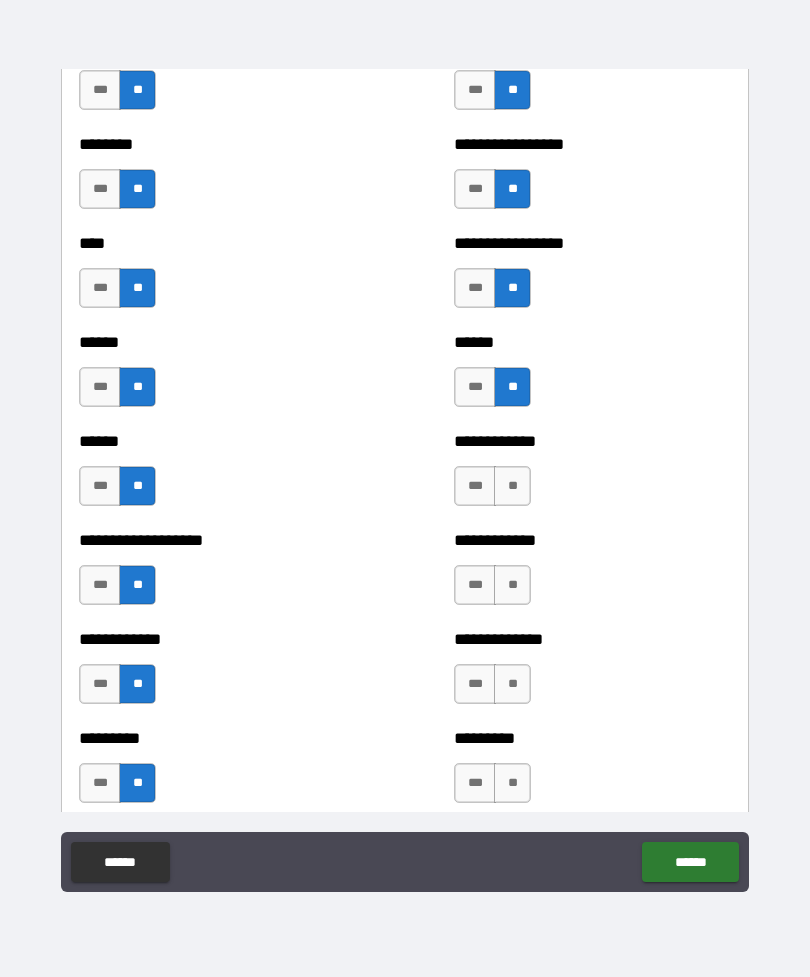 click on "**" at bounding box center [512, 486] 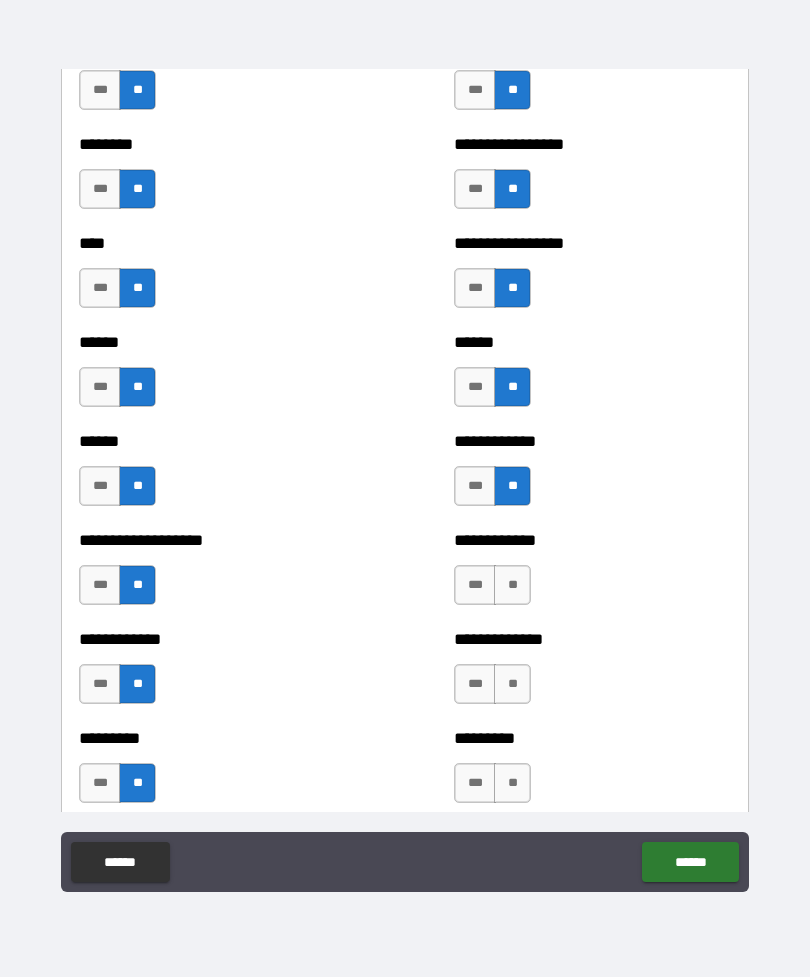 click on "**" at bounding box center (512, 585) 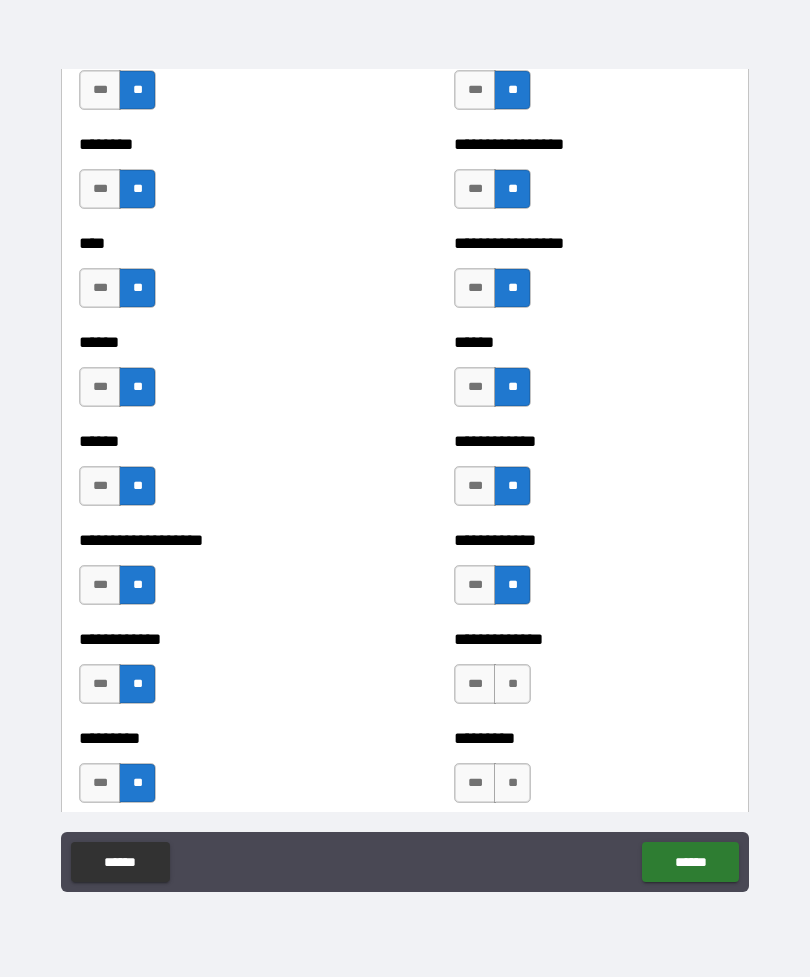 click on "**" at bounding box center [512, 684] 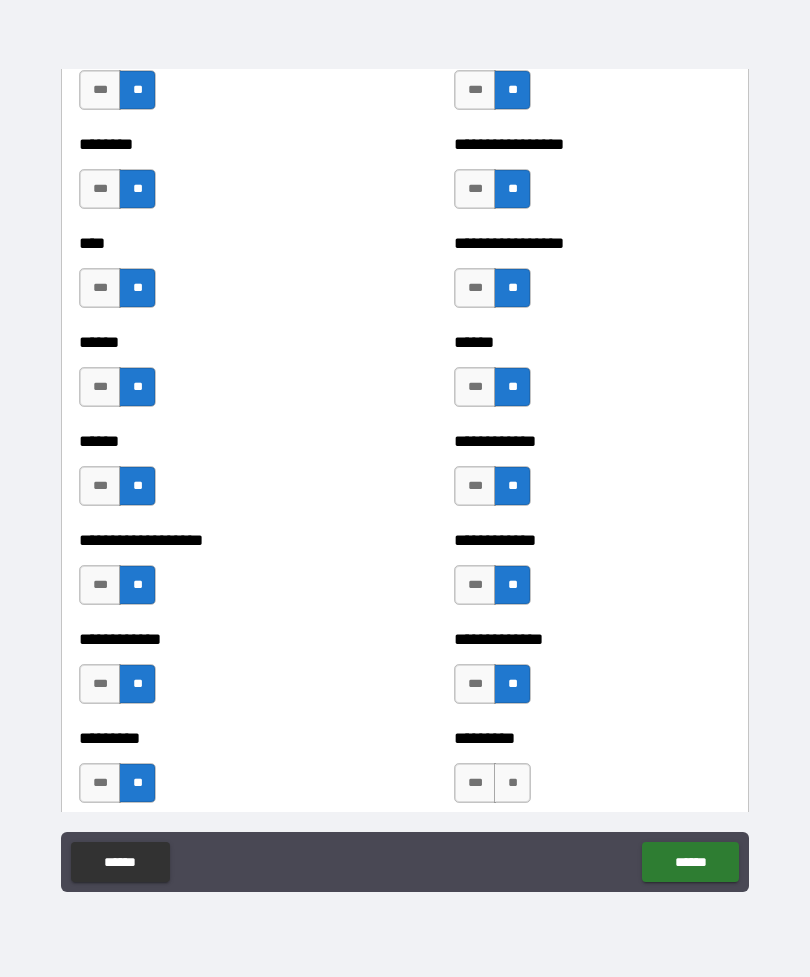 click on "**" at bounding box center [512, 783] 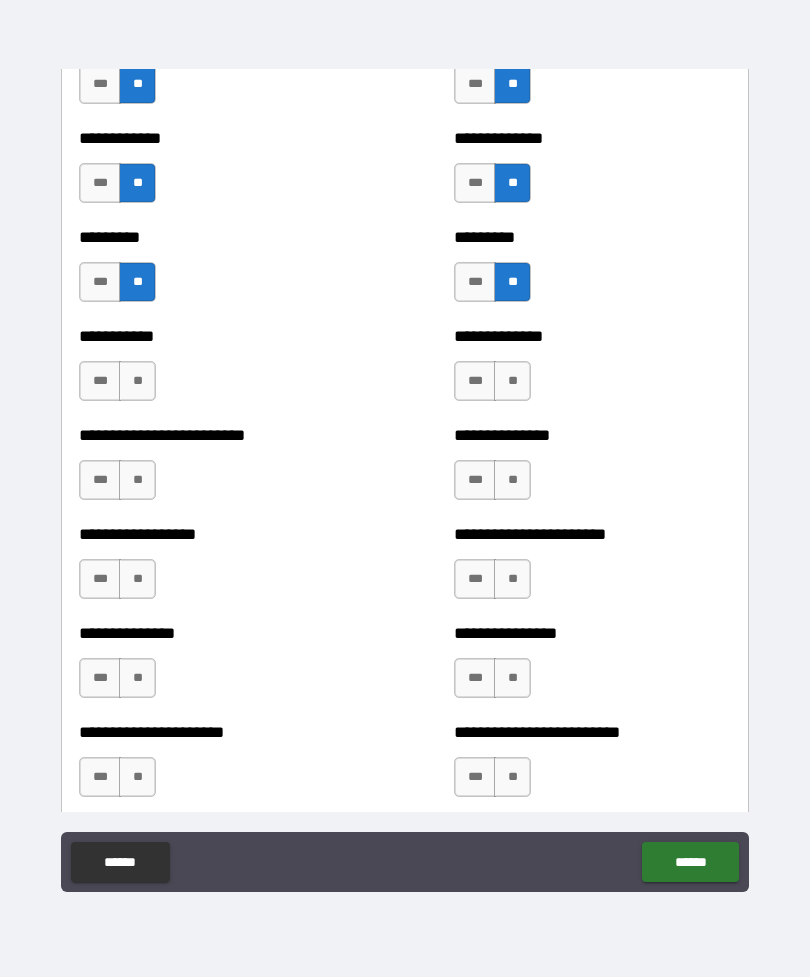 scroll, scrollTop: 2584, scrollLeft: 0, axis: vertical 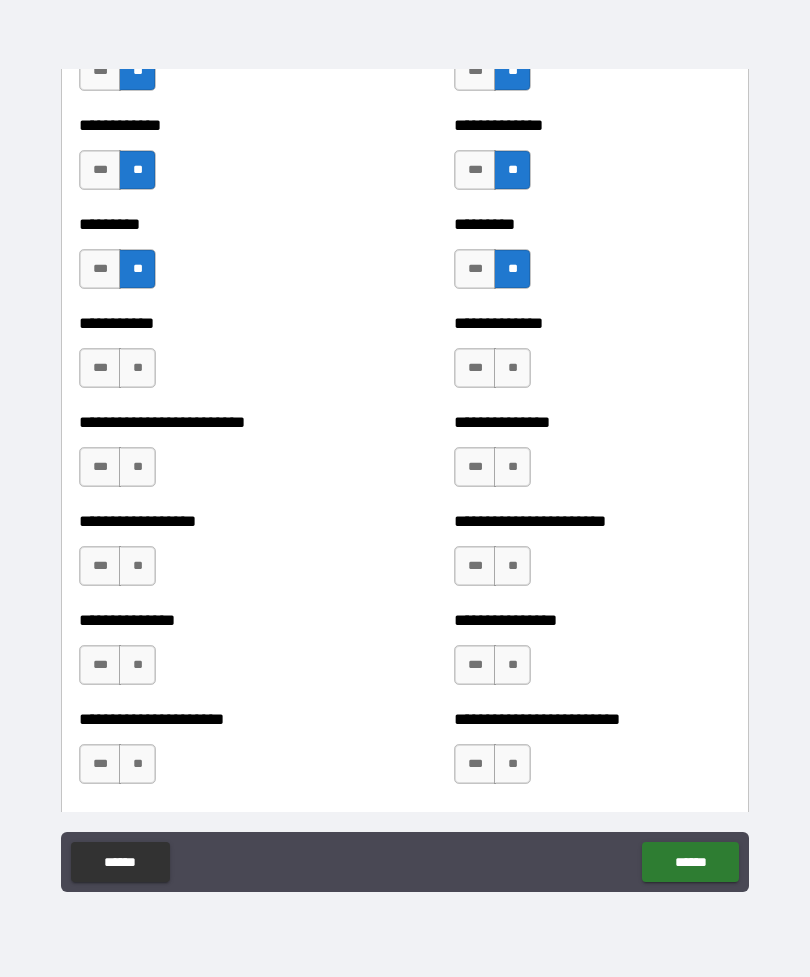 click on "**" at bounding box center [137, 368] 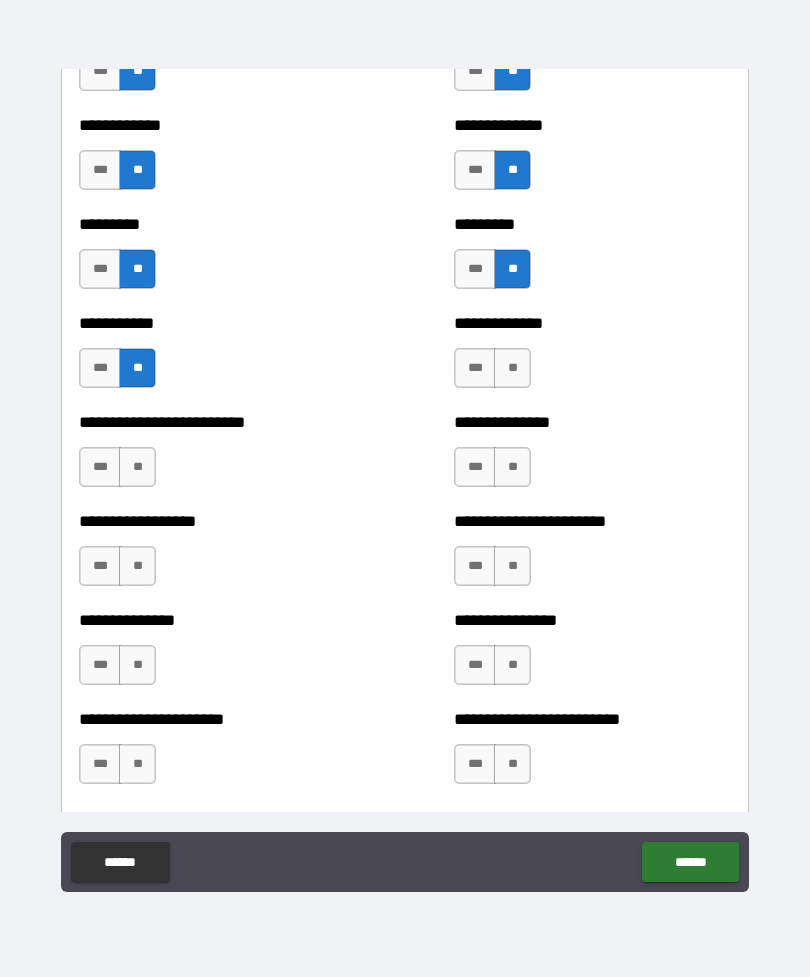 click on "**" at bounding box center (137, 467) 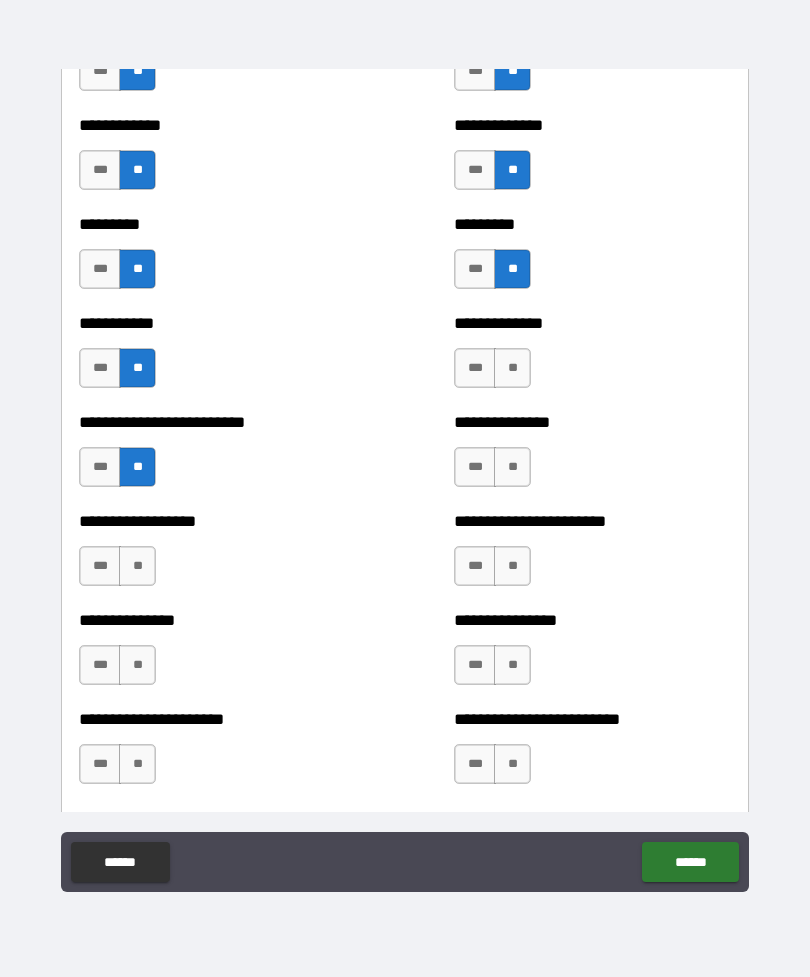 click on "**" at bounding box center [137, 566] 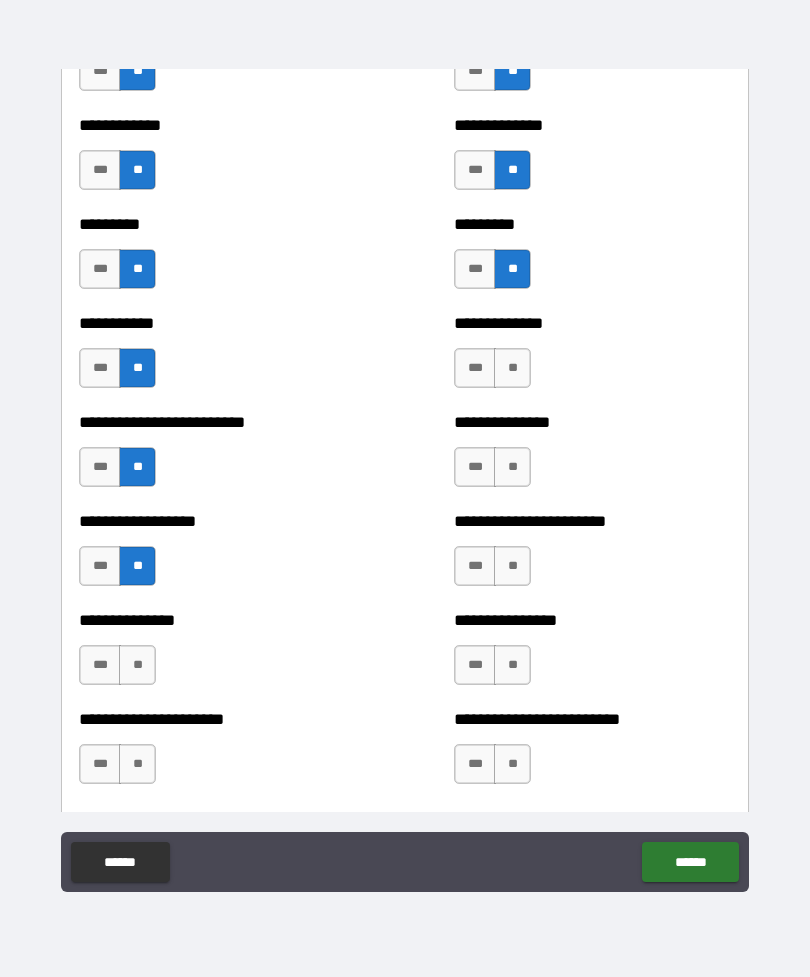 click on "**" at bounding box center (137, 665) 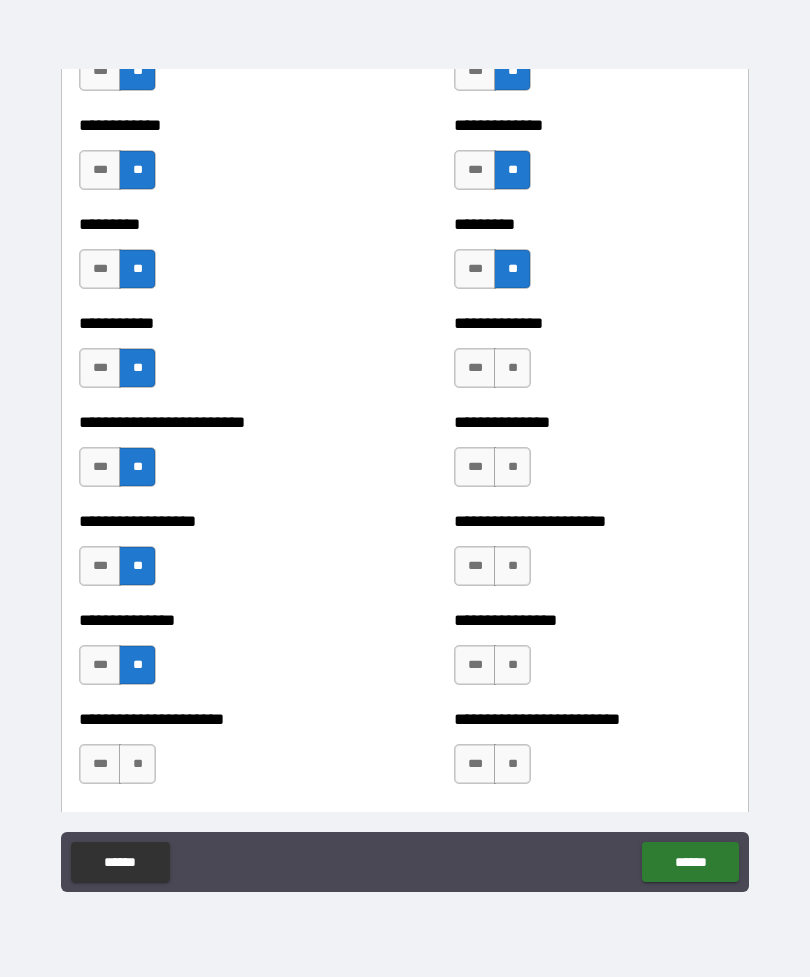 click on "**" at bounding box center [137, 764] 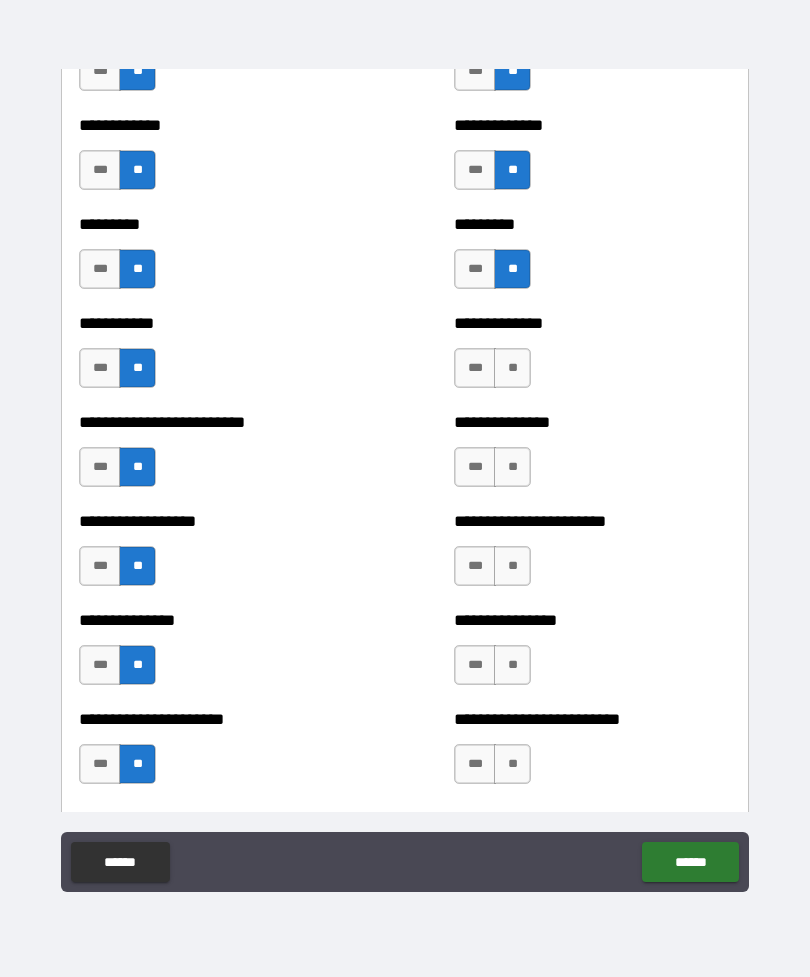 click on "**" at bounding box center [512, 368] 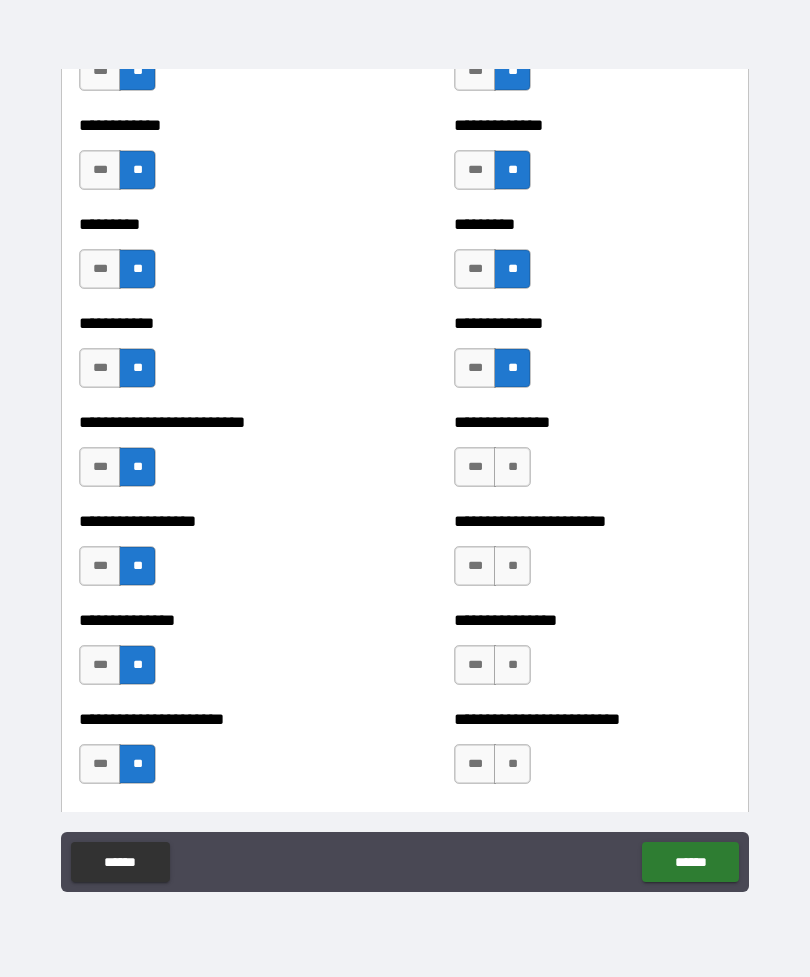 click on "**" at bounding box center (512, 467) 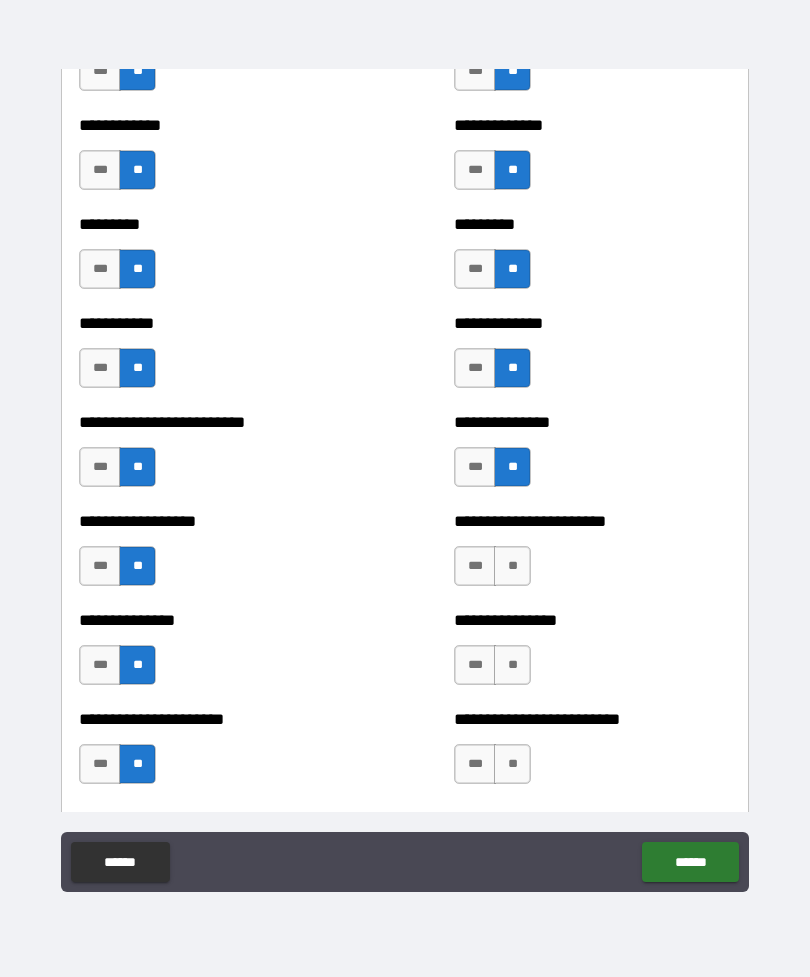 click on "**" at bounding box center (512, 566) 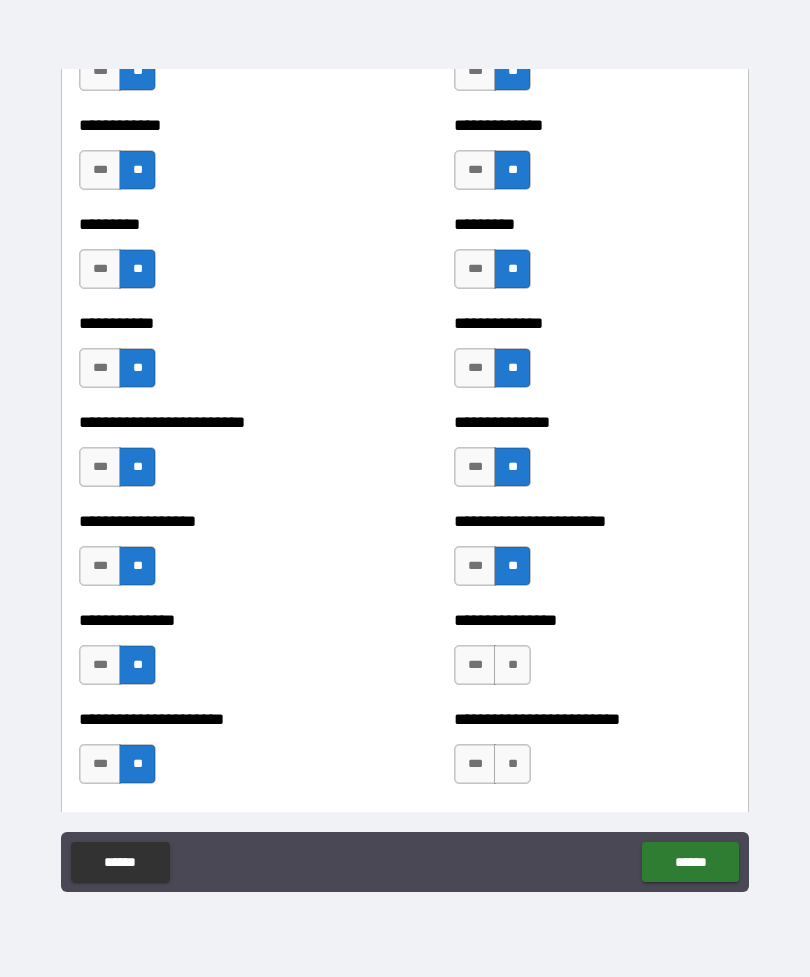 click on "**" at bounding box center [512, 665] 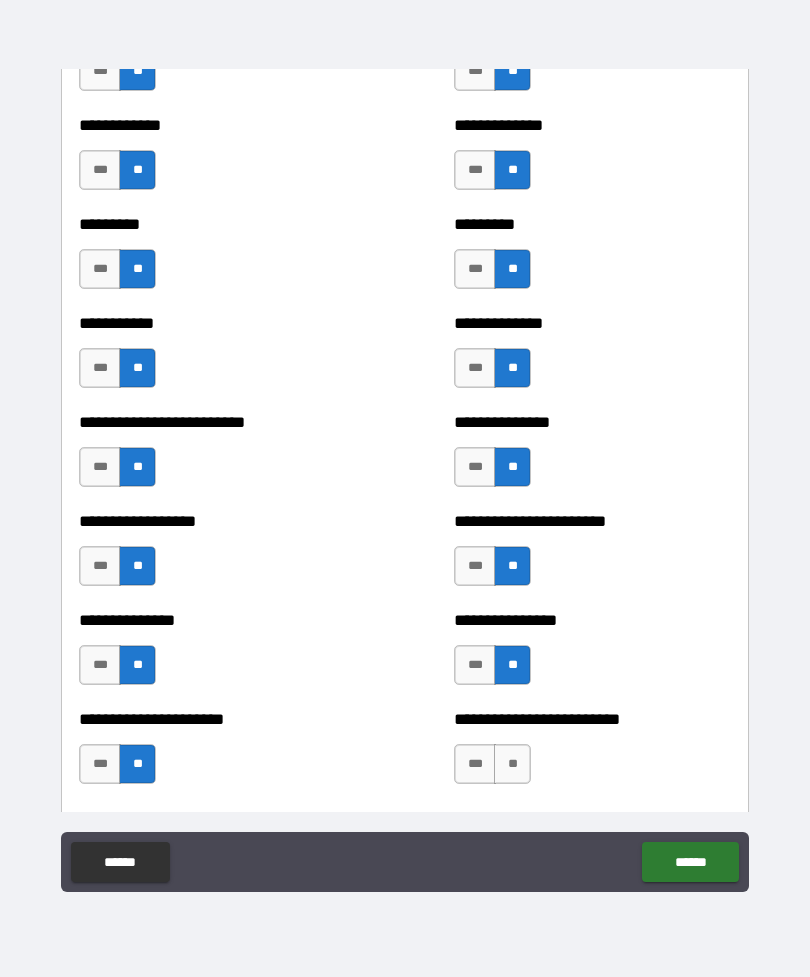 click on "**" at bounding box center [512, 764] 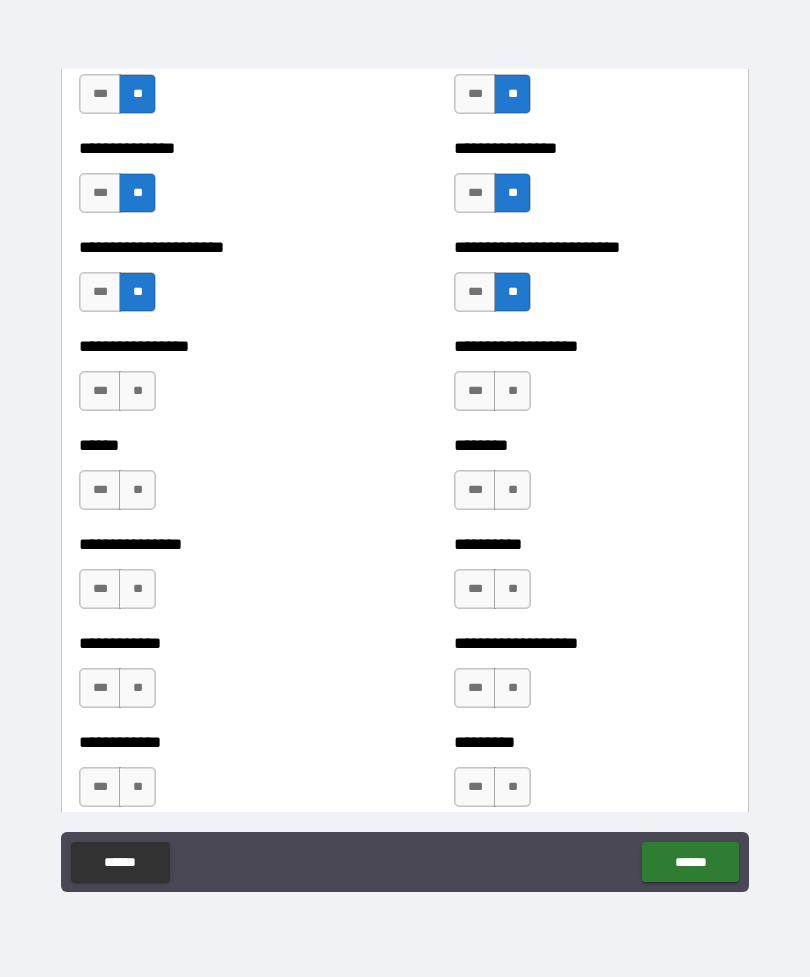scroll, scrollTop: 3066, scrollLeft: 0, axis: vertical 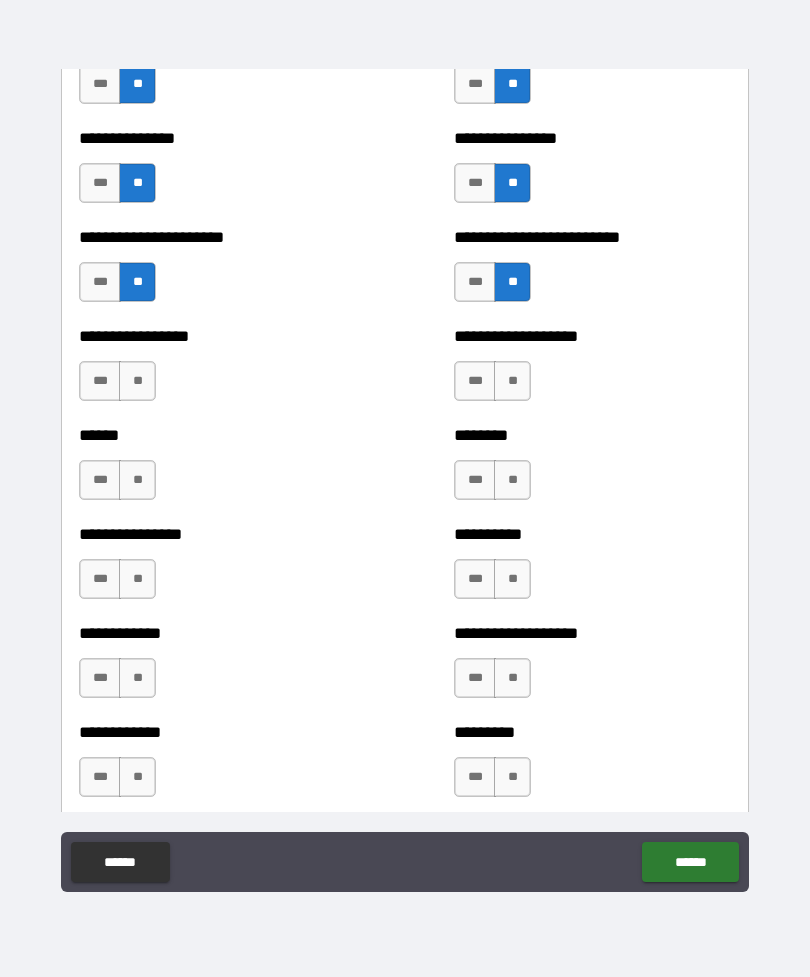 click on "***" at bounding box center (100, 381) 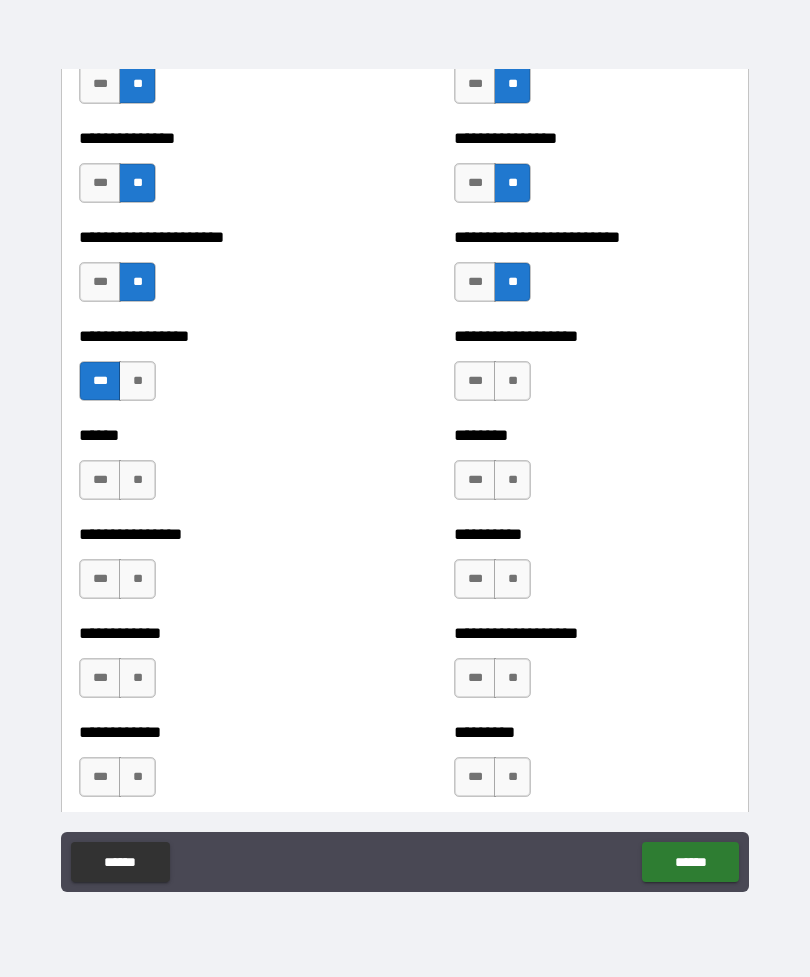 click on "**" at bounding box center (137, 480) 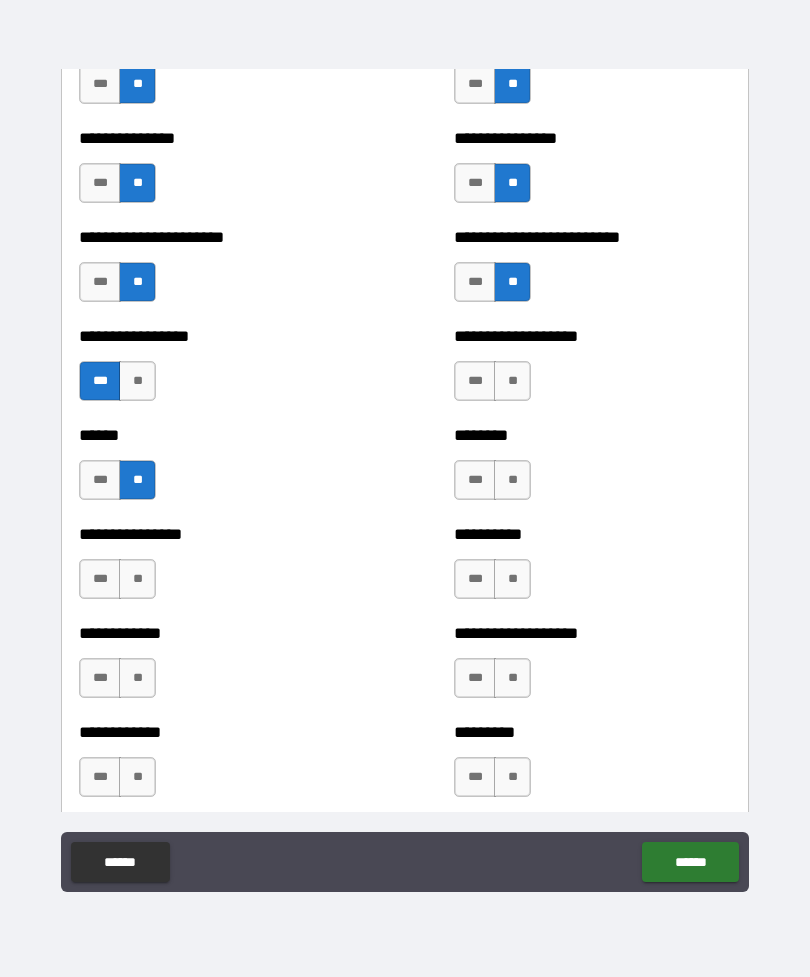 click on "**" at bounding box center [137, 579] 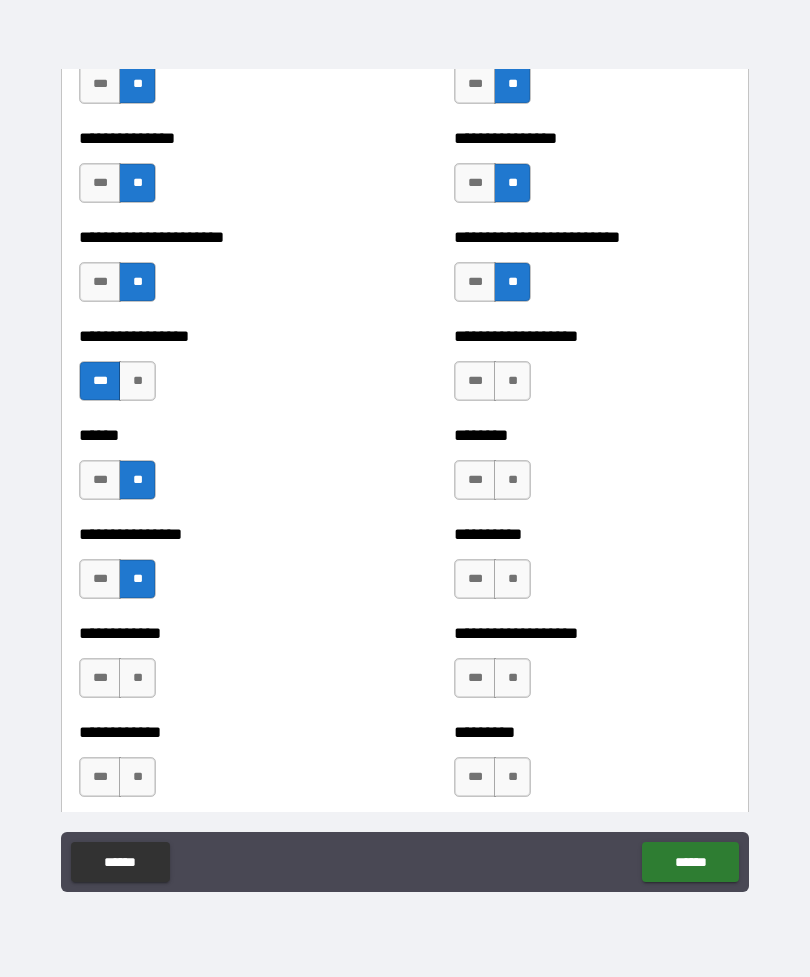 click on "**" at bounding box center (137, 678) 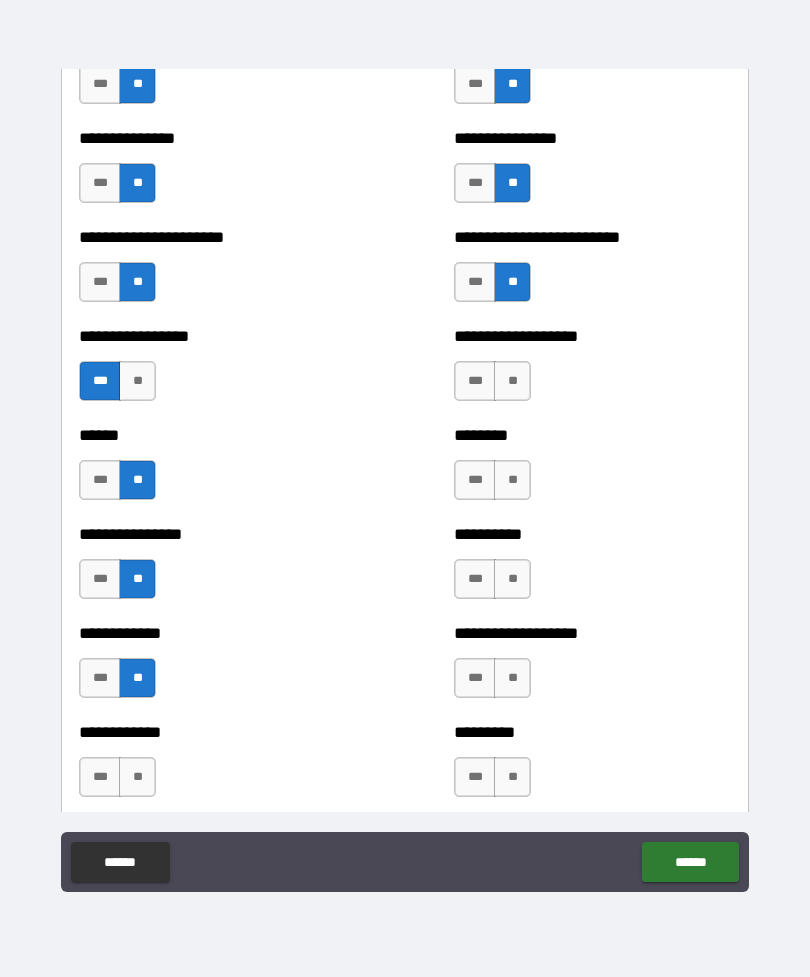click on "**" at bounding box center (137, 777) 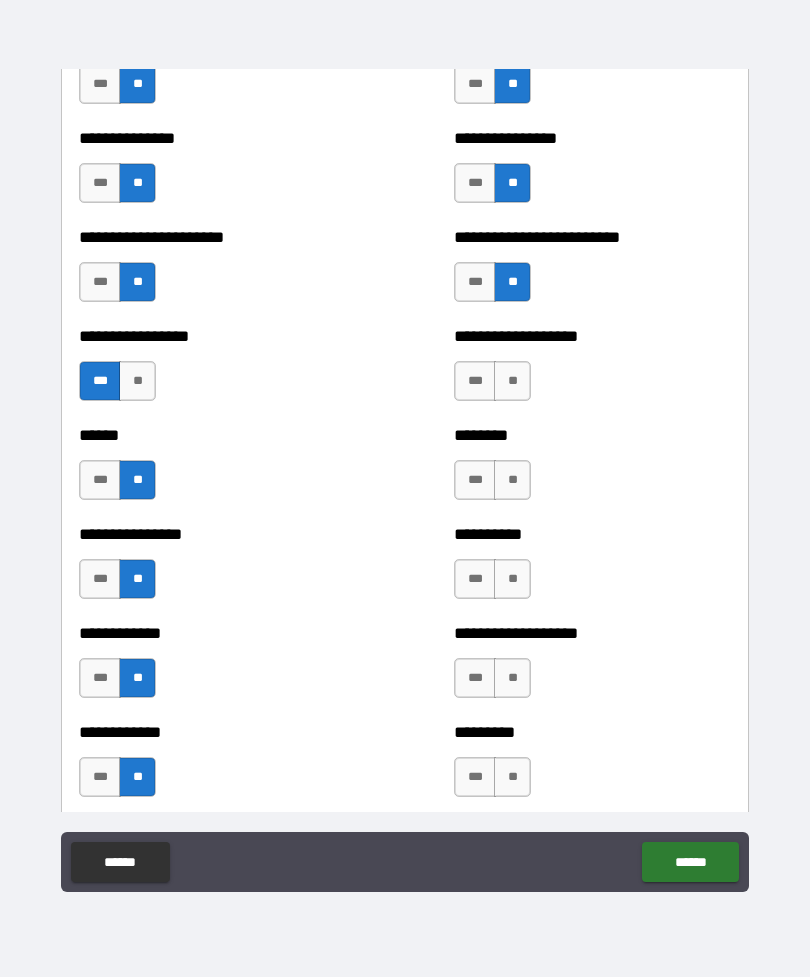 click on "***" at bounding box center [475, 381] 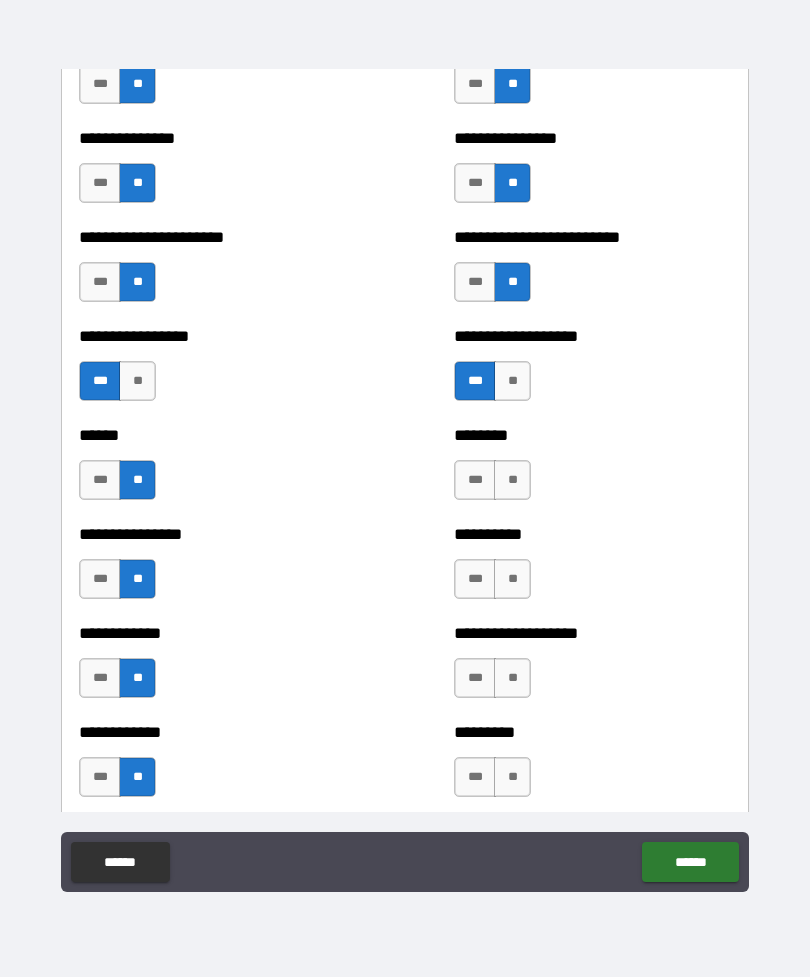 click on "**" at bounding box center (512, 480) 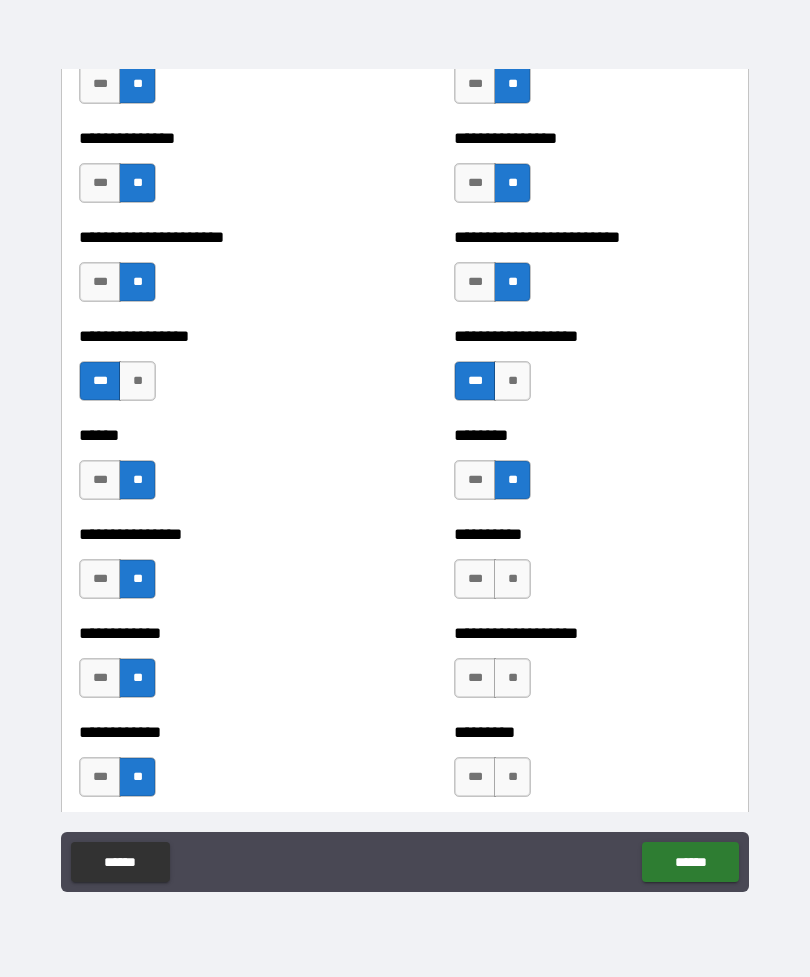 click on "**" at bounding box center [512, 579] 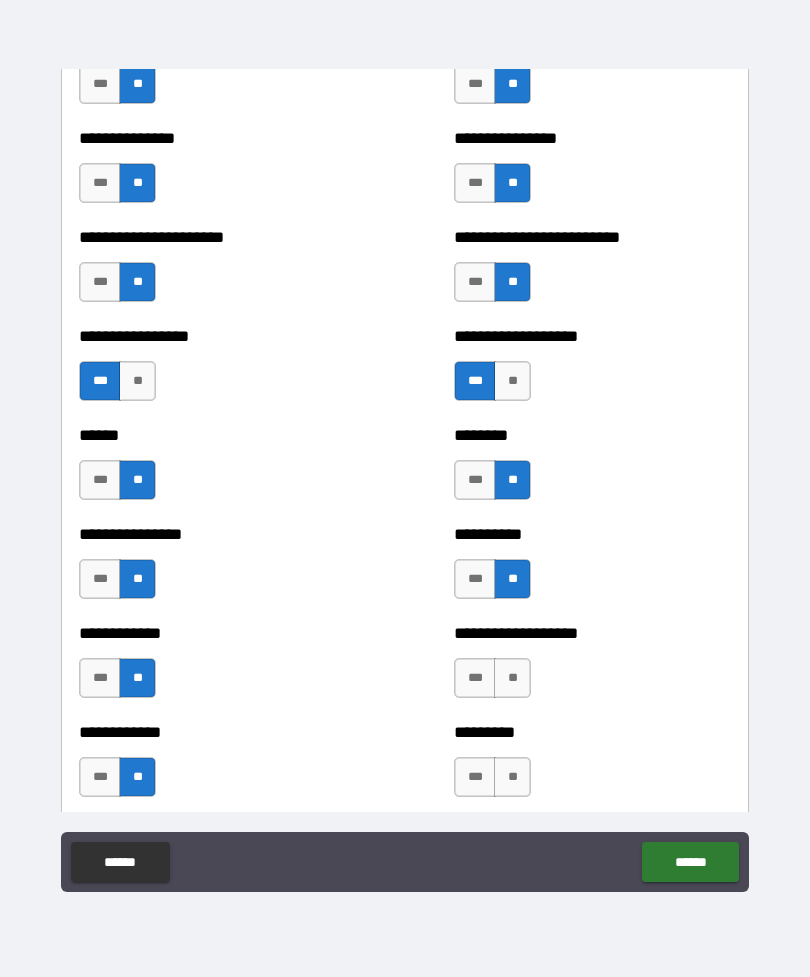 click on "**" at bounding box center [512, 678] 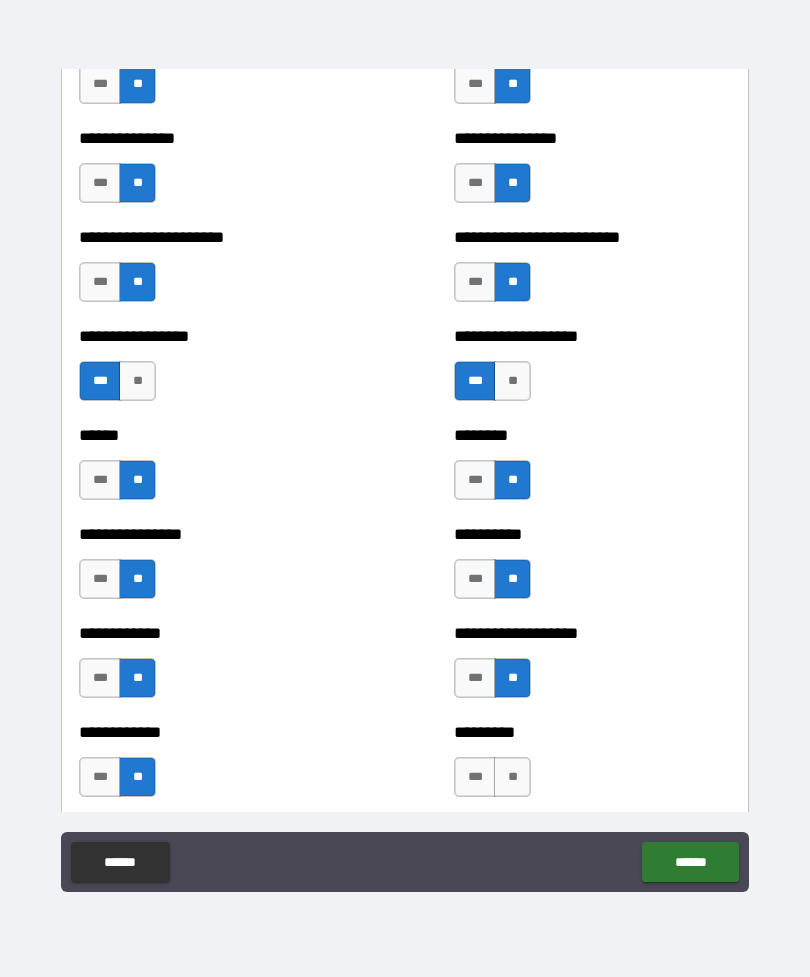 click on "**" at bounding box center (512, 777) 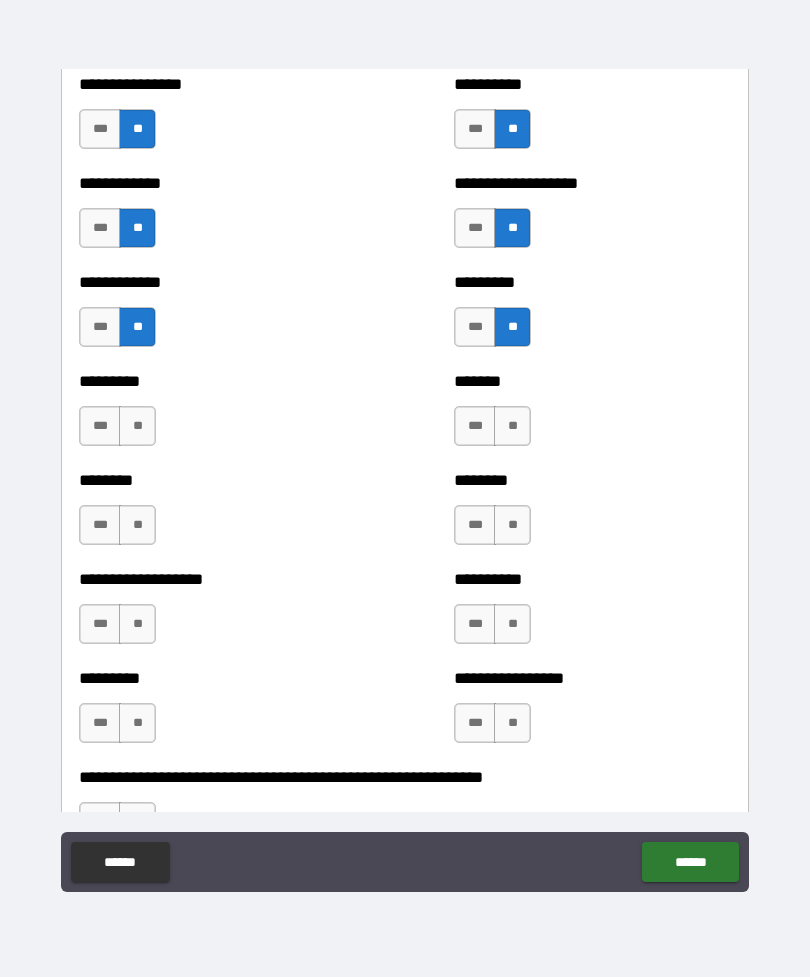 scroll, scrollTop: 3518, scrollLeft: 0, axis: vertical 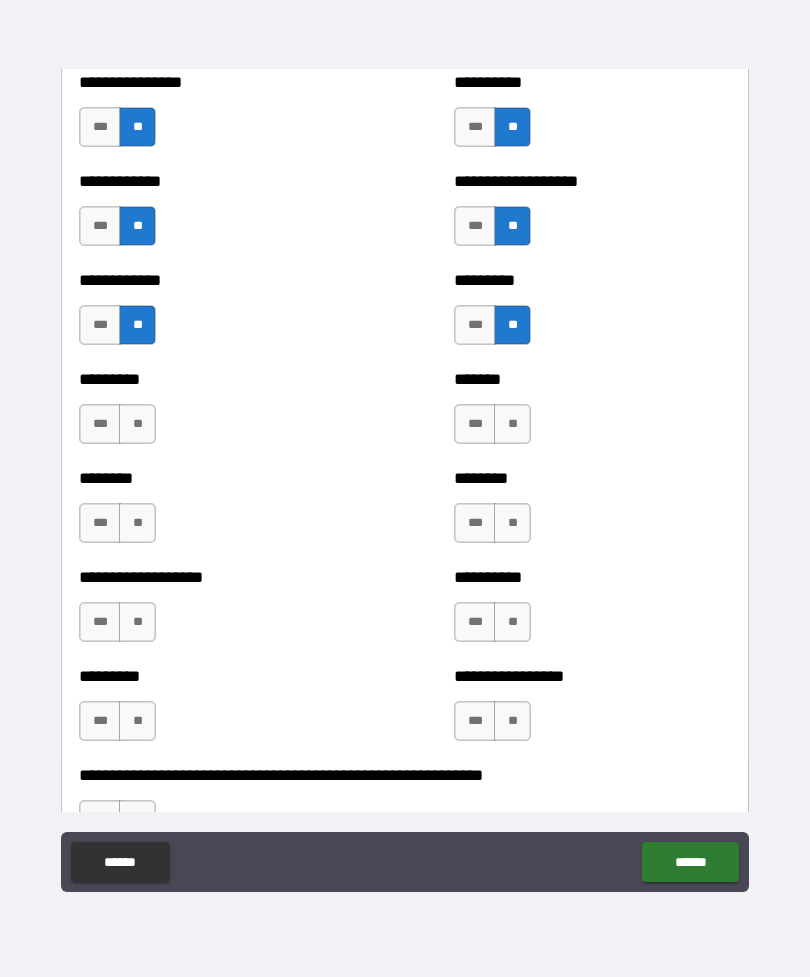 click on "**" at bounding box center (137, 424) 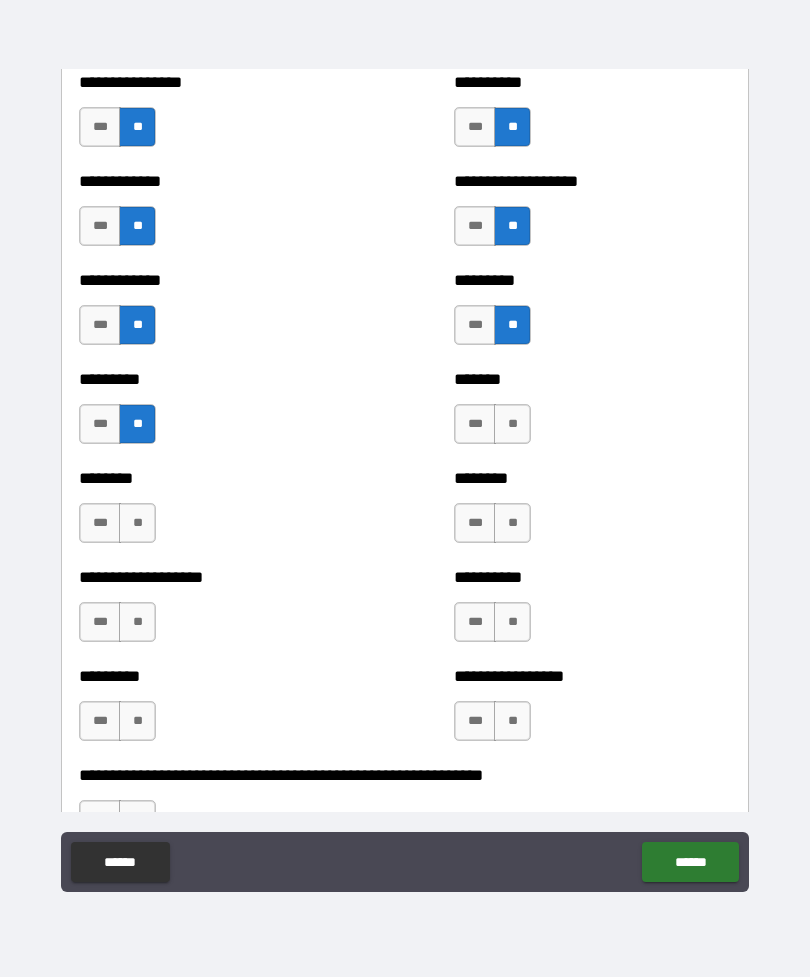 click on "**" at bounding box center (137, 523) 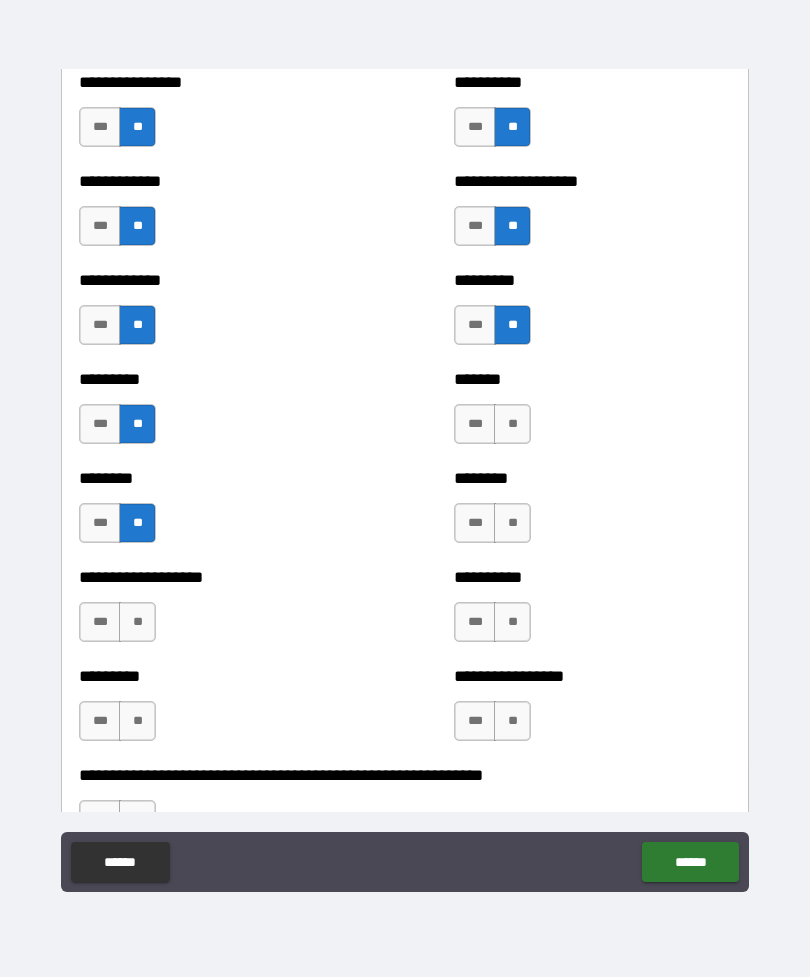 click on "**" at bounding box center [137, 622] 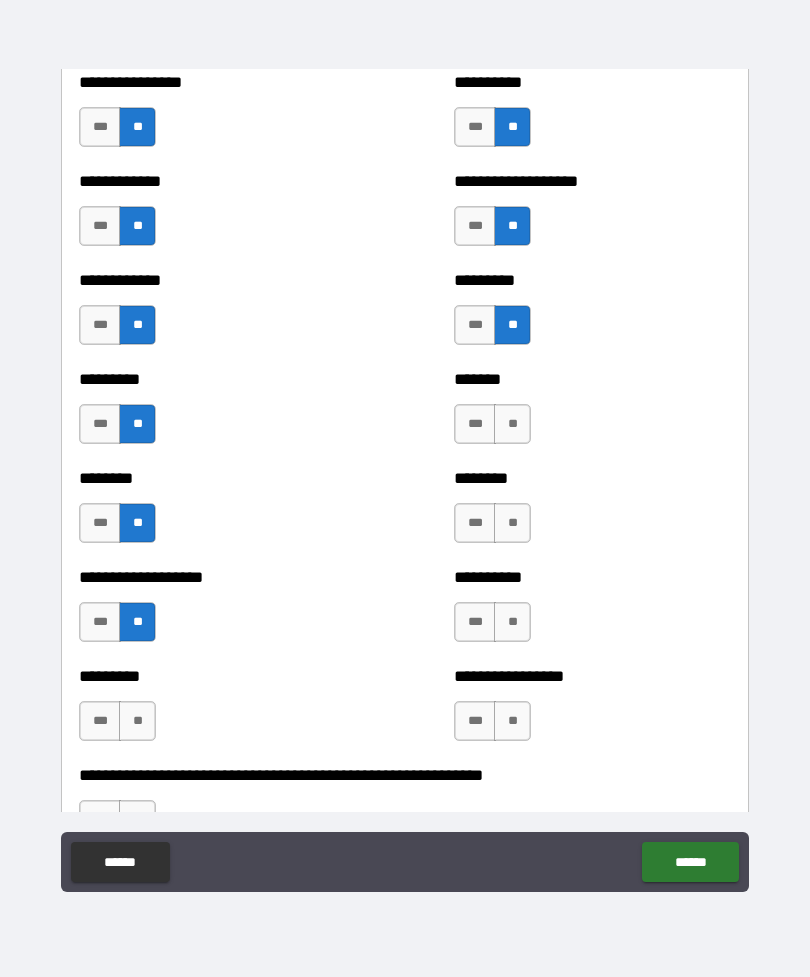 click on "**" at bounding box center (137, 721) 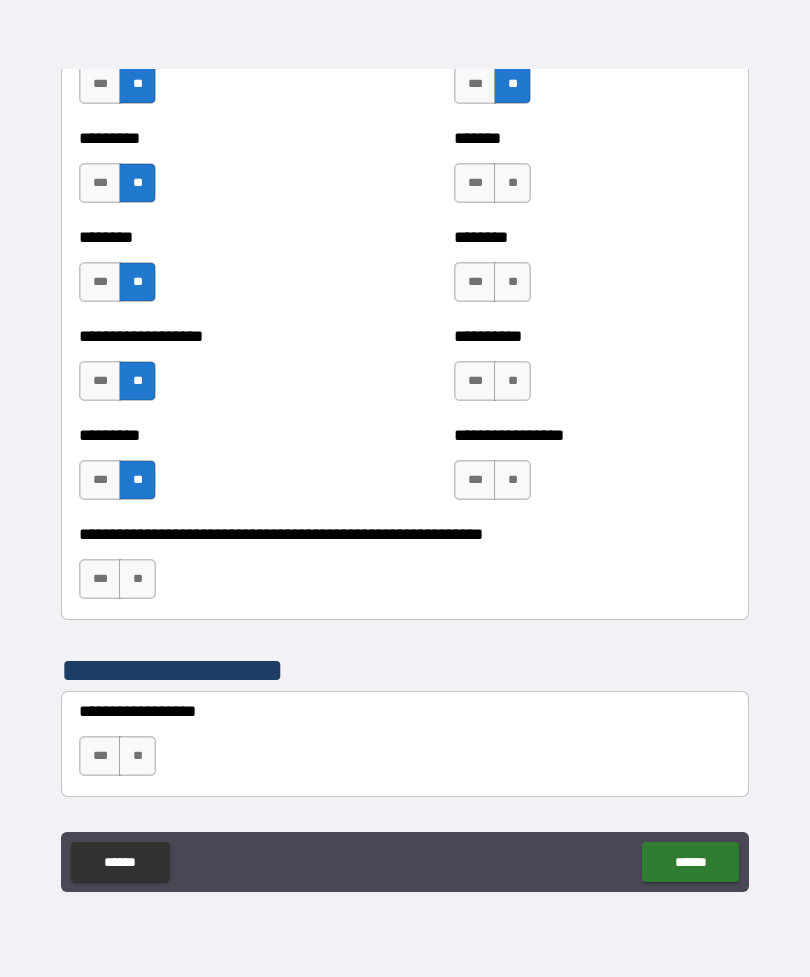 scroll, scrollTop: 3768, scrollLeft: 0, axis: vertical 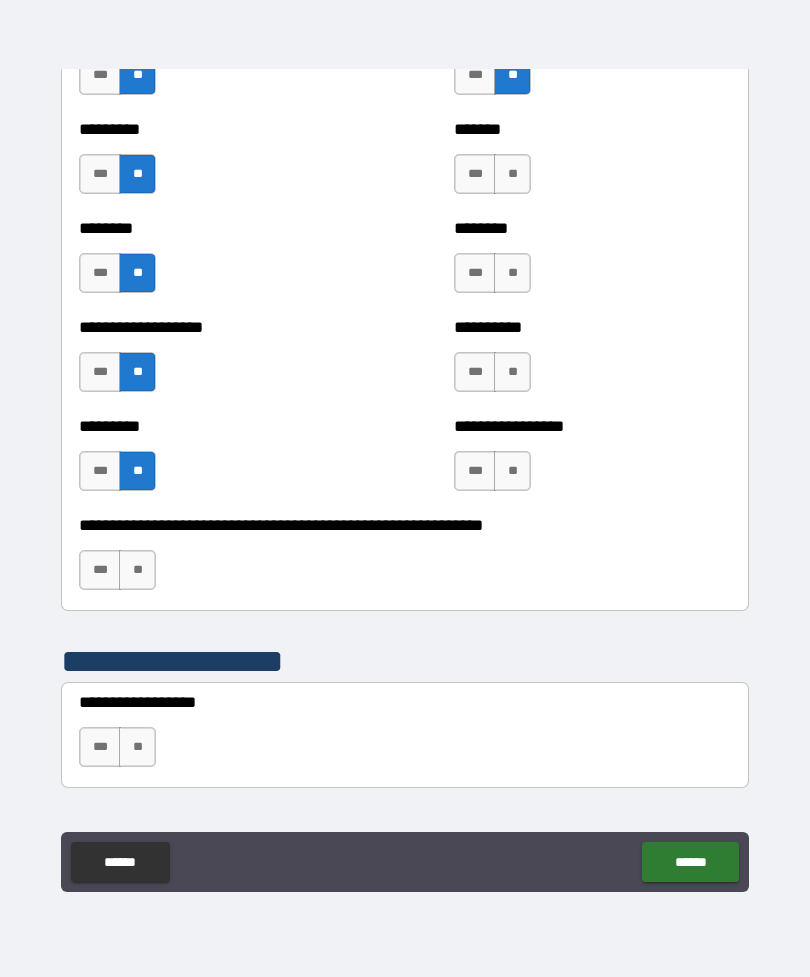click on "**" at bounding box center [137, 570] 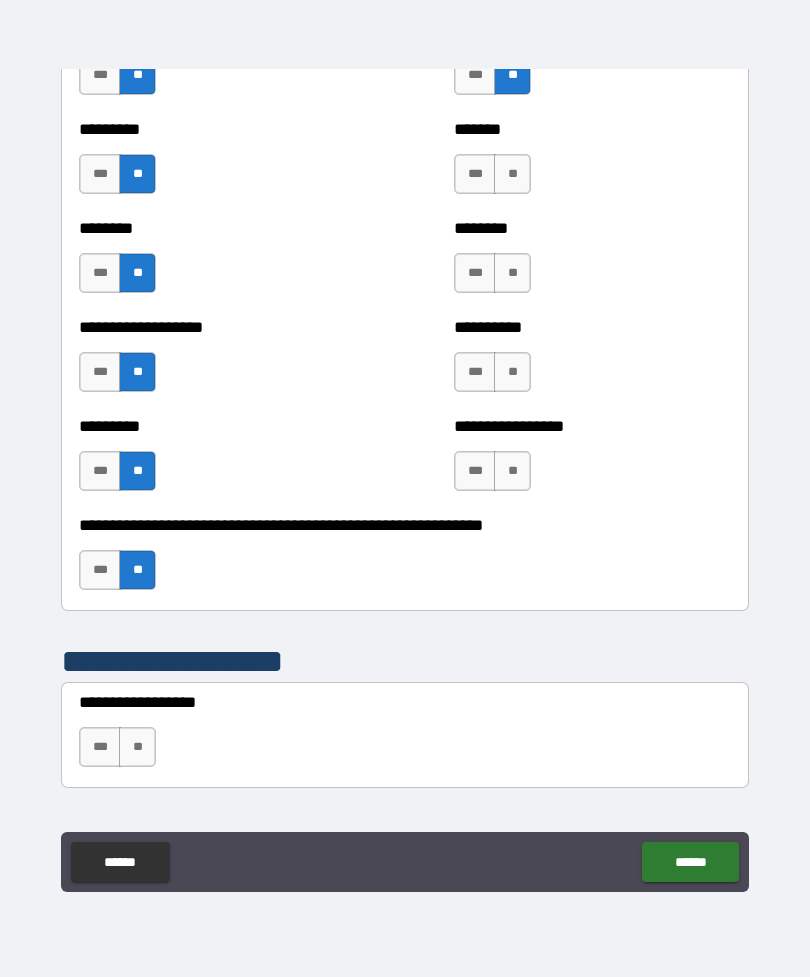 click on "**" at bounding box center [512, 174] 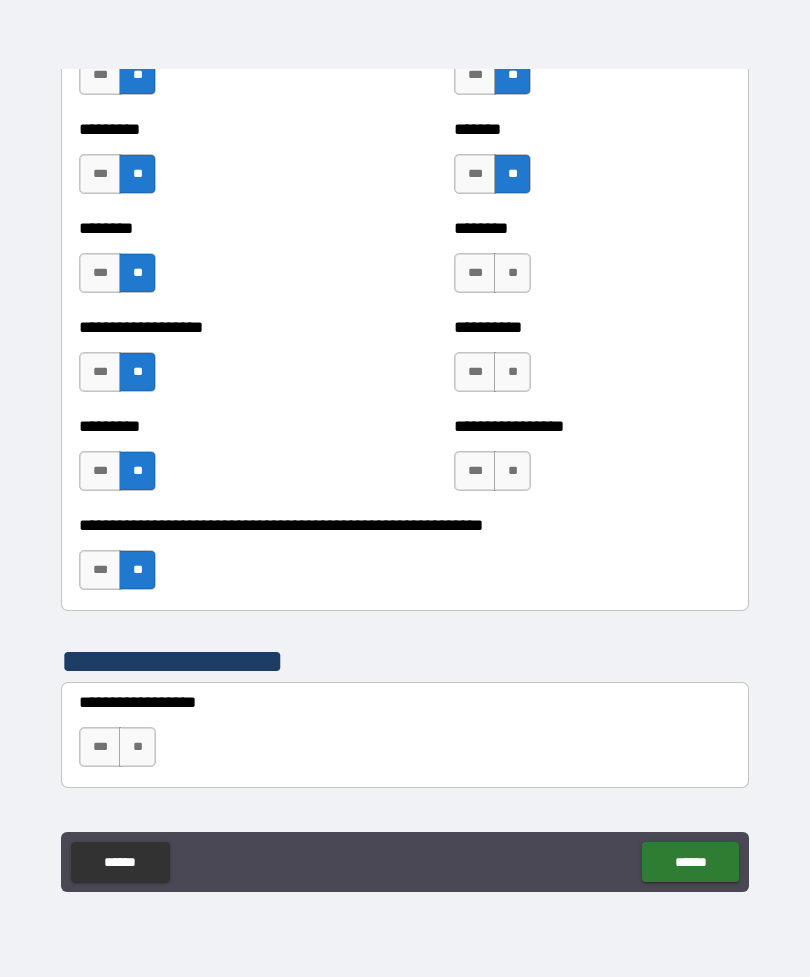 click on "**" at bounding box center (512, 273) 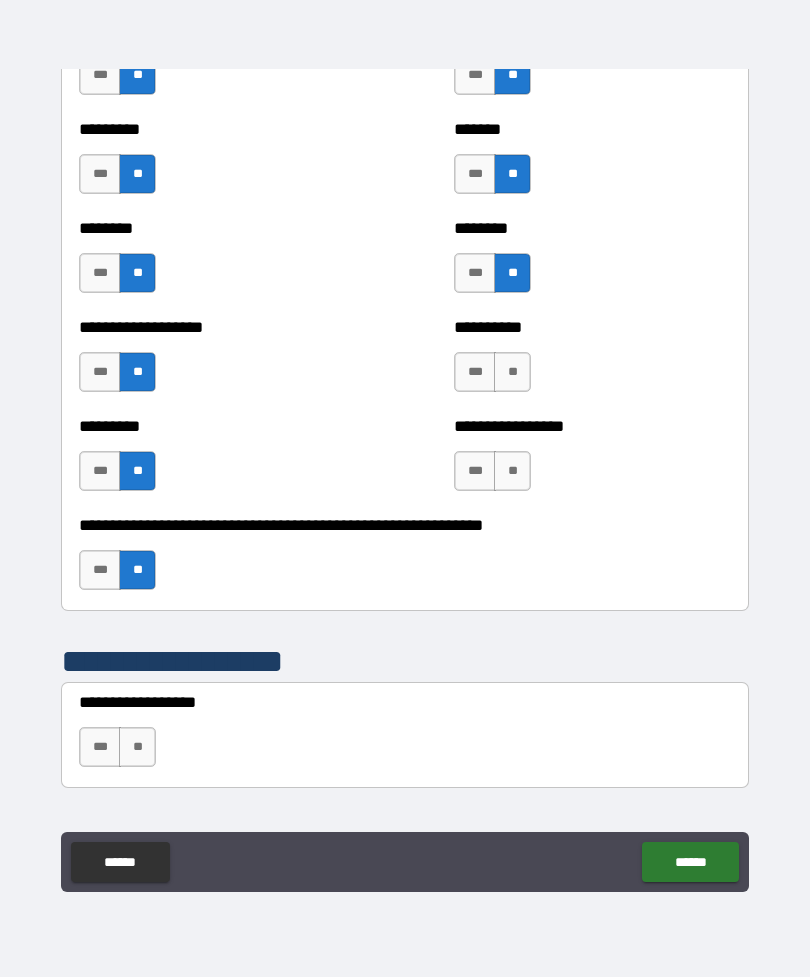 click on "**" at bounding box center [512, 372] 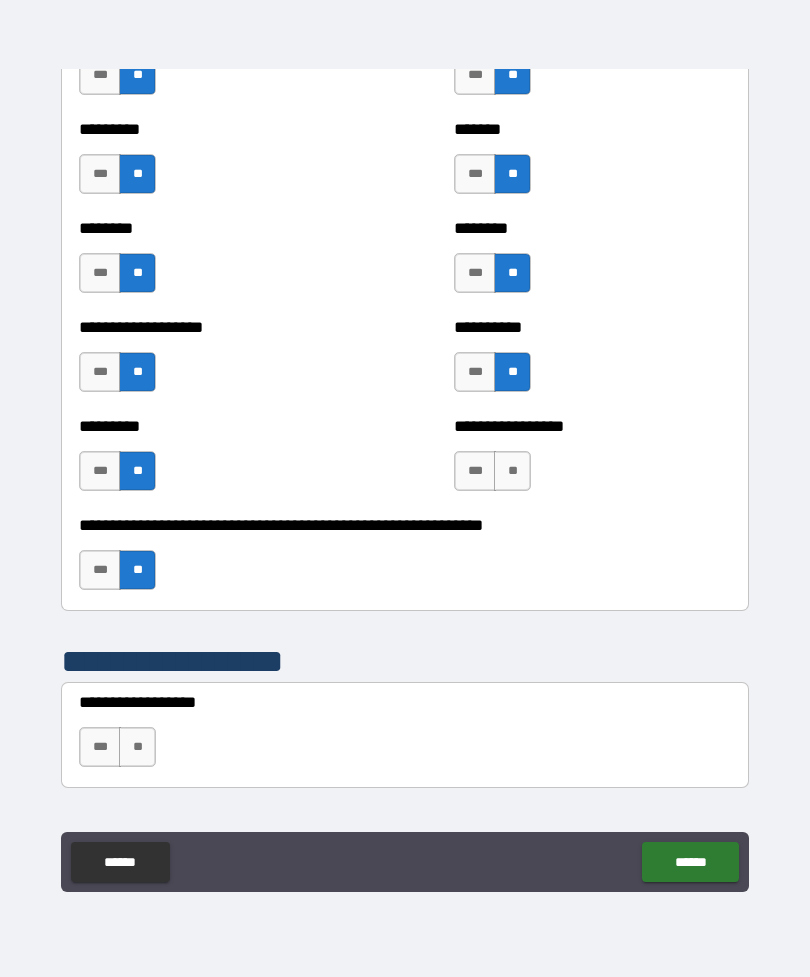 click on "**" at bounding box center [512, 471] 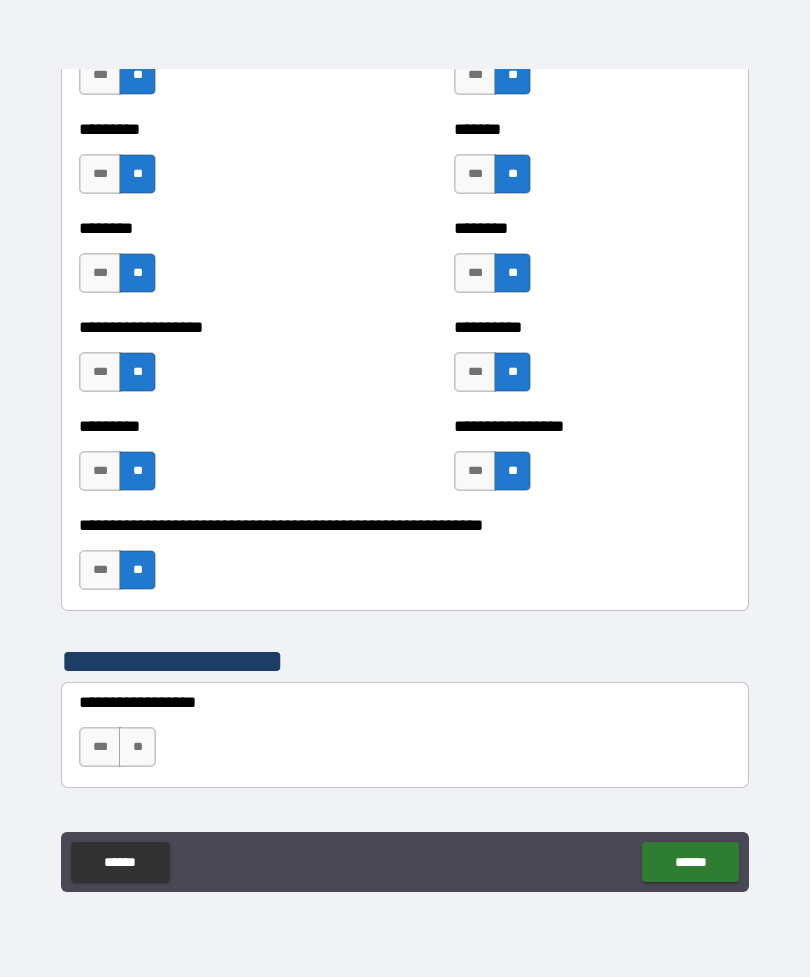 click on "**" at bounding box center [137, 747] 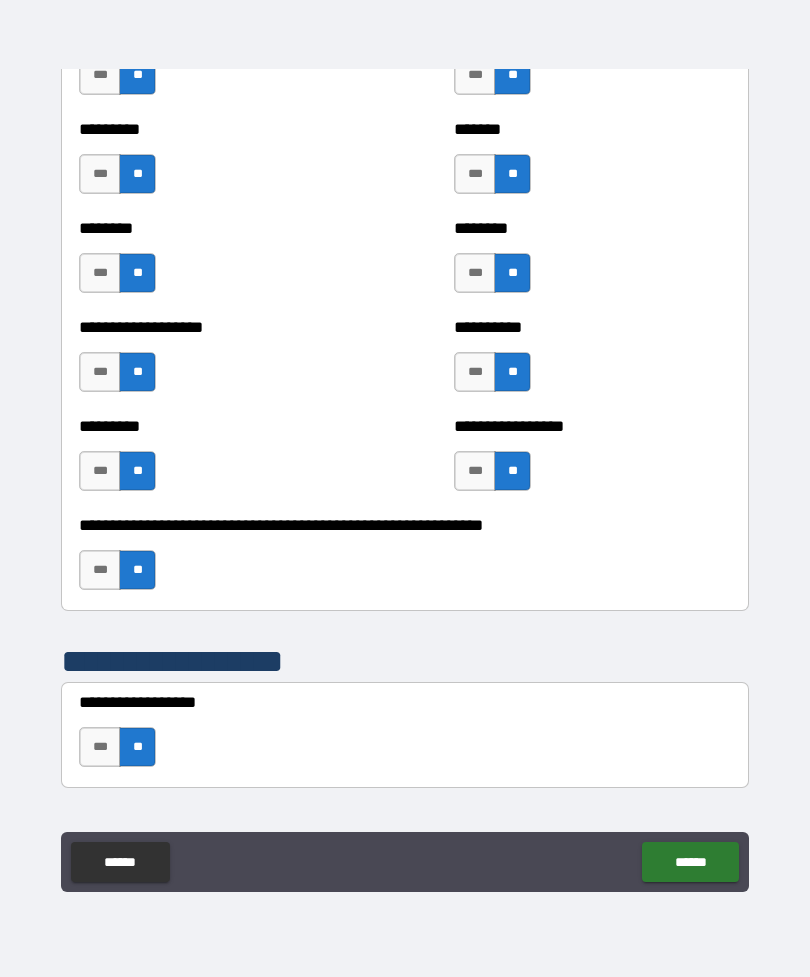 click on "******" at bounding box center [690, 862] 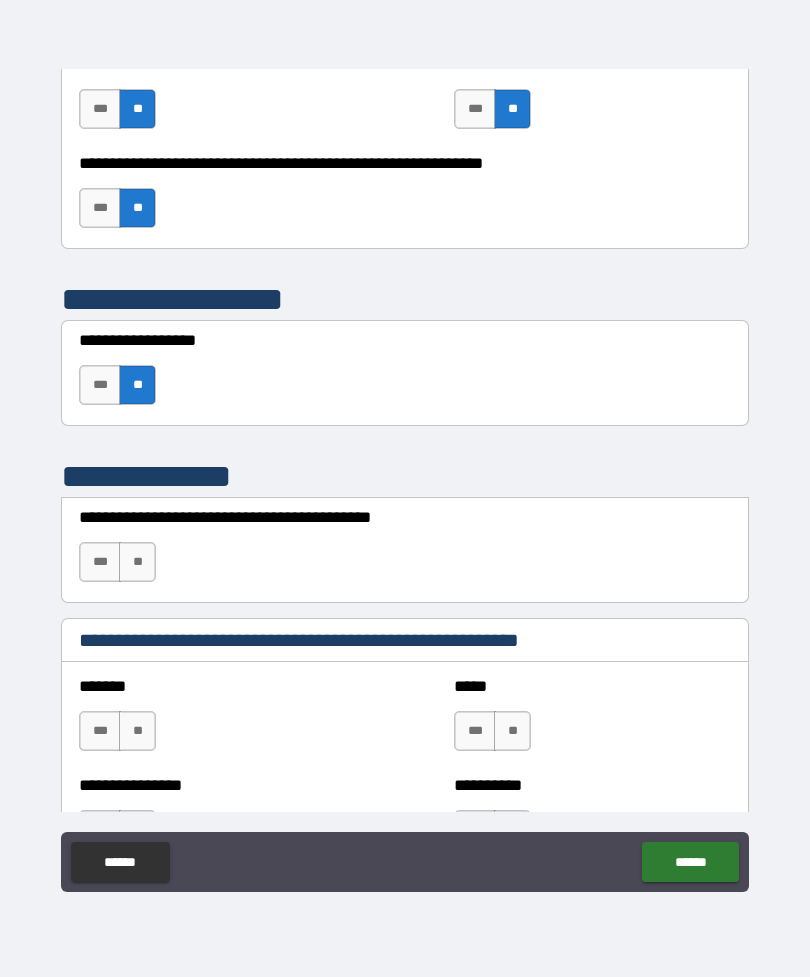 scroll, scrollTop: 4143, scrollLeft: 0, axis: vertical 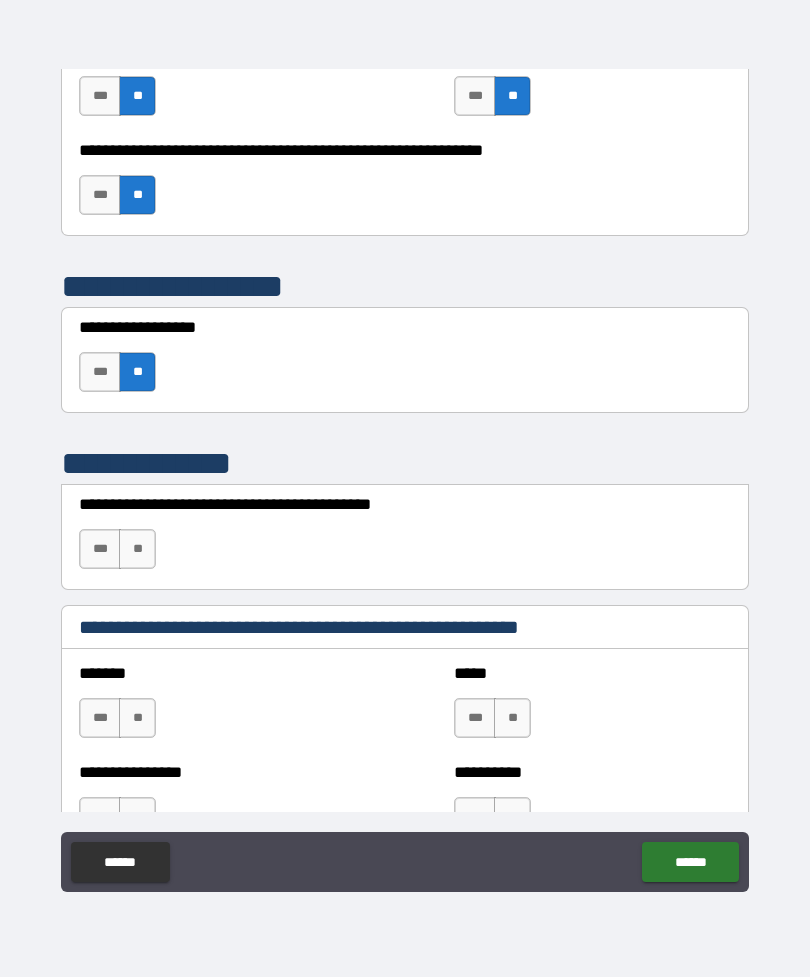 click on "**" at bounding box center (137, 549) 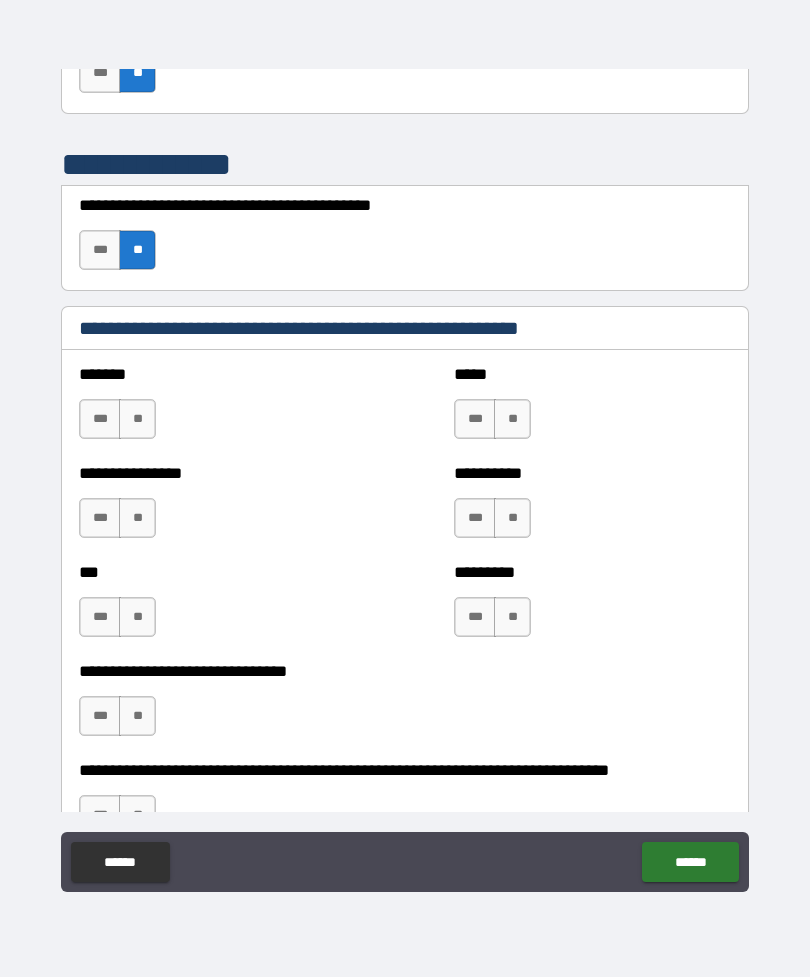 scroll, scrollTop: 4449, scrollLeft: 0, axis: vertical 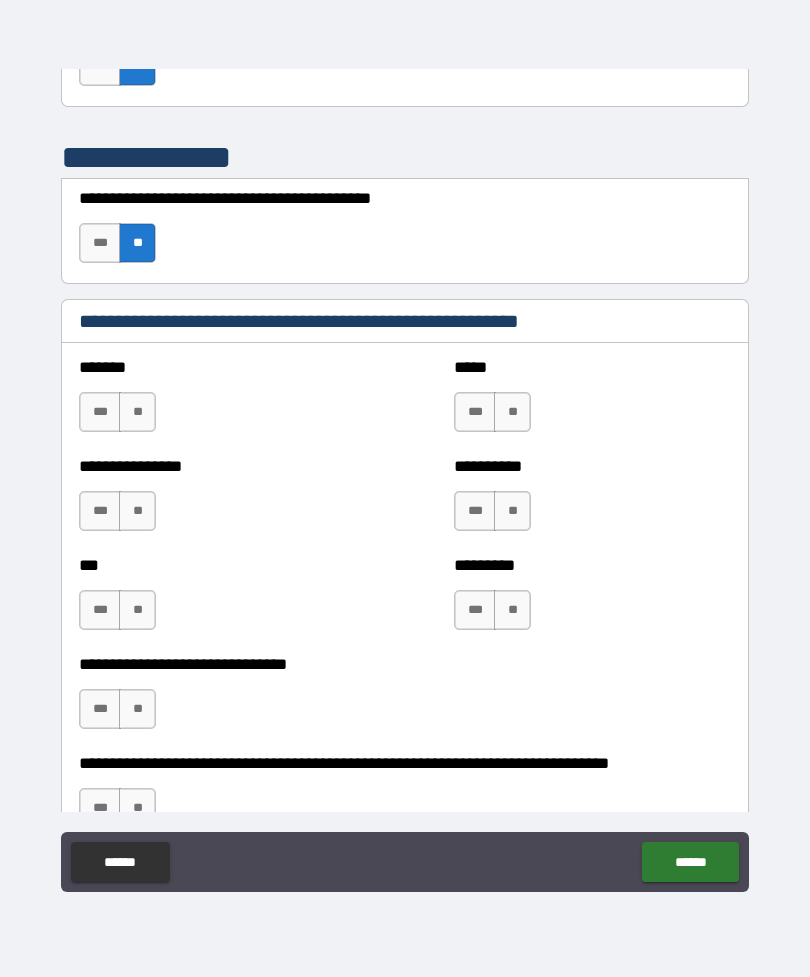 click on "**" at bounding box center [137, 412] 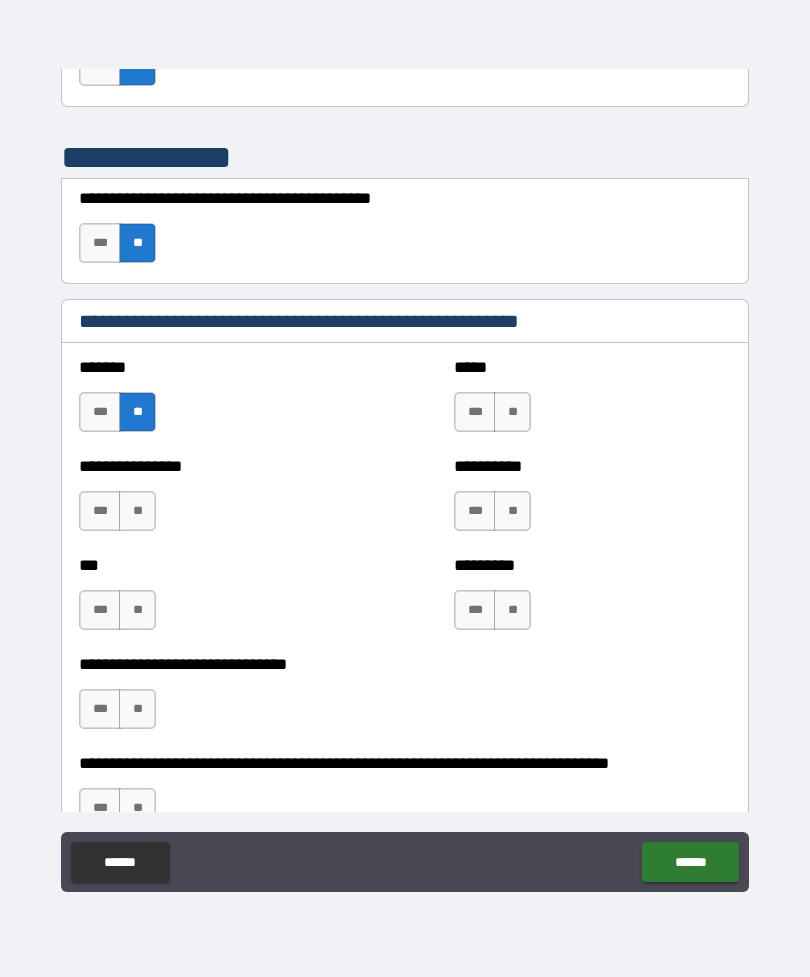 click on "**" at bounding box center (137, 511) 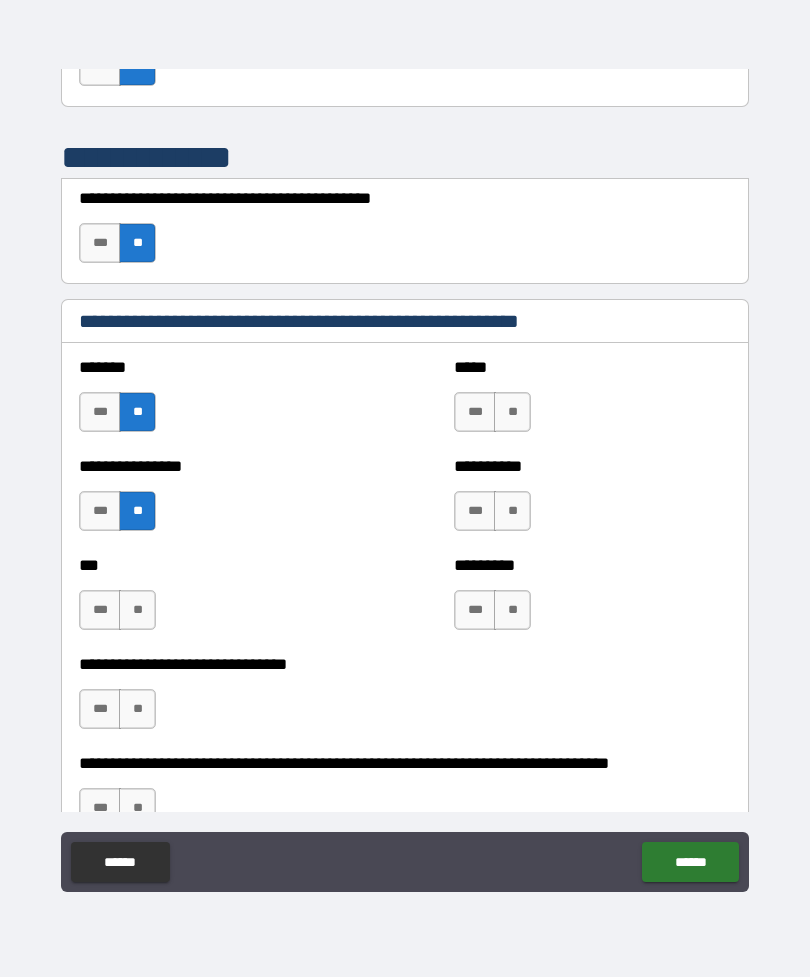 click on "**" at bounding box center [137, 610] 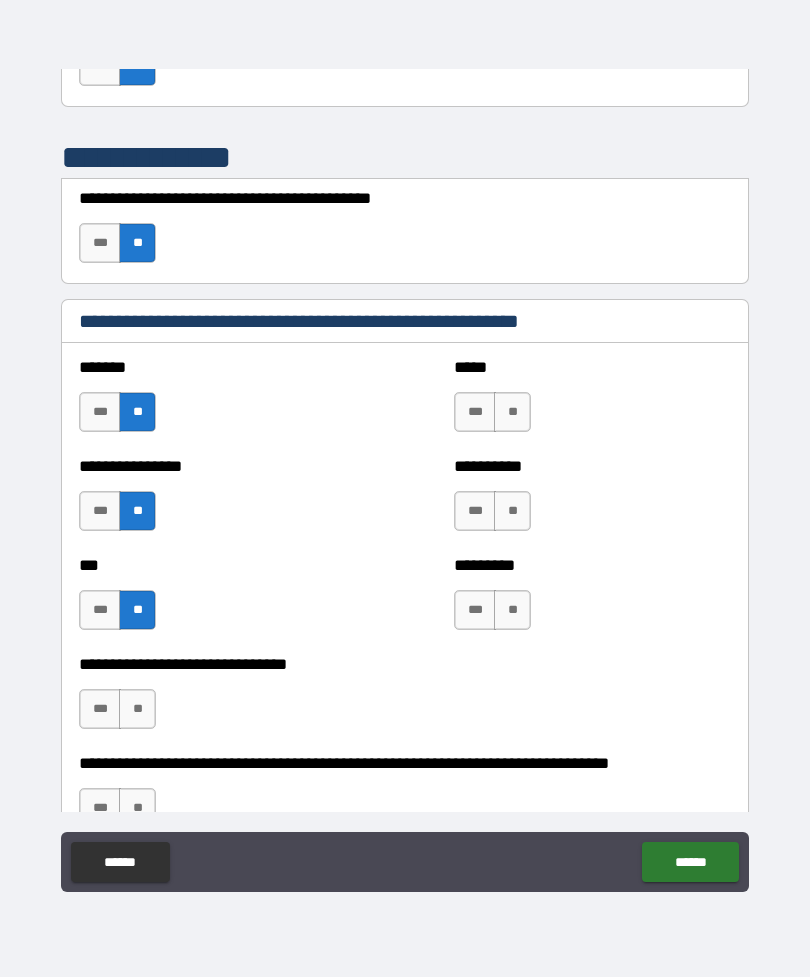 click on "**" at bounding box center (137, 709) 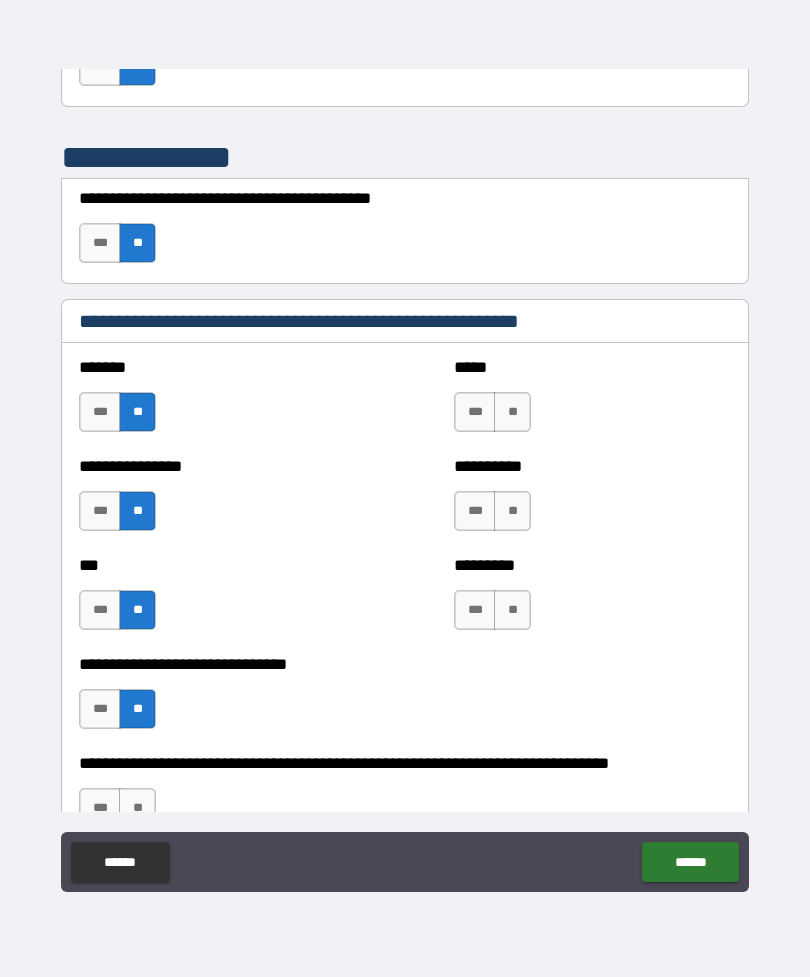 click on "**" at bounding box center (512, 412) 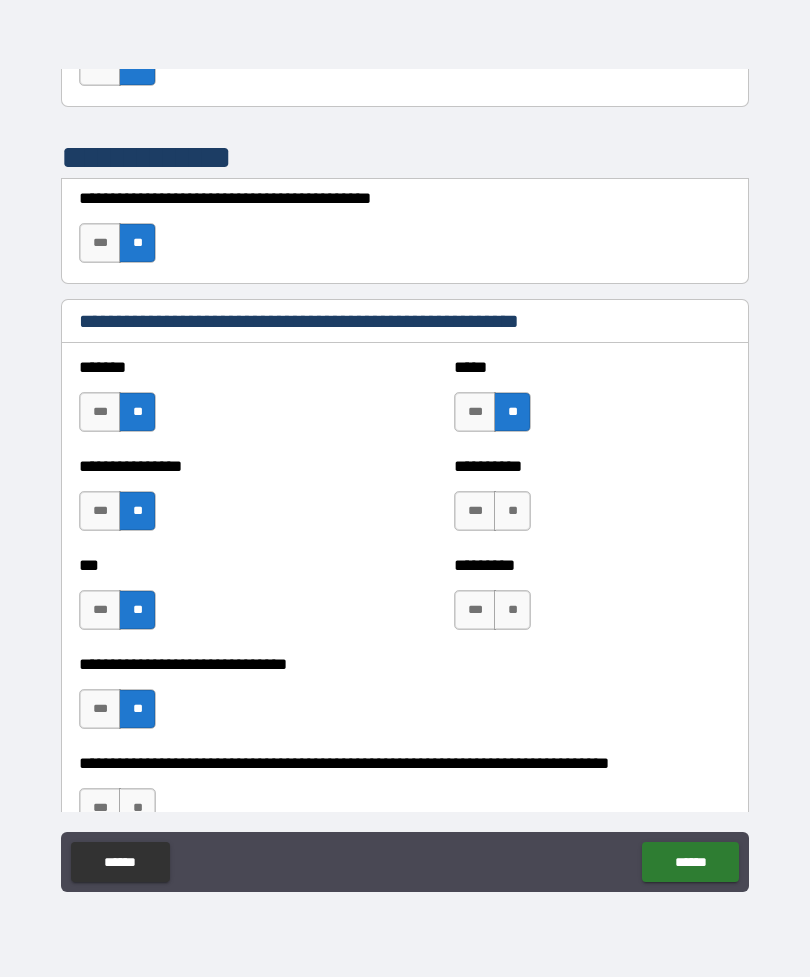click on "**" at bounding box center [512, 511] 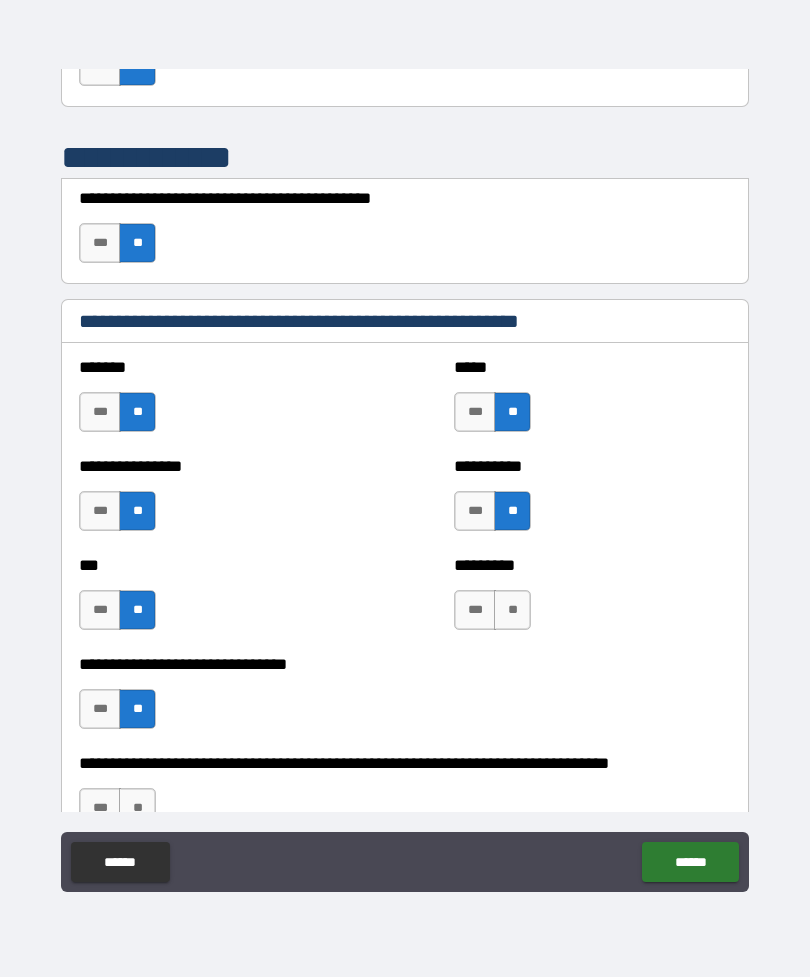 click on "**" at bounding box center (512, 610) 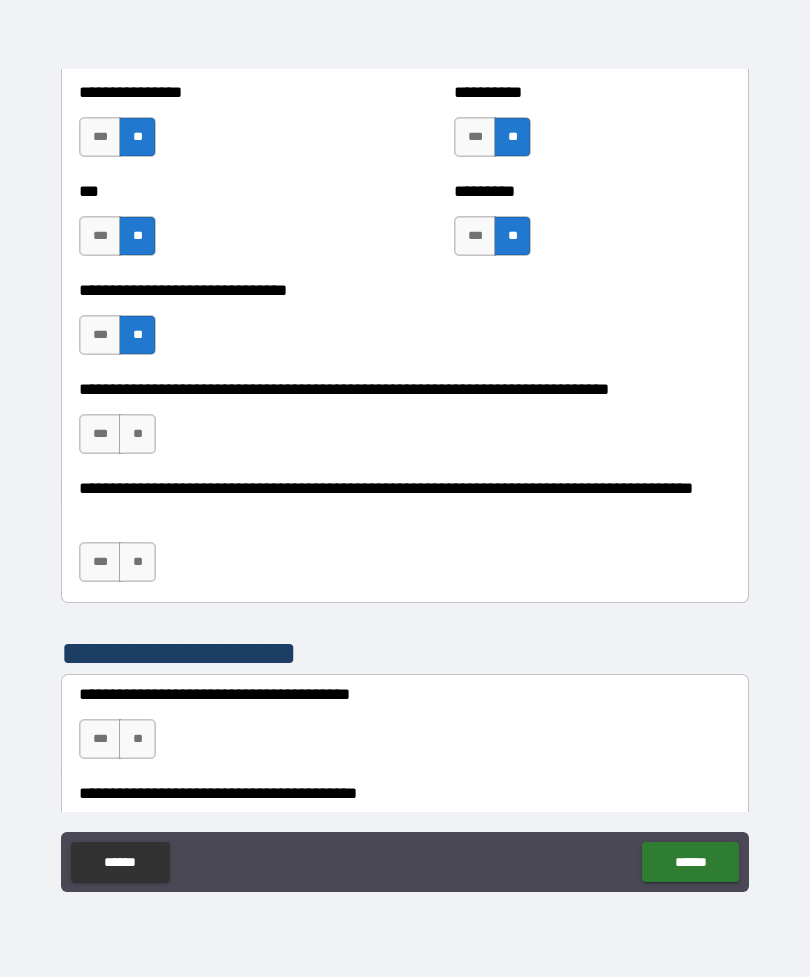 scroll, scrollTop: 4850, scrollLeft: 0, axis: vertical 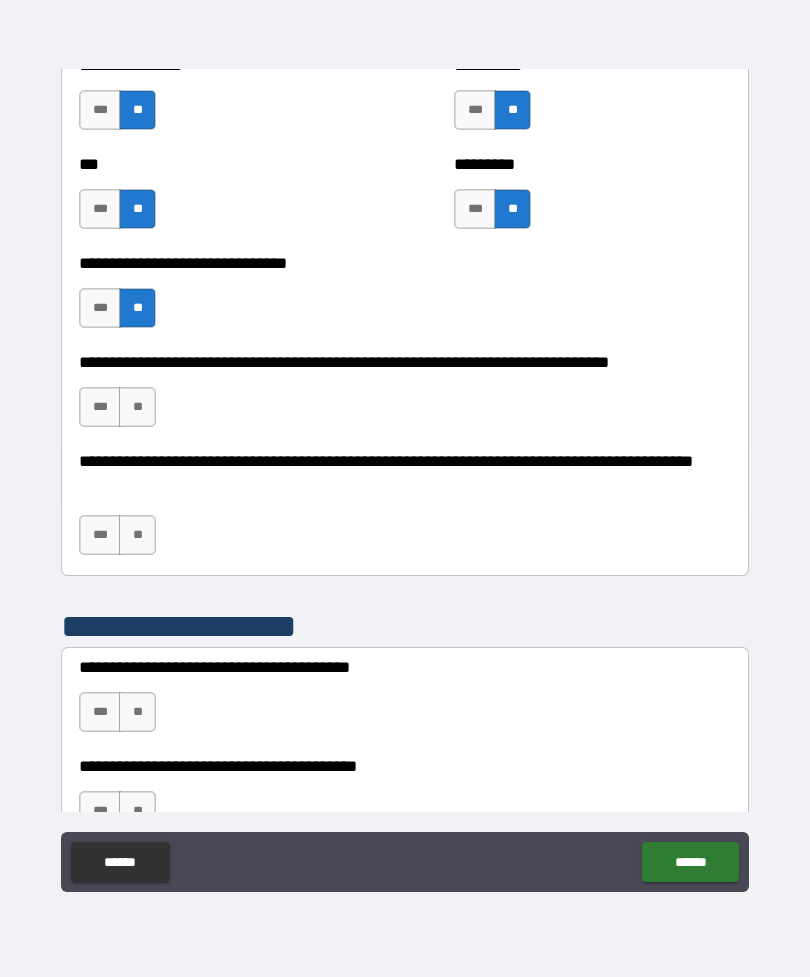 click on "**" at bounding box center (137, 407) 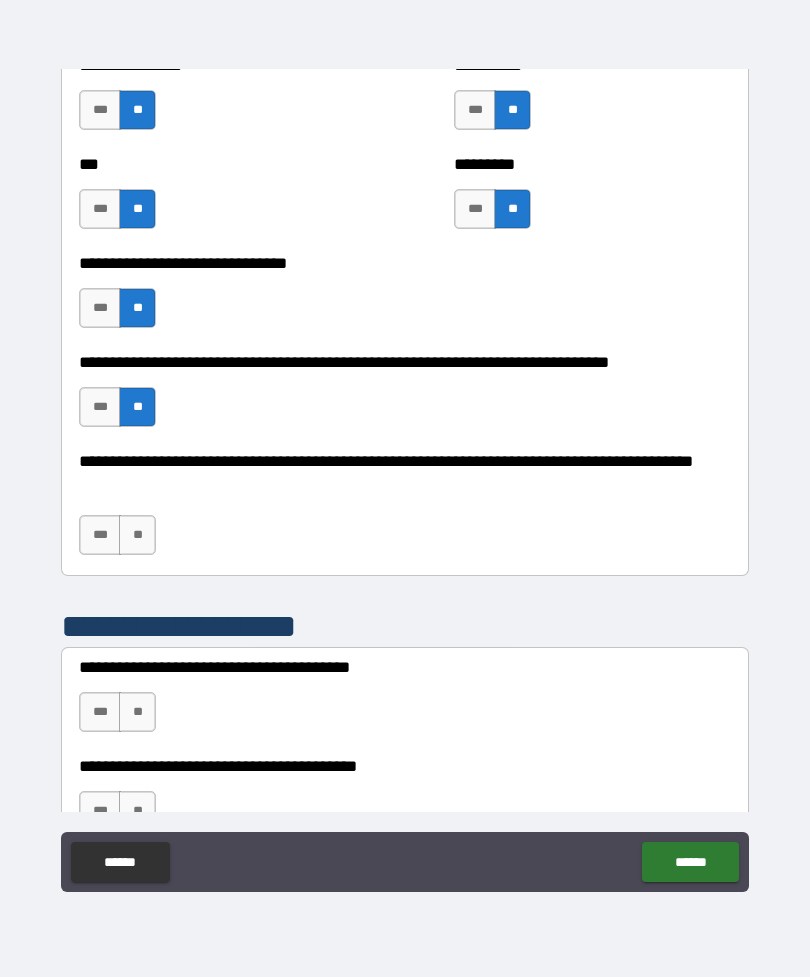 click on "**" at bounding box center (137, 535) 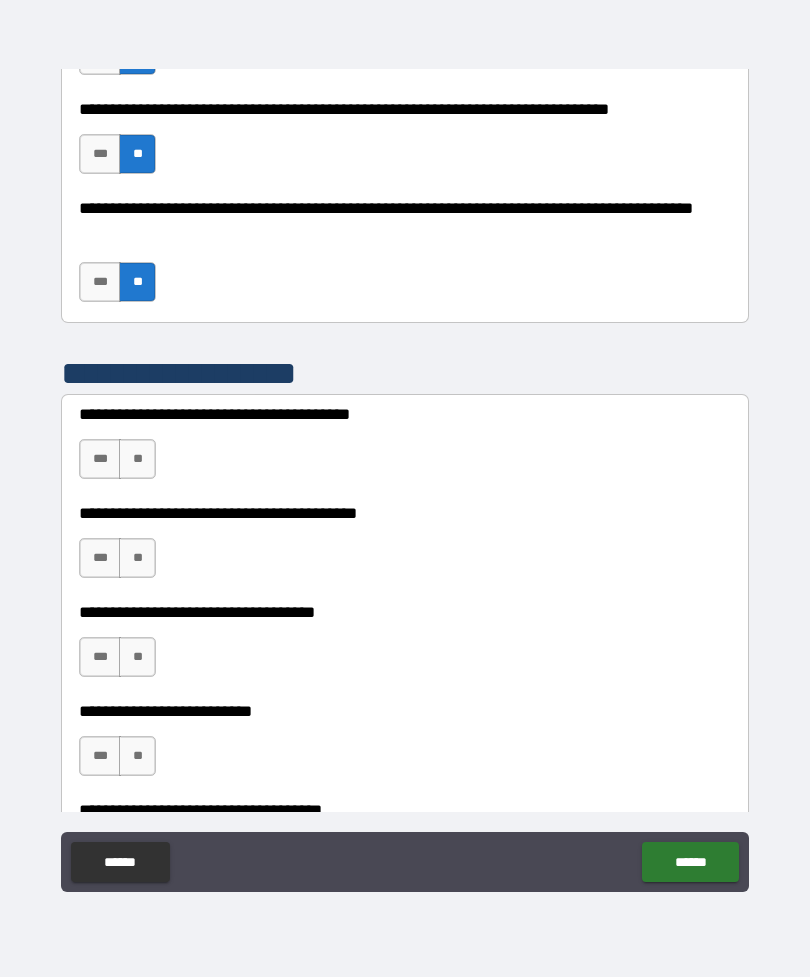 scroll, scrollTop: 5108, scrollLeft: 0, axis: vertical 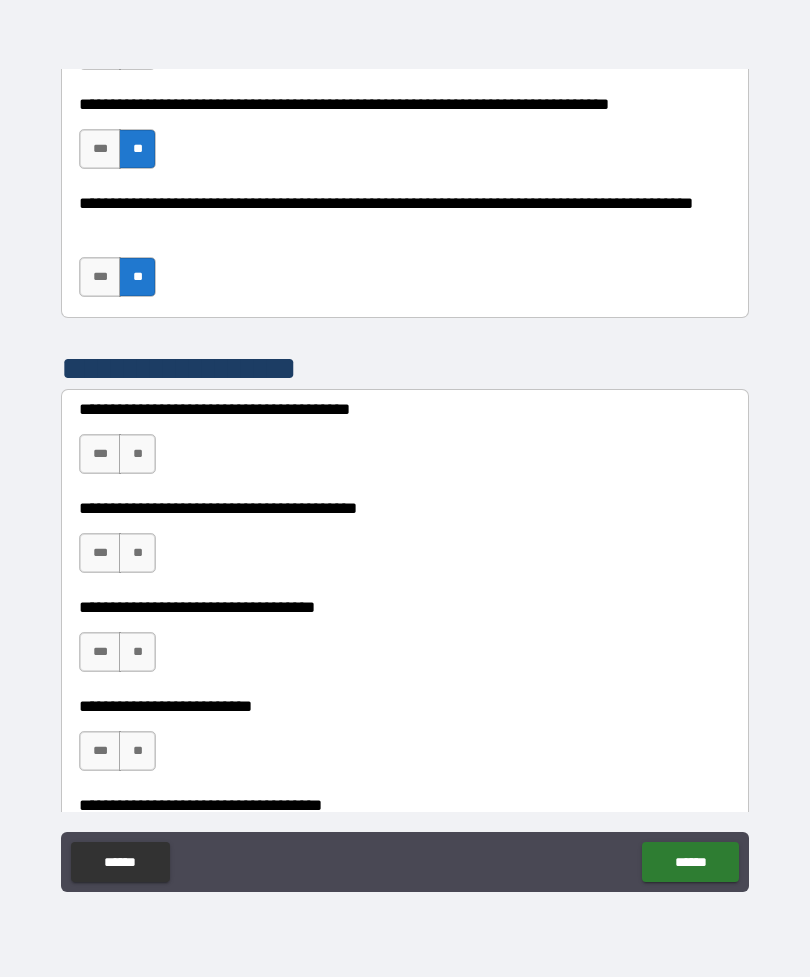 click on "***" at bounding box center (100, 454) 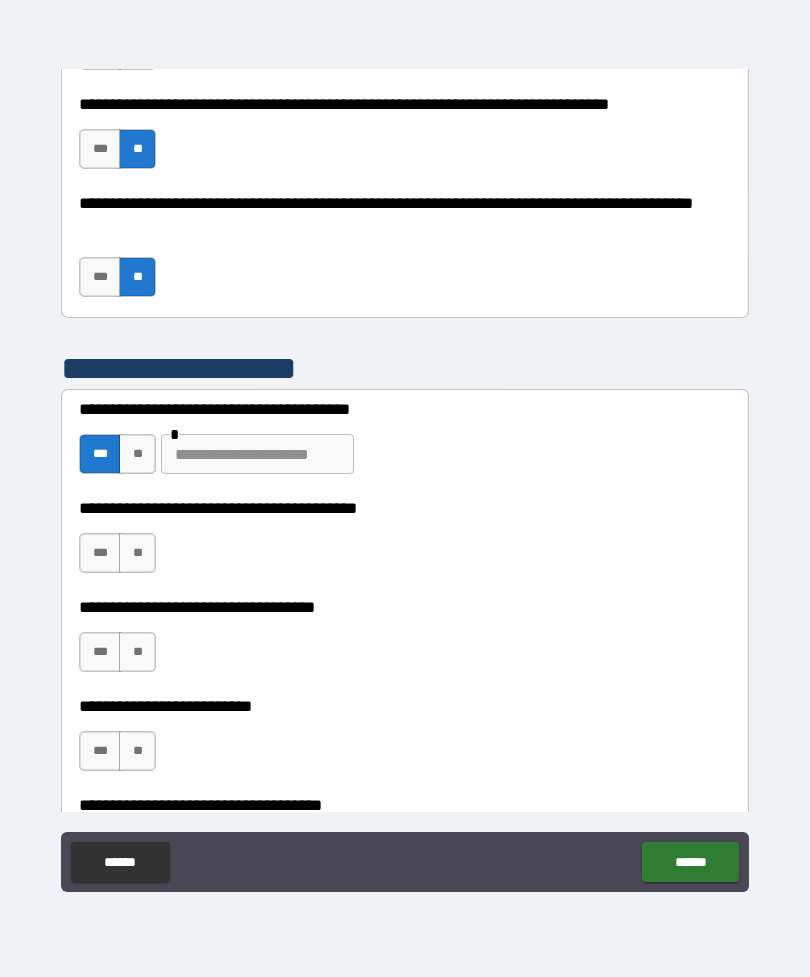 click on "**" at bounding box center [137, 553] 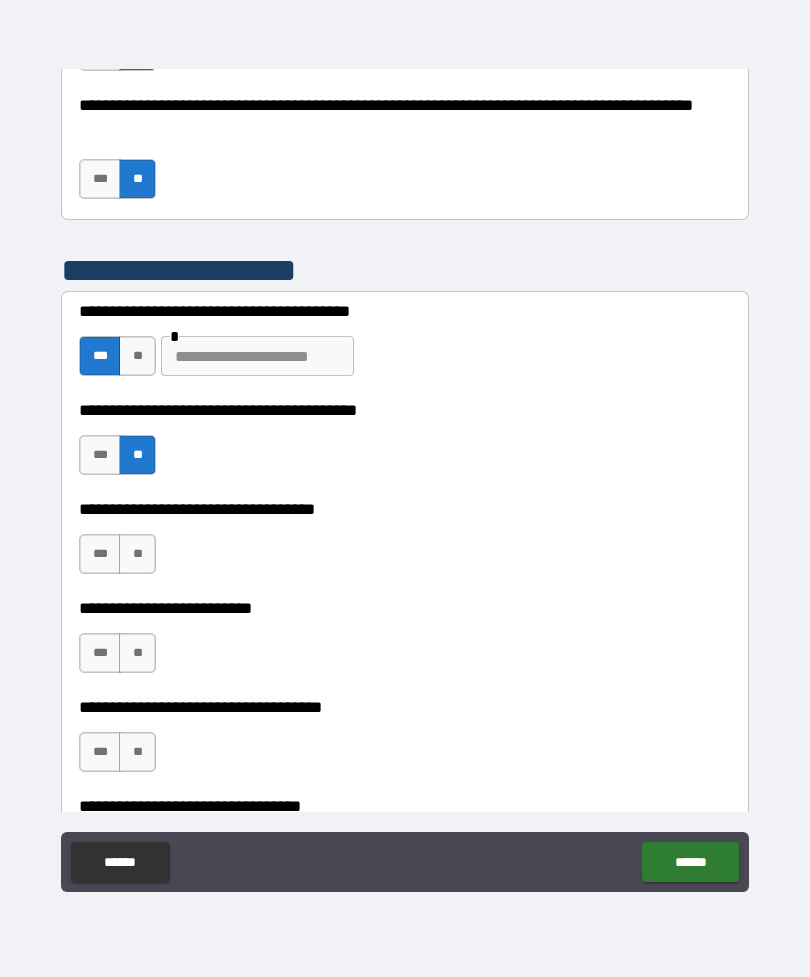 scroll, scrollTop: 5274, scrollLeft: 0, axis: vertical 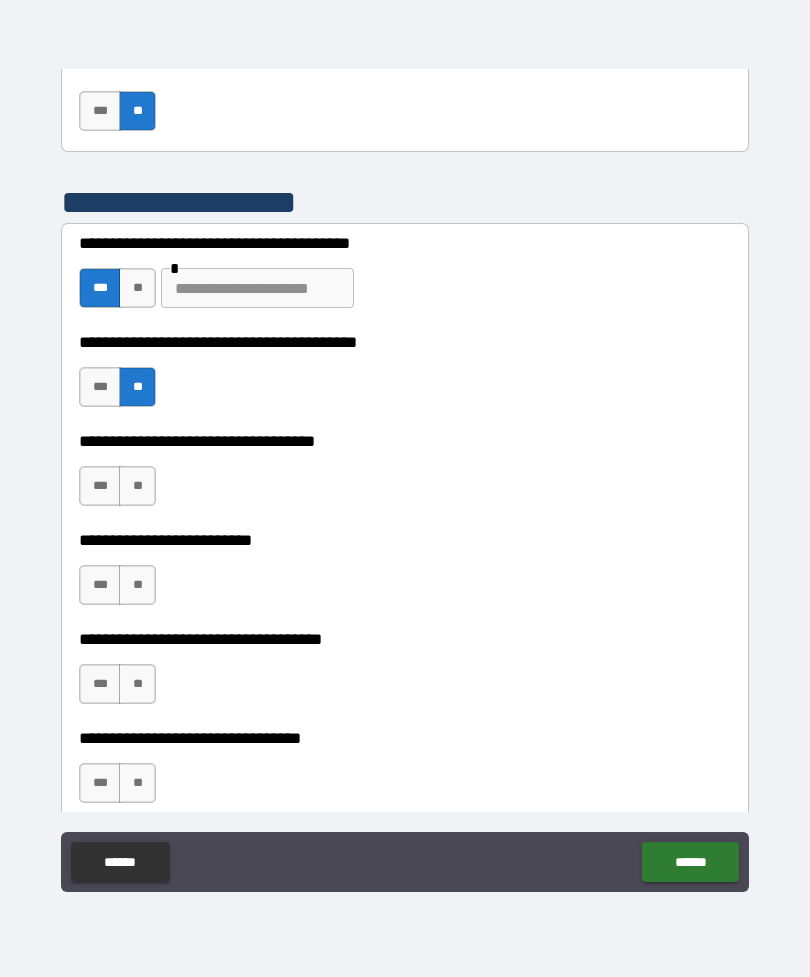 click on "**" at bounding box center [137, 486] 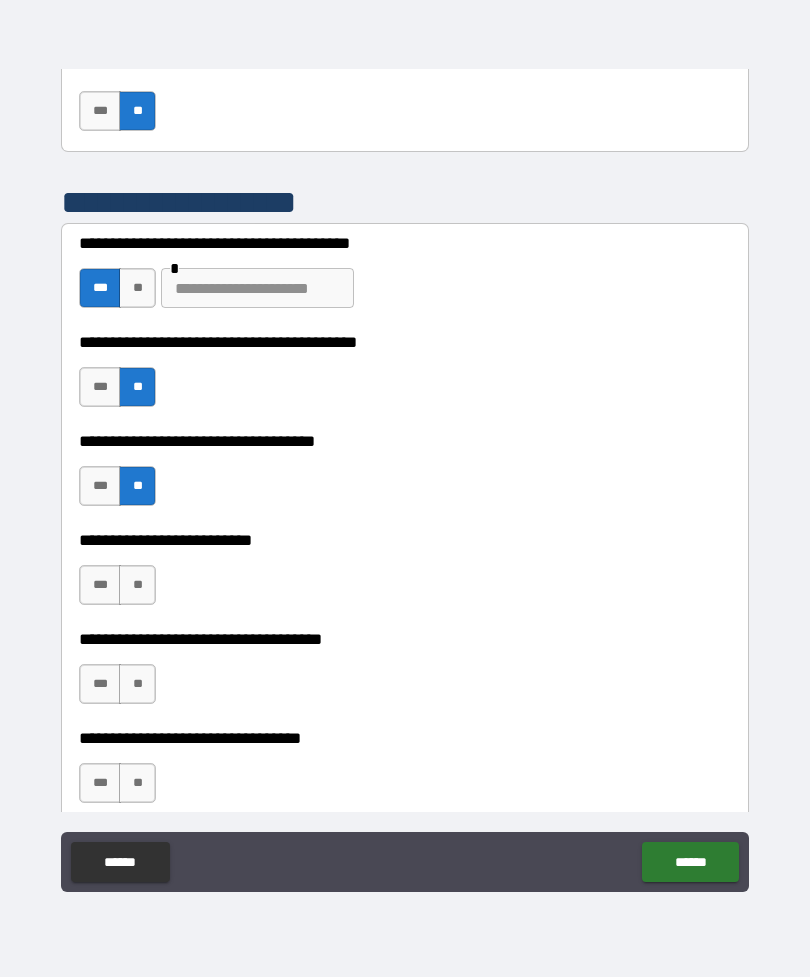 click on "**" at bounding box center (137, 585) 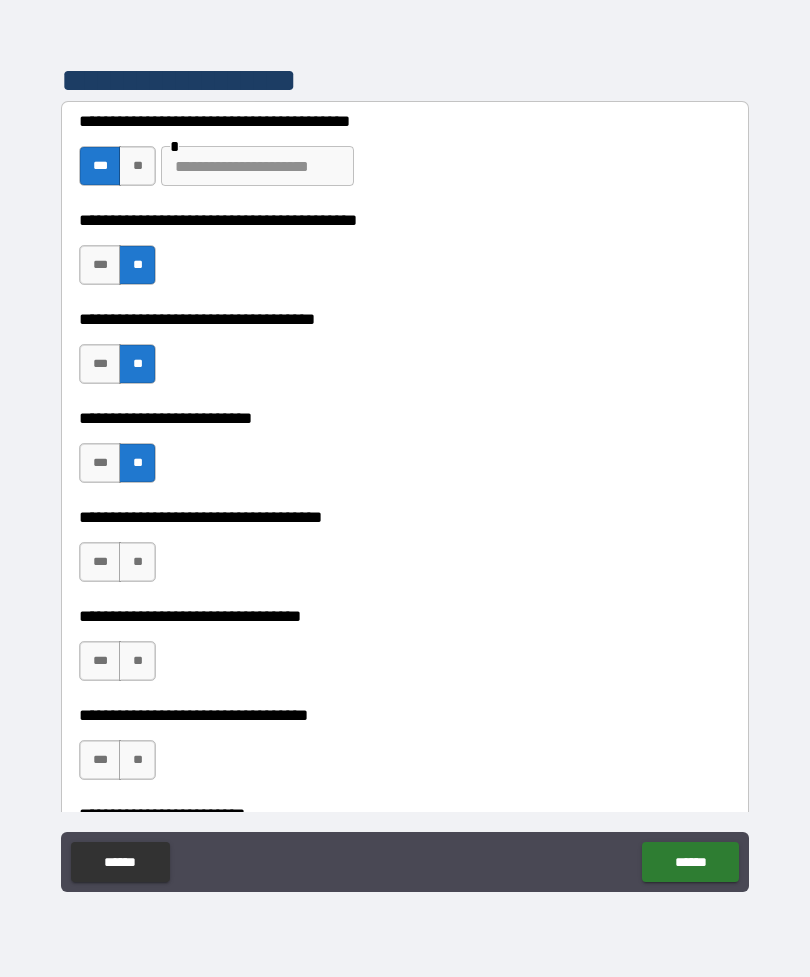 scroll, scrollTop: 5401, scrollLeft: 0, axis: vertical 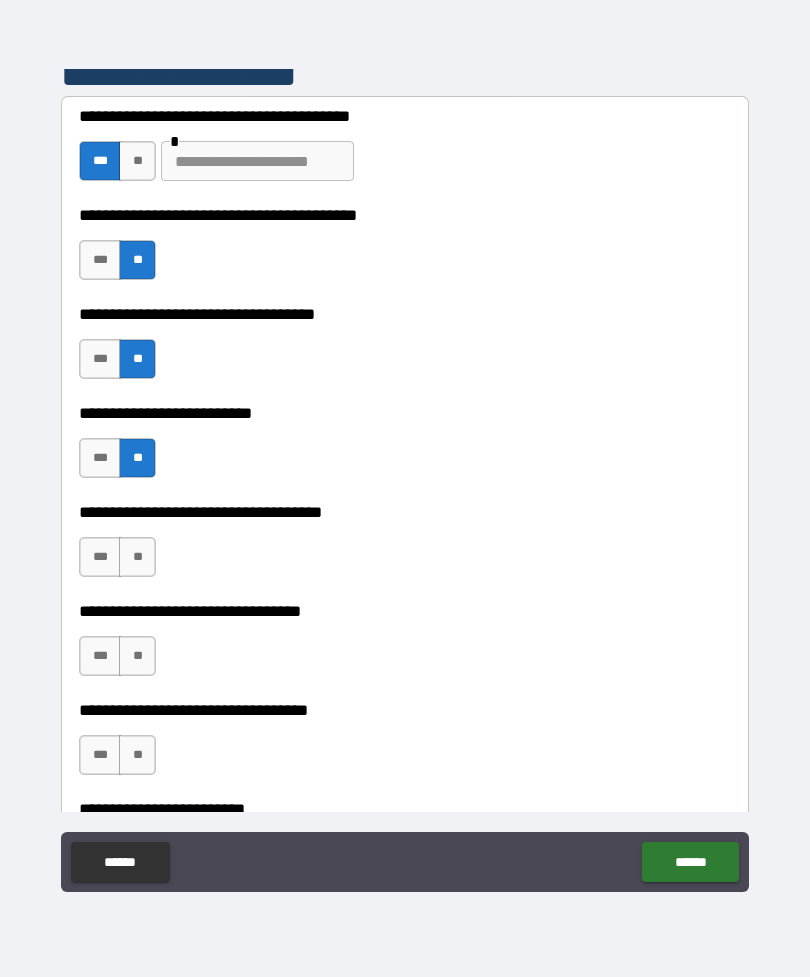 click on "**" at bounding box center [137, 557] 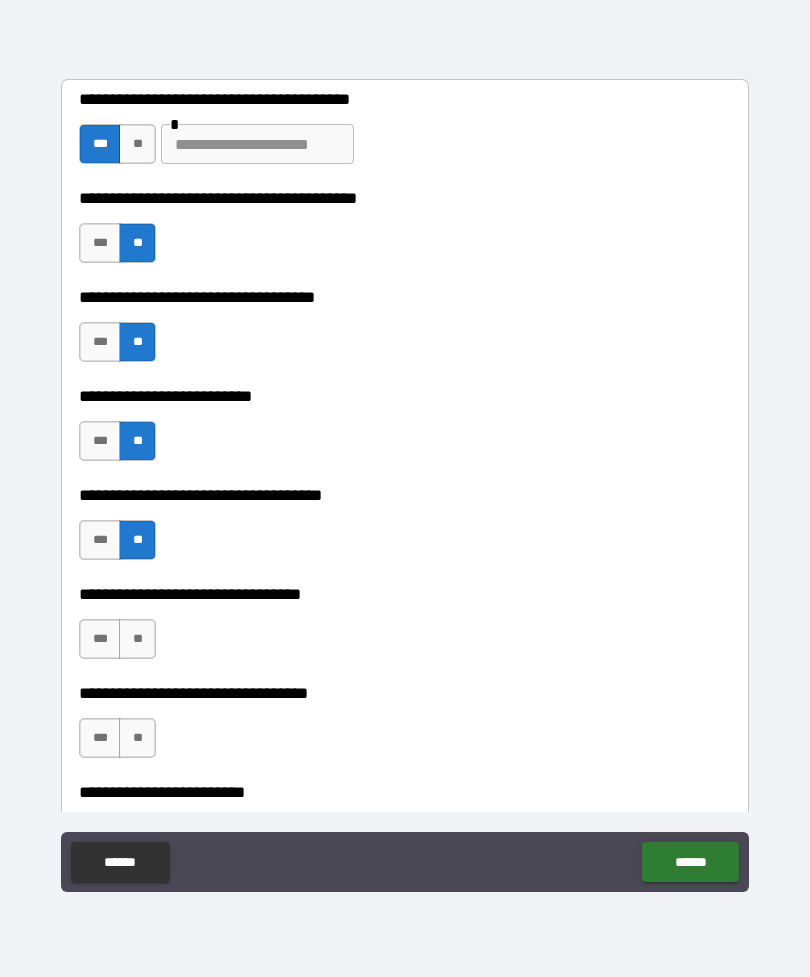 scroll, scrollTop: 5421, scrollLeft: 0, axis: vertical 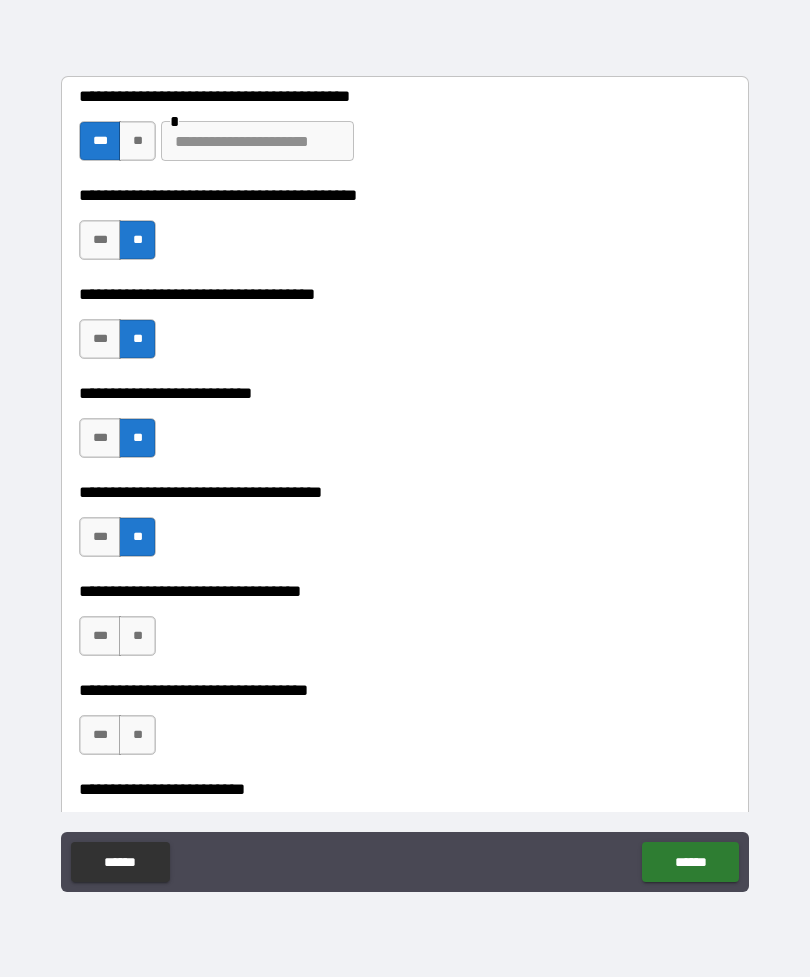 click on "***" at bounding box center (100, 636) 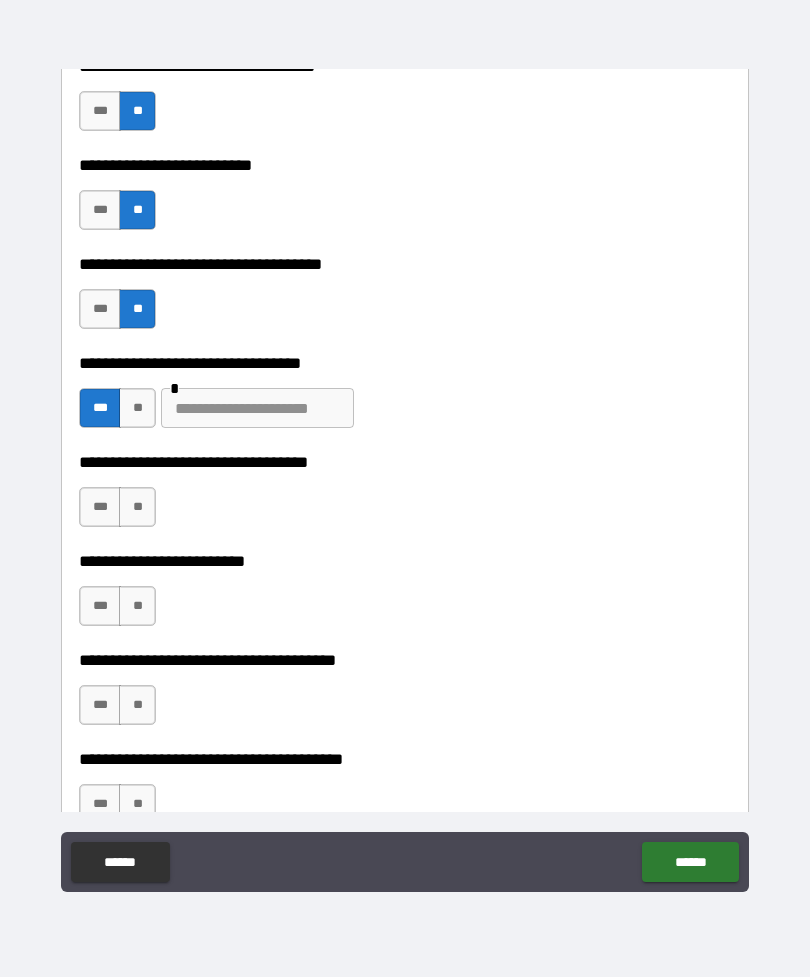 scroll, scrollTop: 5647, scrollLeft: 0, axis: vertical 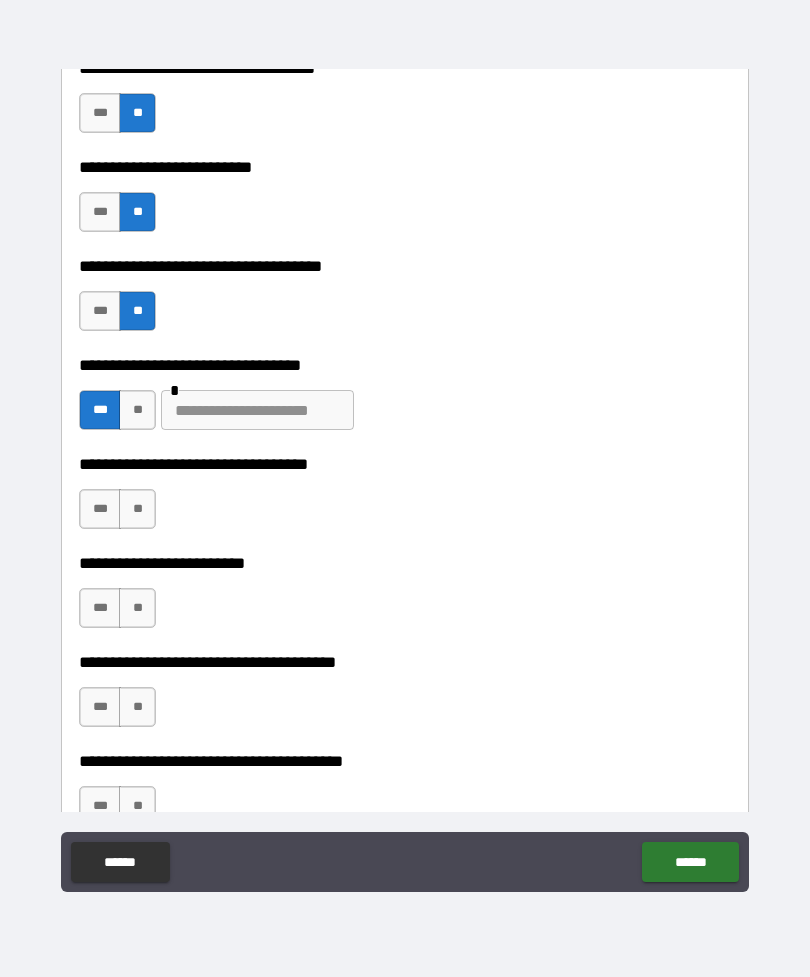 click on "***" at bounding box center (100, 509) 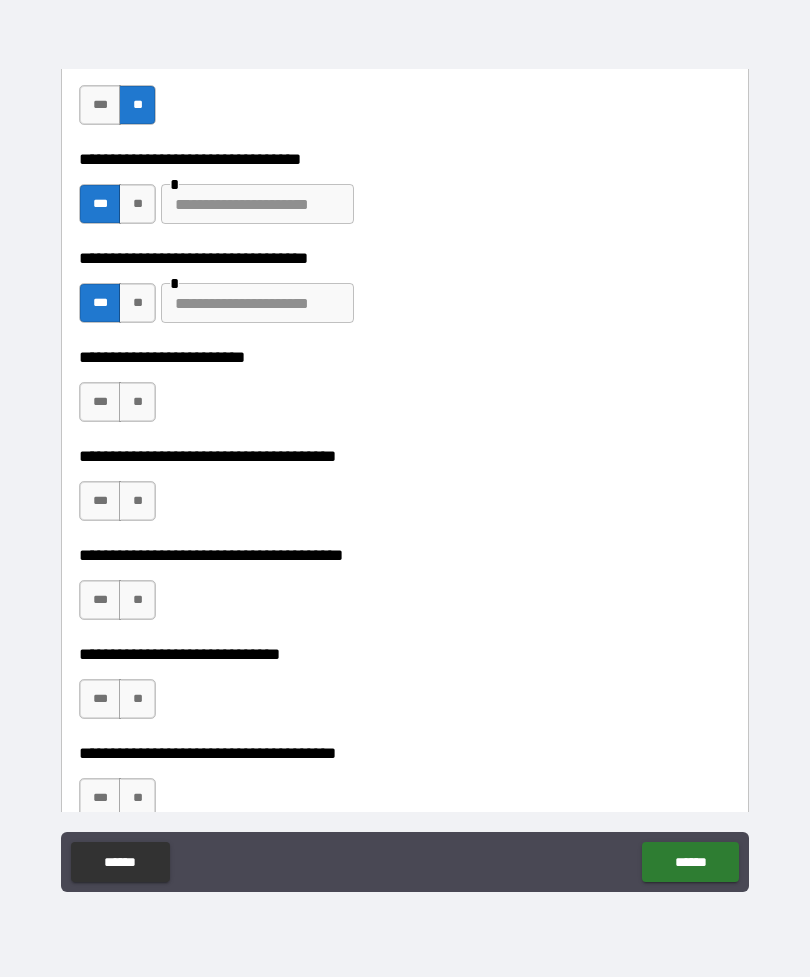 scroll, scrollTop: 5855, scrollLeft: 0, axis: vertical 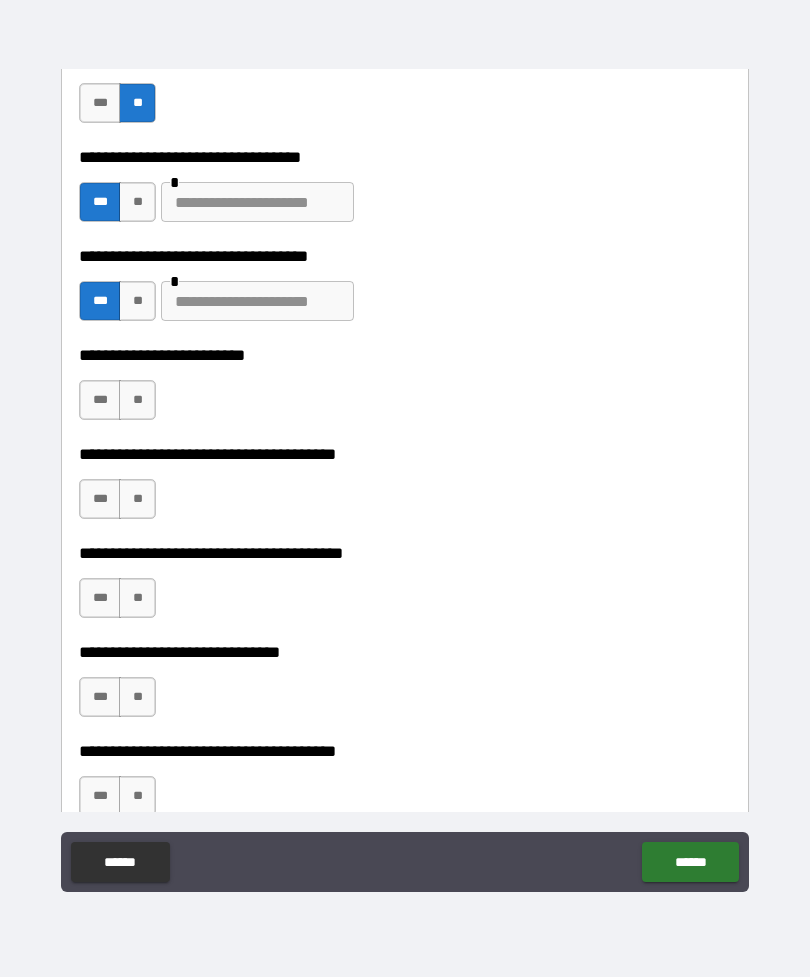 click at bounding box center [257, 202] 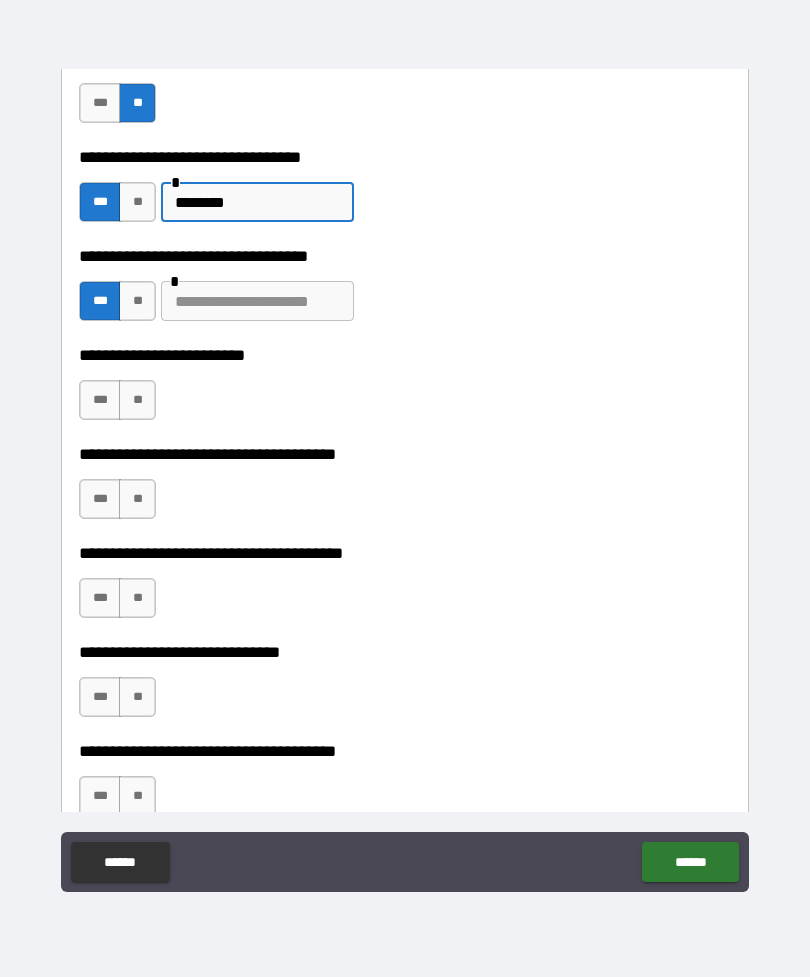 type on "********" 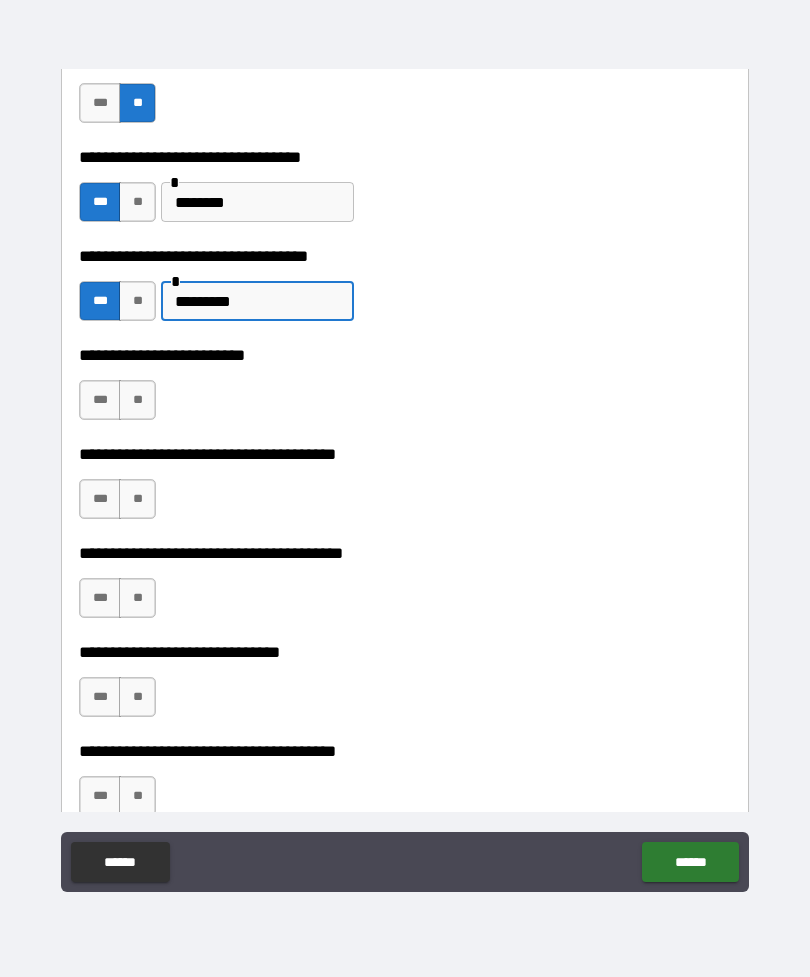type on "*********" 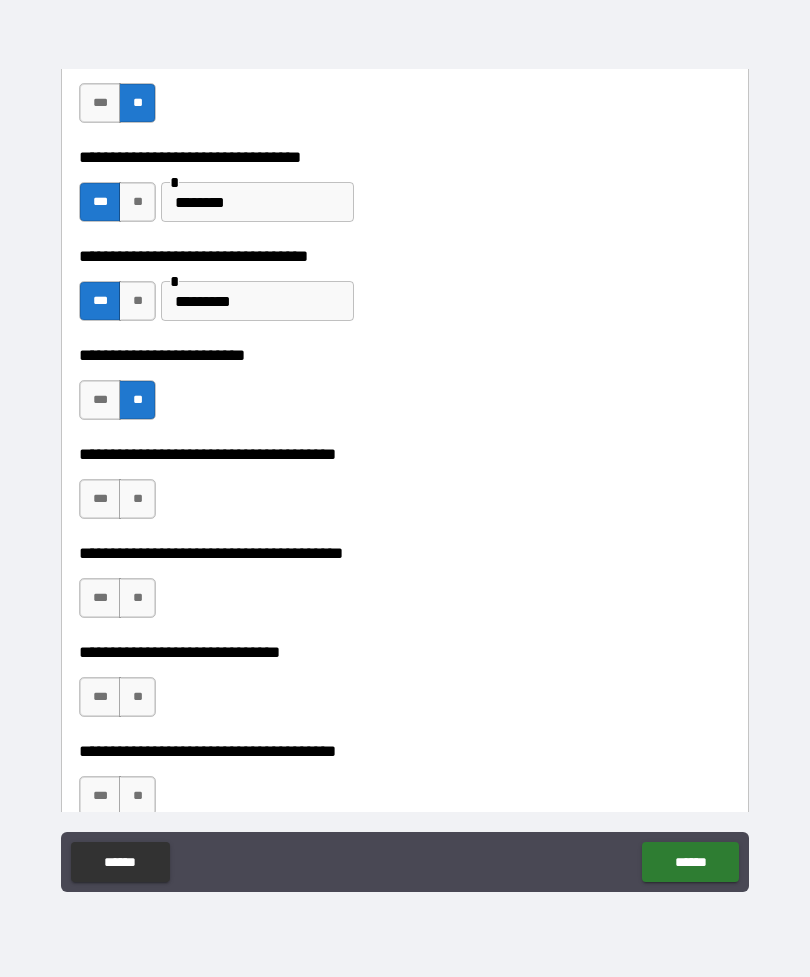 click on "**" at bounding box center (137, 499) 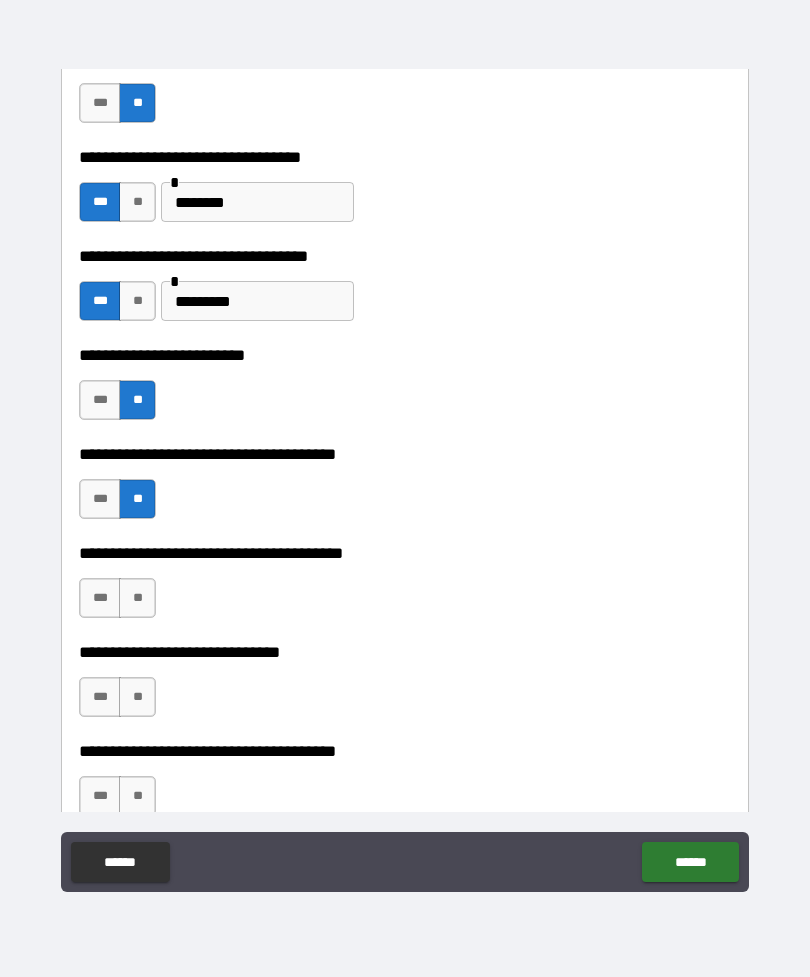 click on "**" at bounding box center [137, 598] 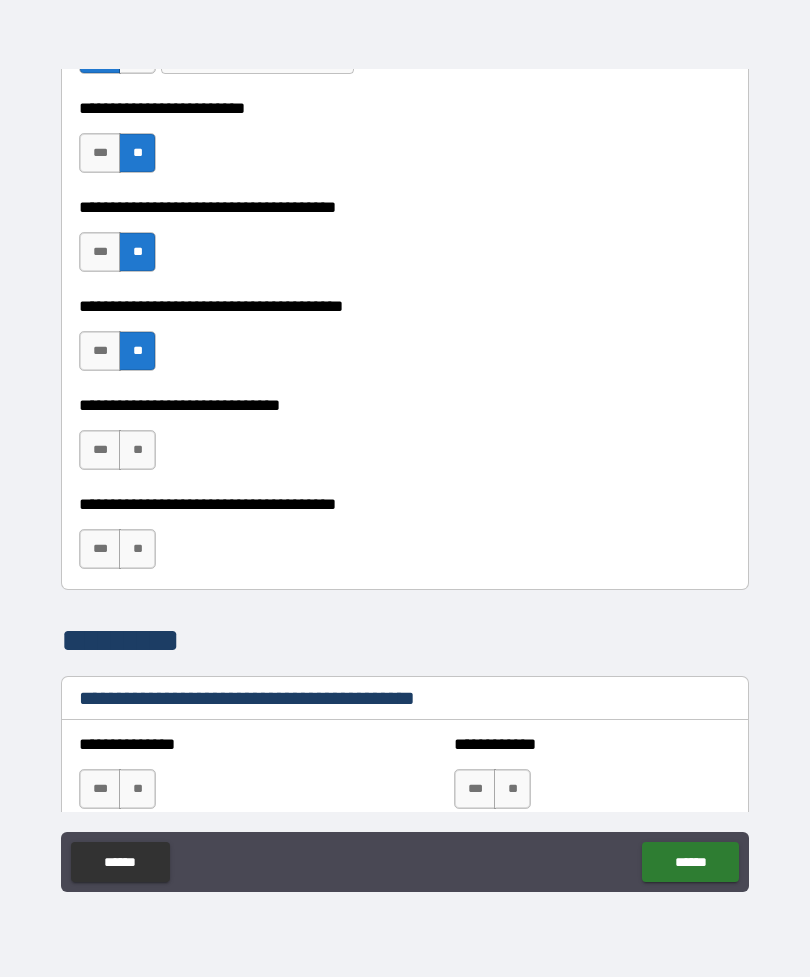 scroll, scrollTop: 6103, scrollLeft: 0, axis: vertical 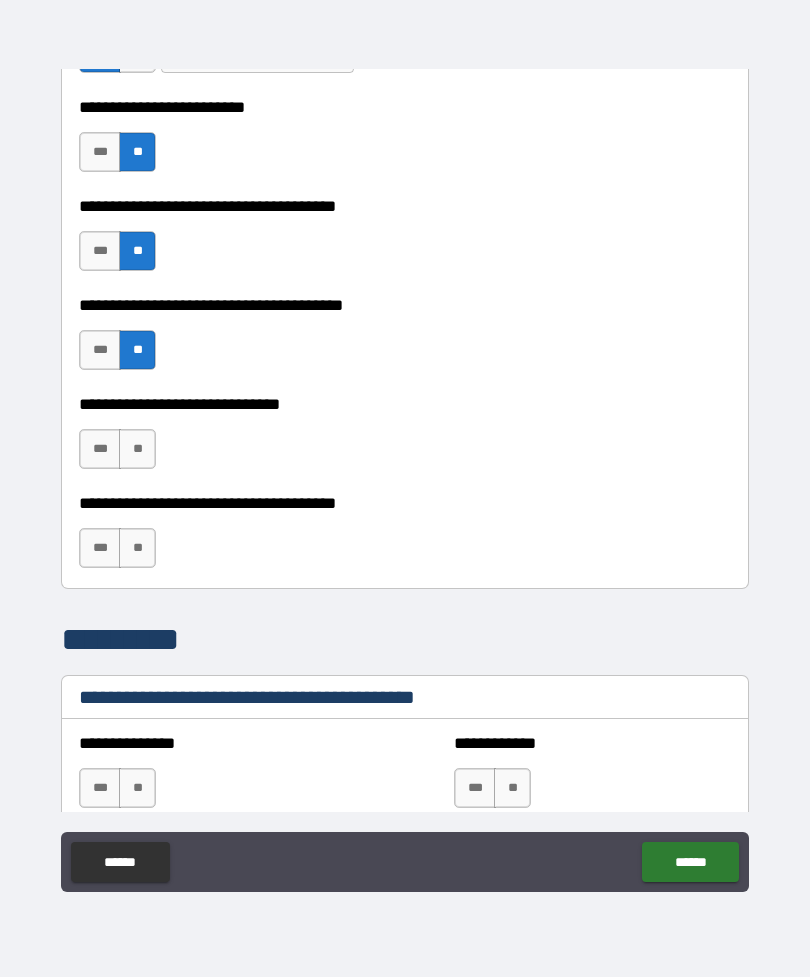 click on "**" at bounding box center (137, 449) 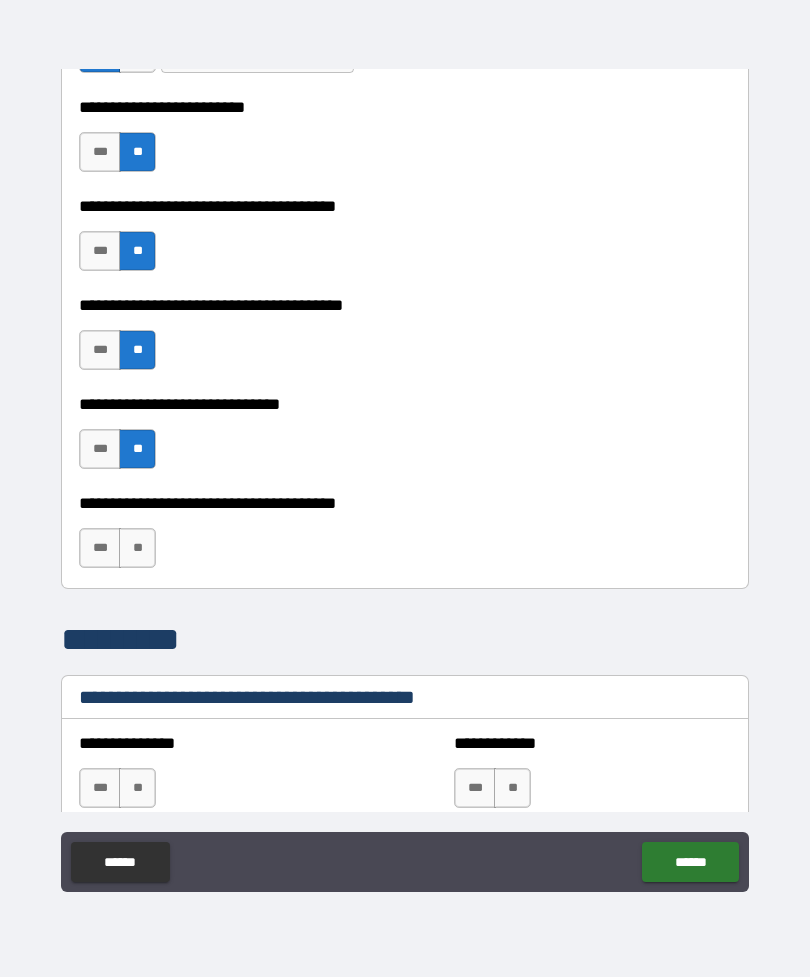 click on "**" at bounding box center (137, 548) 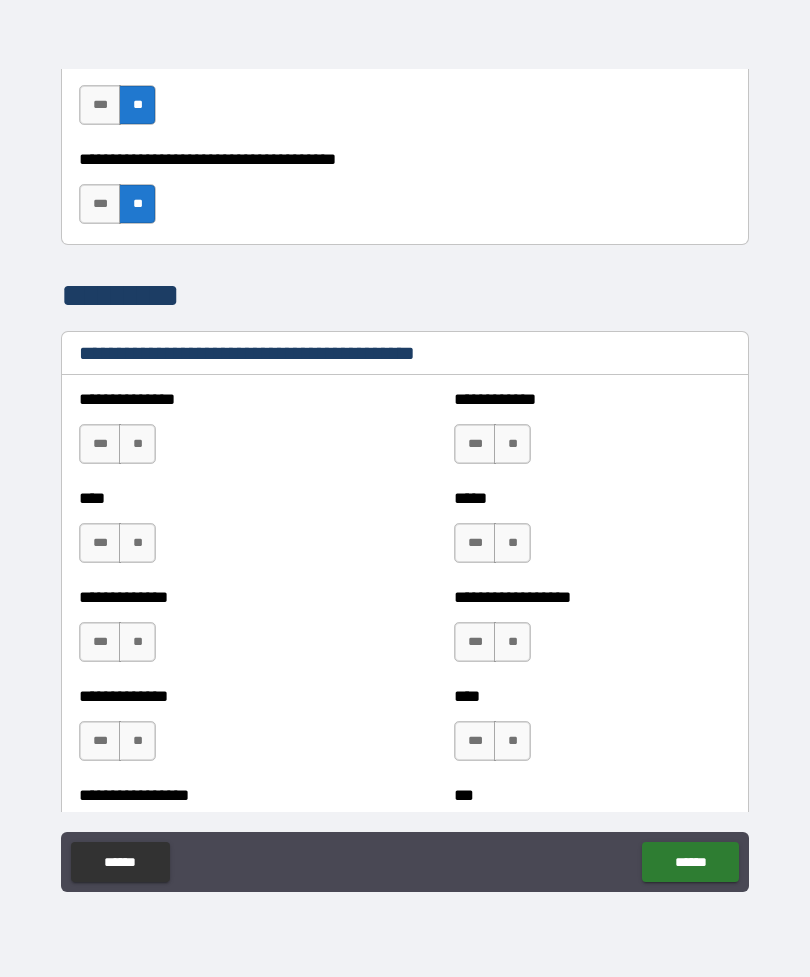 scroll, scrollTop: 6450, scrollLeft: 0, axis: vertical 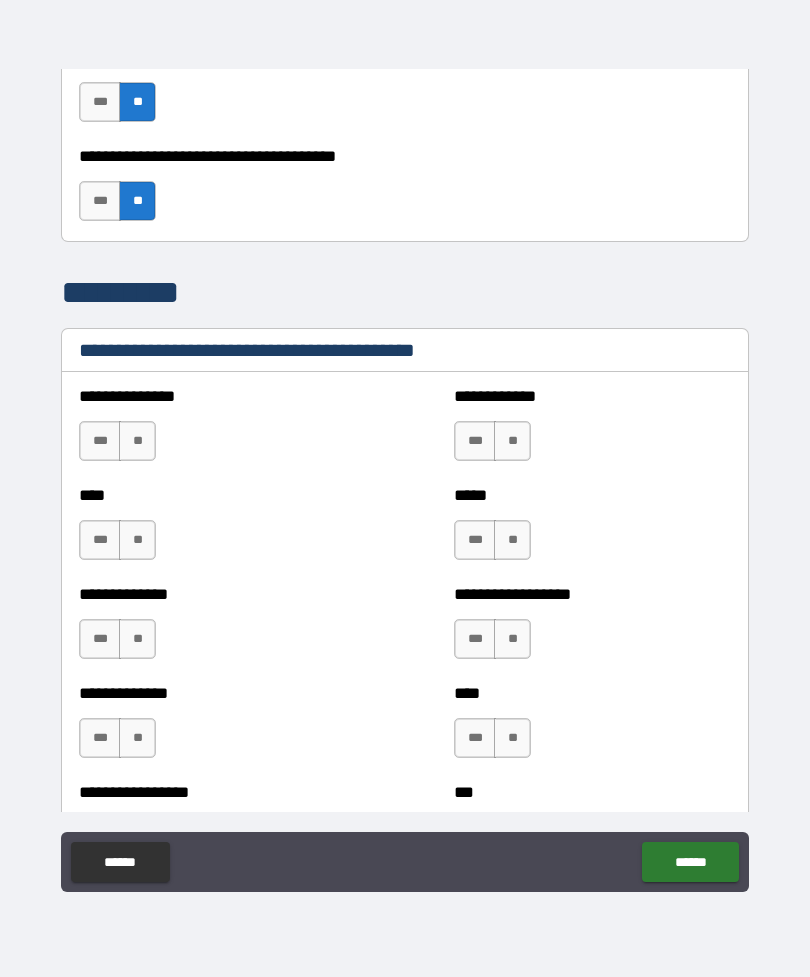 click on "***" at bounding box center [100, 441] 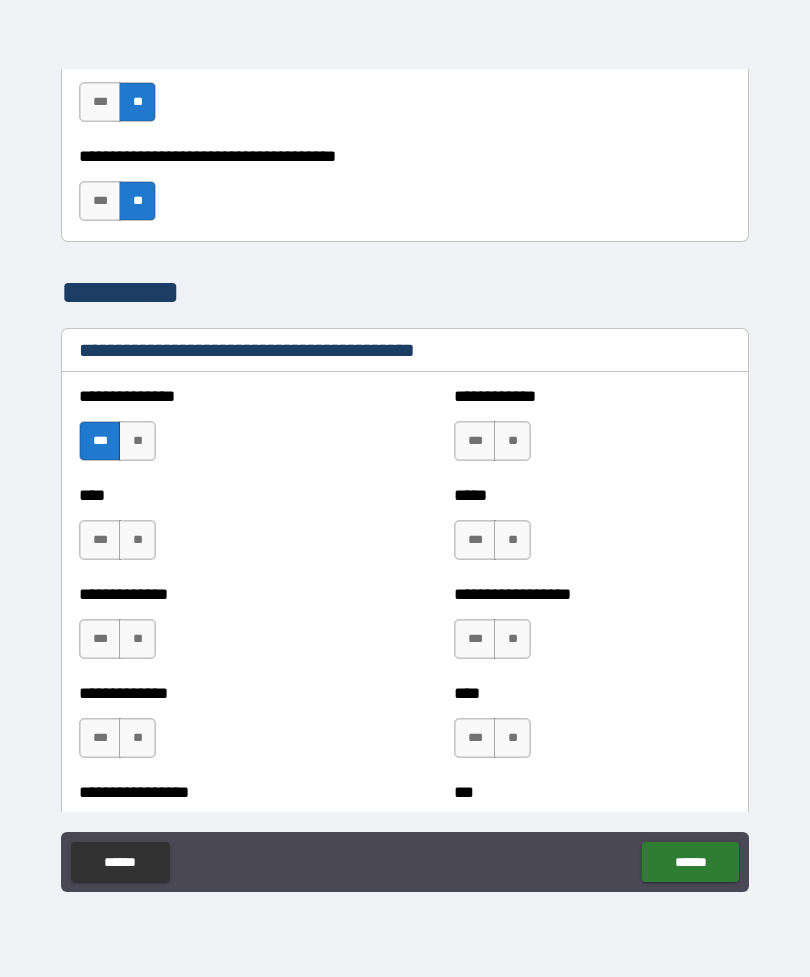 click on "**" at bounding box center [137, 540] 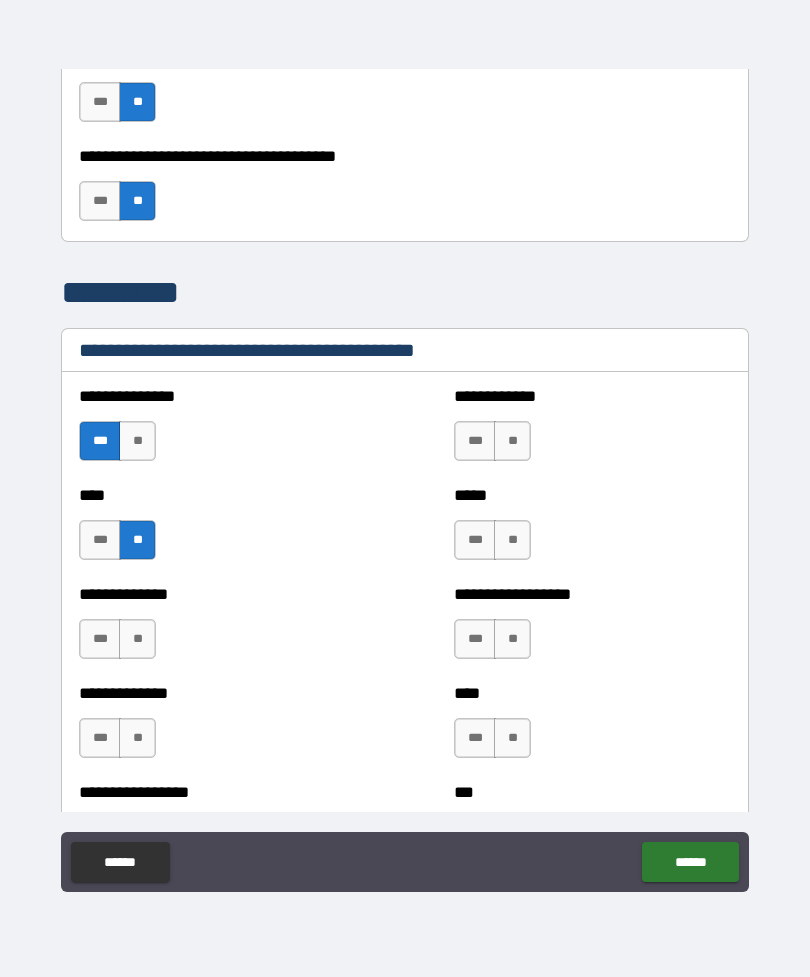 click on "**" at bounding box center [137, 639] 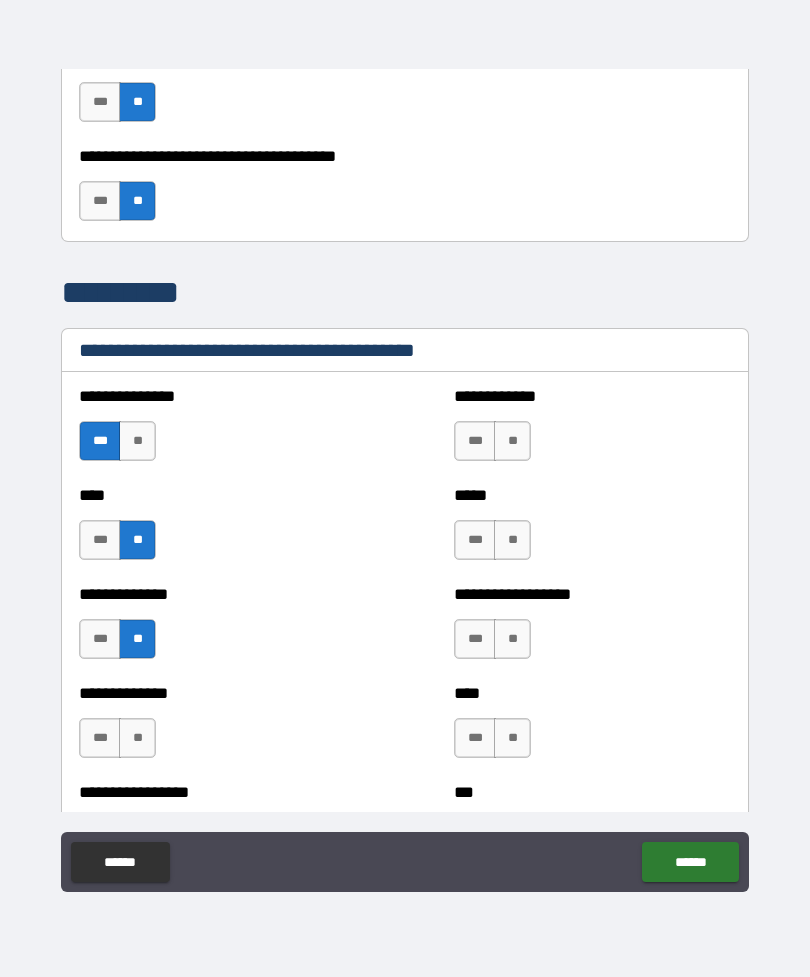 click on "**" at bounding box center (137, 738) 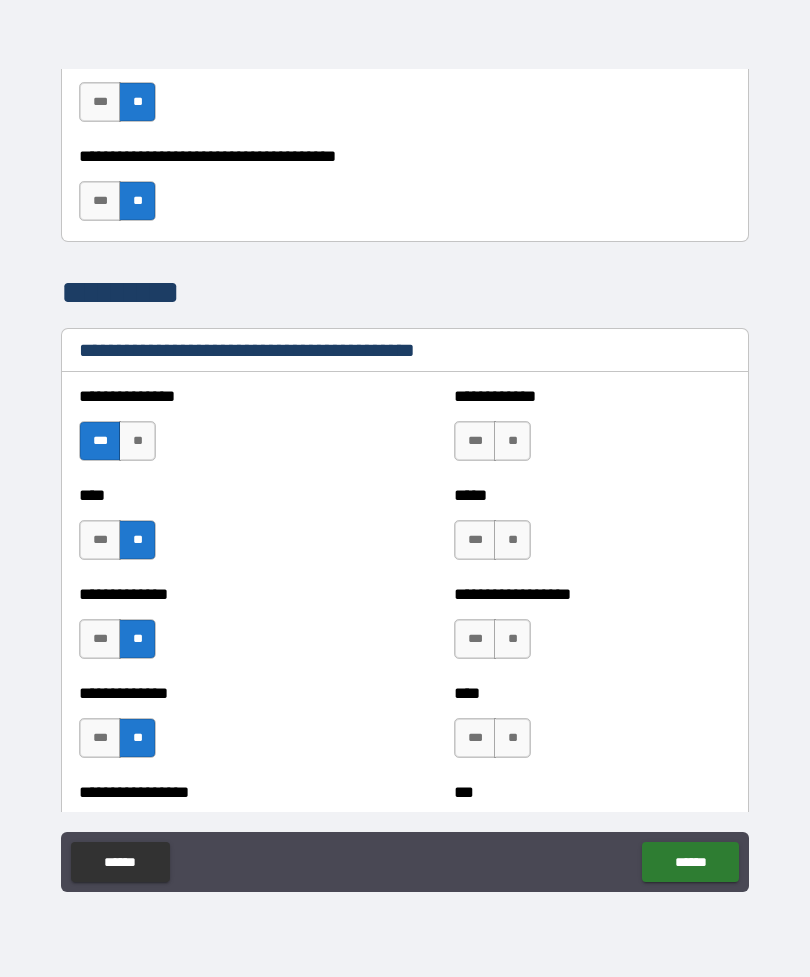 click on "**" at bounding box center [512, 441] 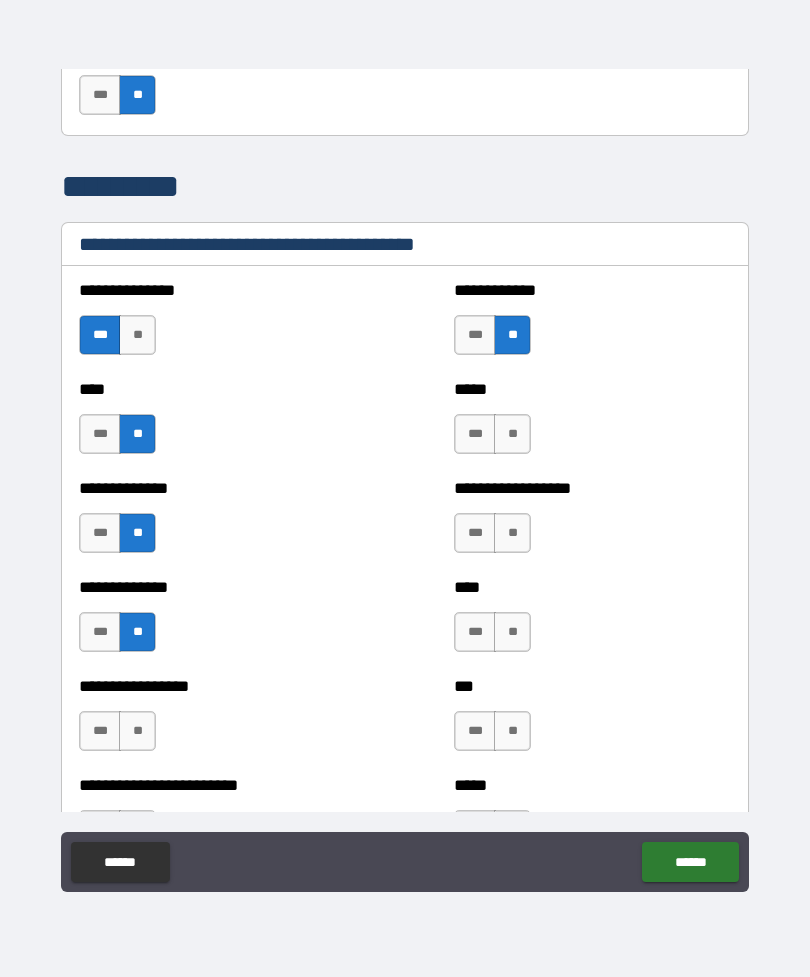 scroll, scrollTop: 6624, scrollLeft: 0, axis: vertical 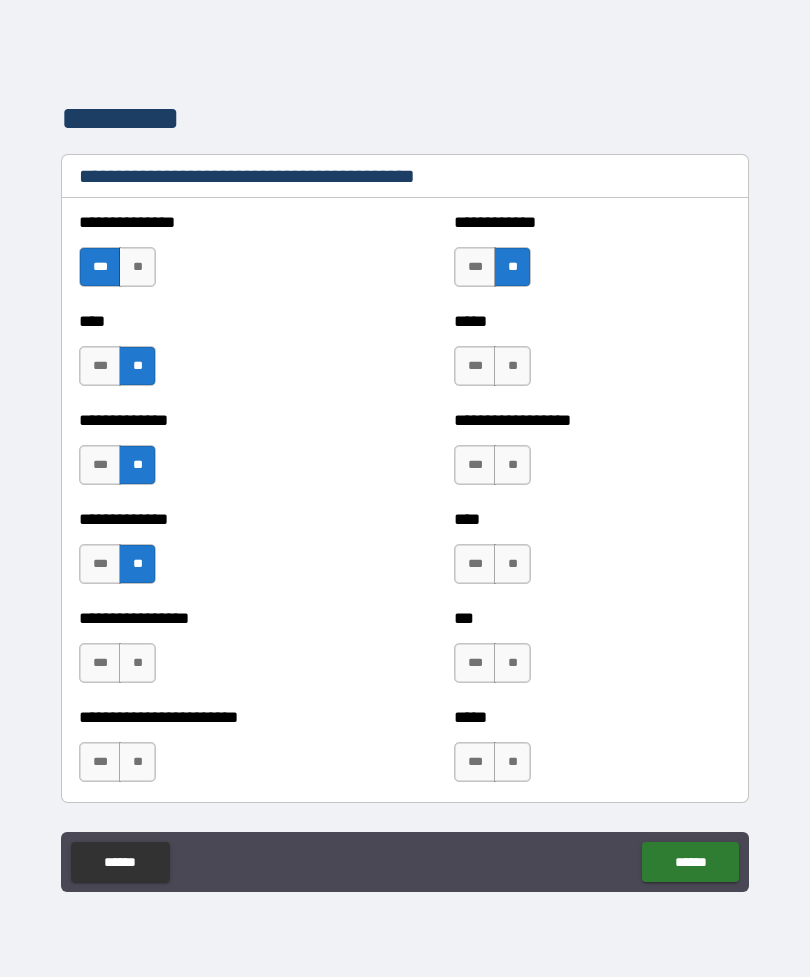 click on "**" at bounding box center (512, 366) 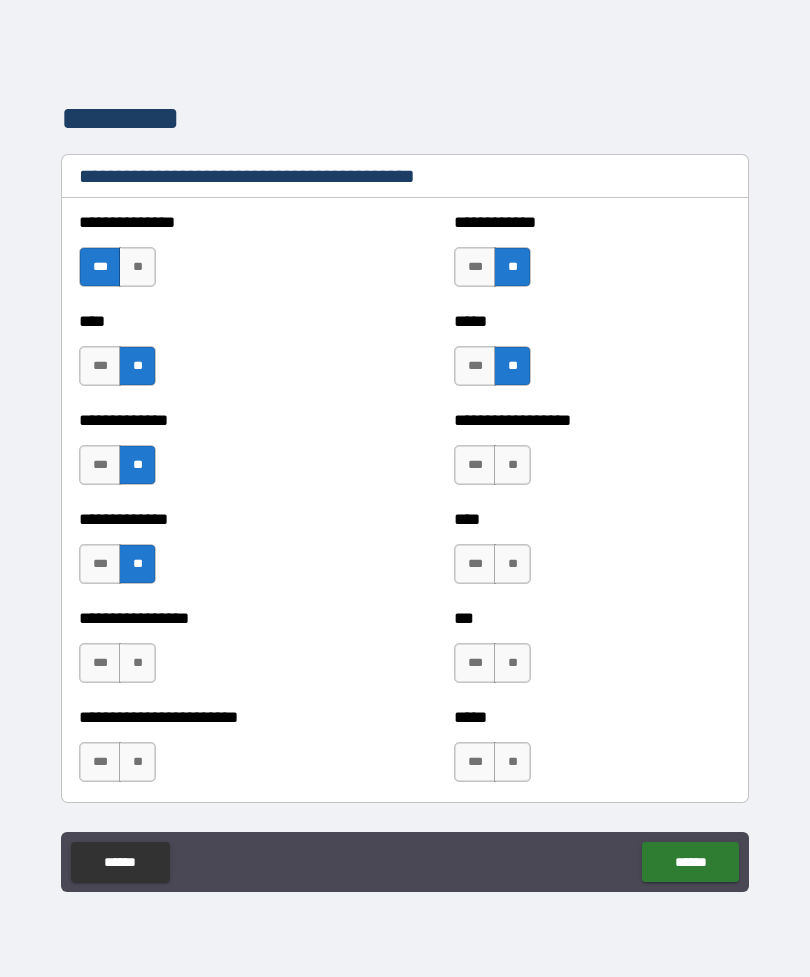 click on "**" at bounding box center [512, 465] 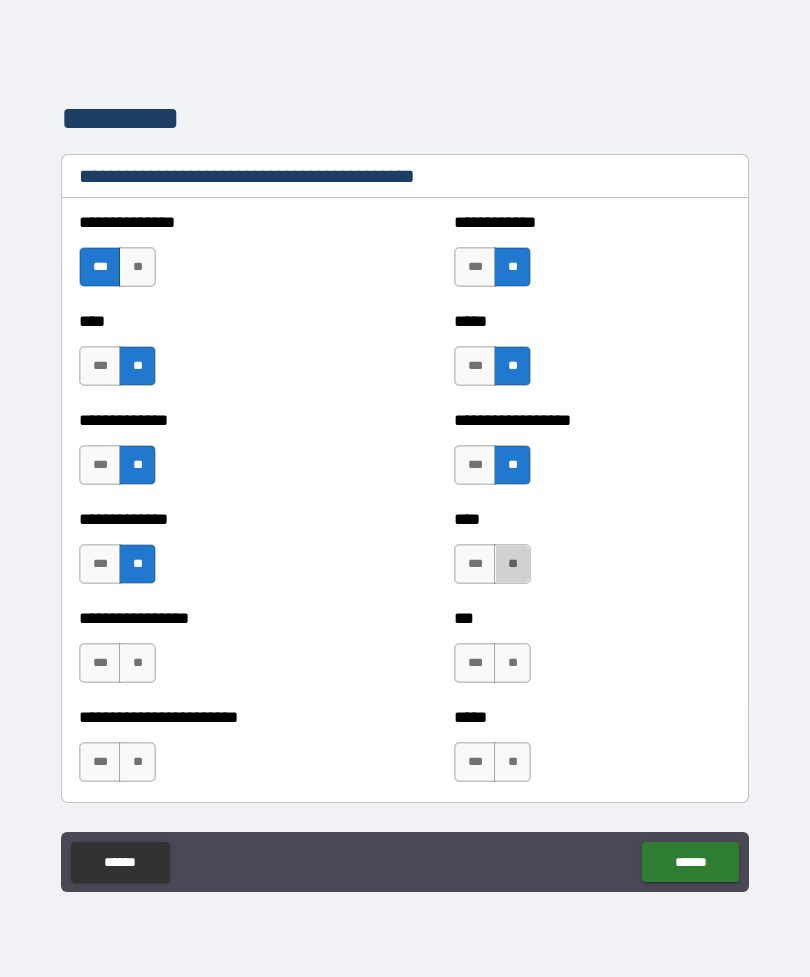 click on "**" at bounding box center (512, 564) 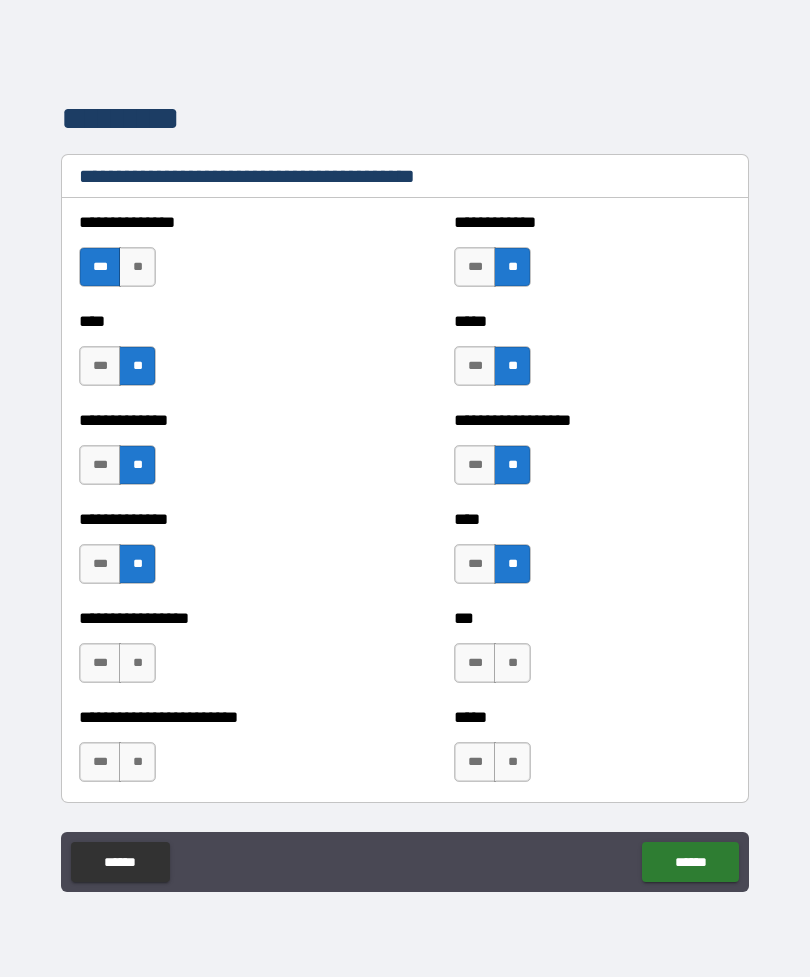 click on "**" at bounding box center (512, 663) 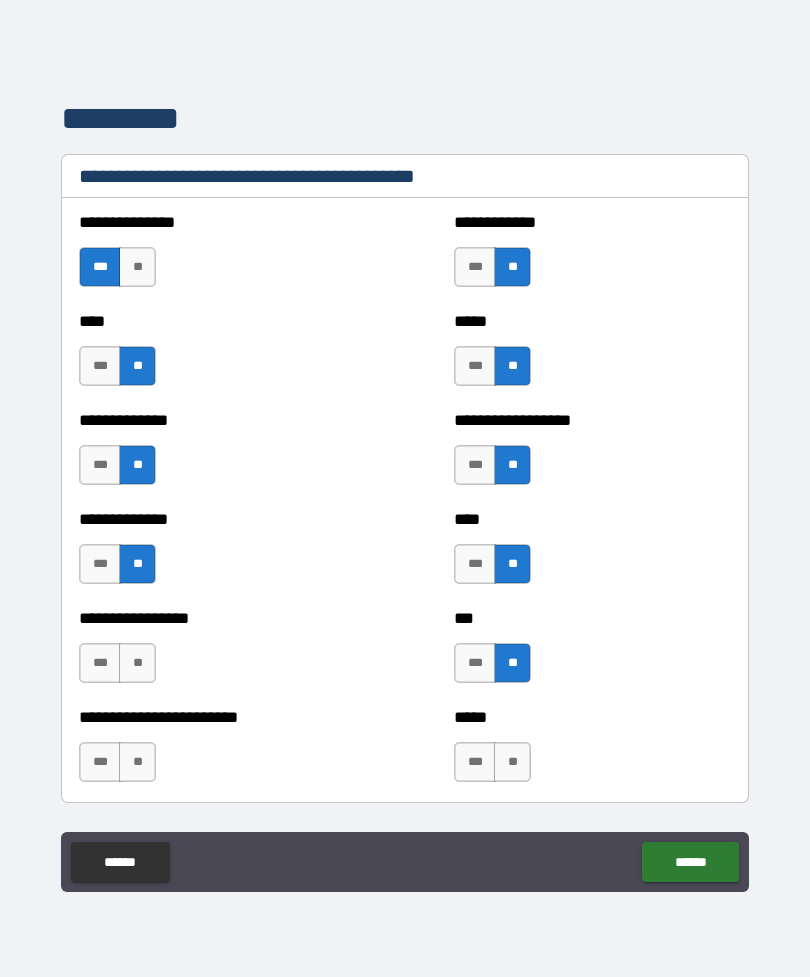 click on "**" at bounding box center [512, 762] 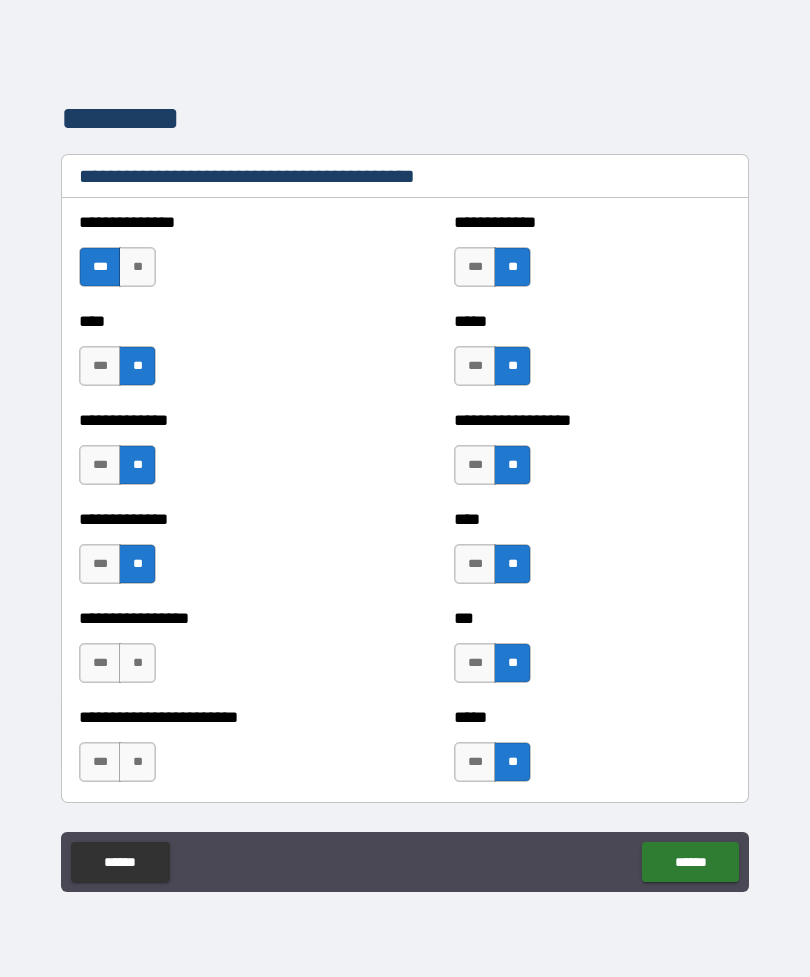 click on "**" at bounding box center [137, 663] 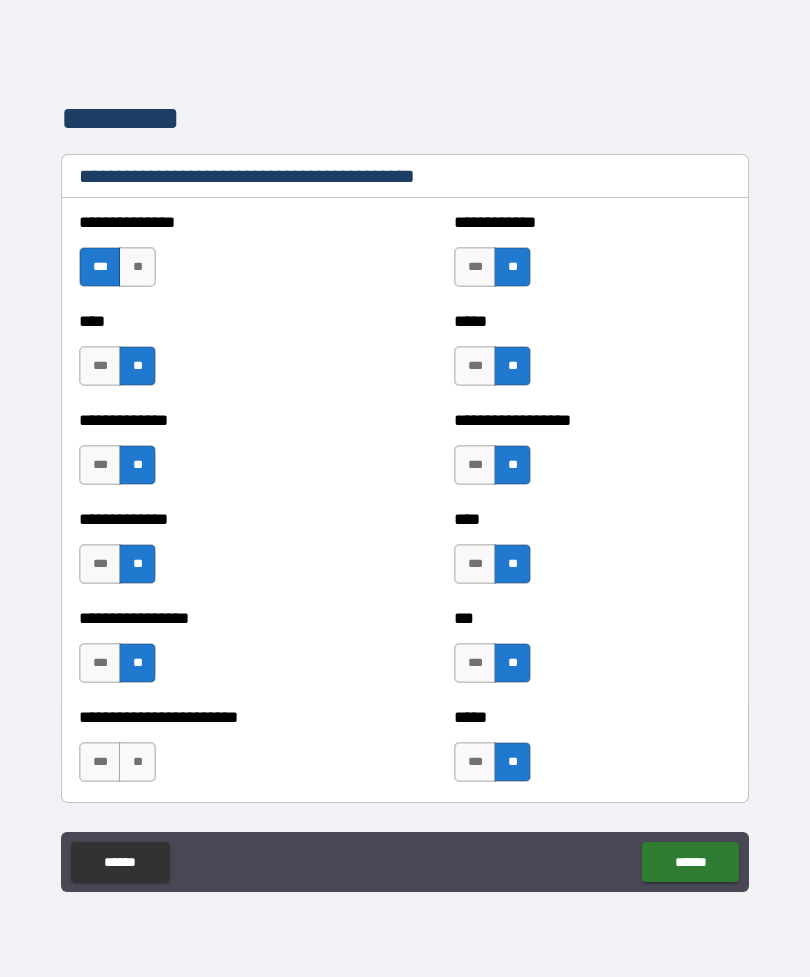 click on "**" at bounding box center (137, 762) 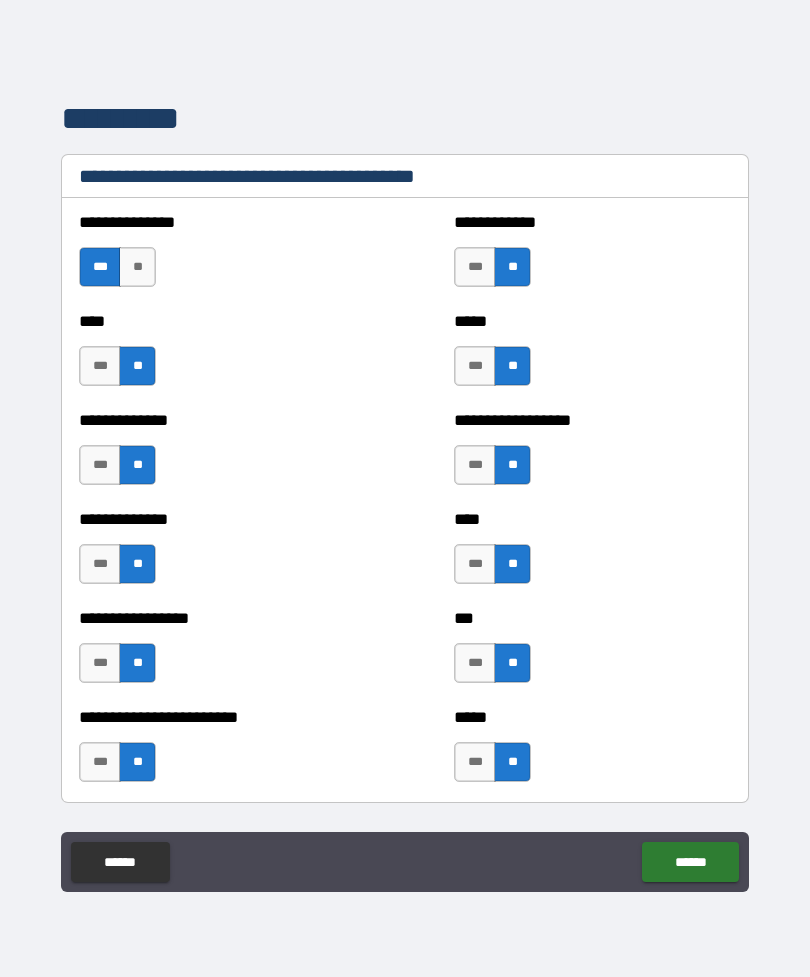 click on "******" at bounding box center [690, 862] 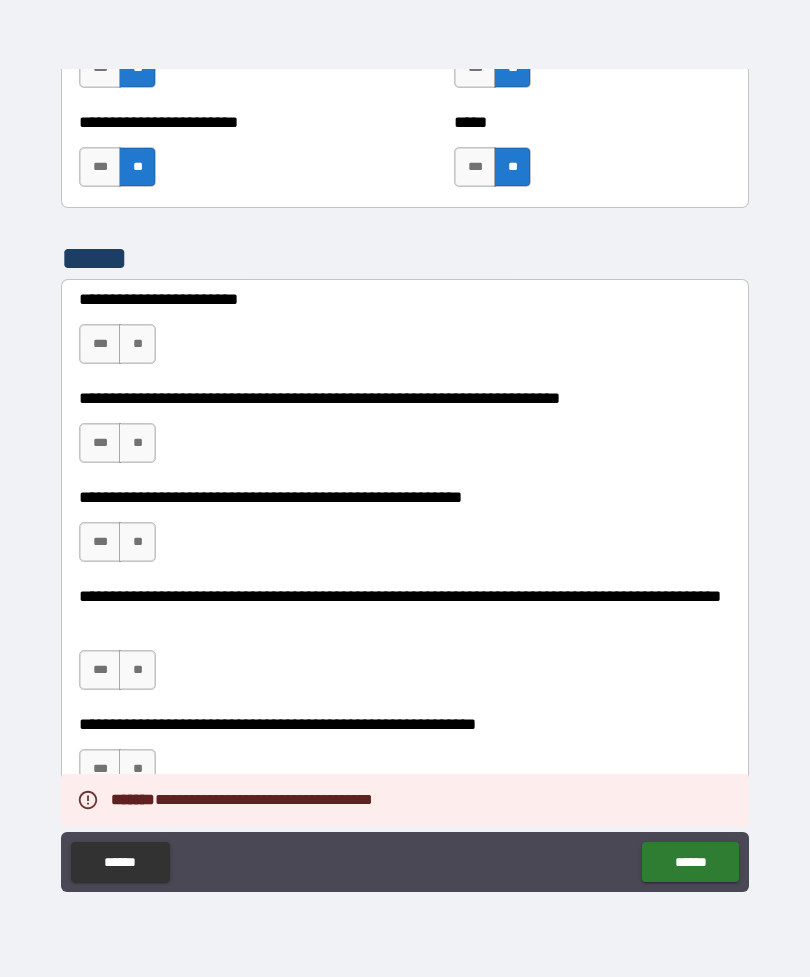 scroll, scrollTop: 7218, scrollLeft: 0, axis: vertical 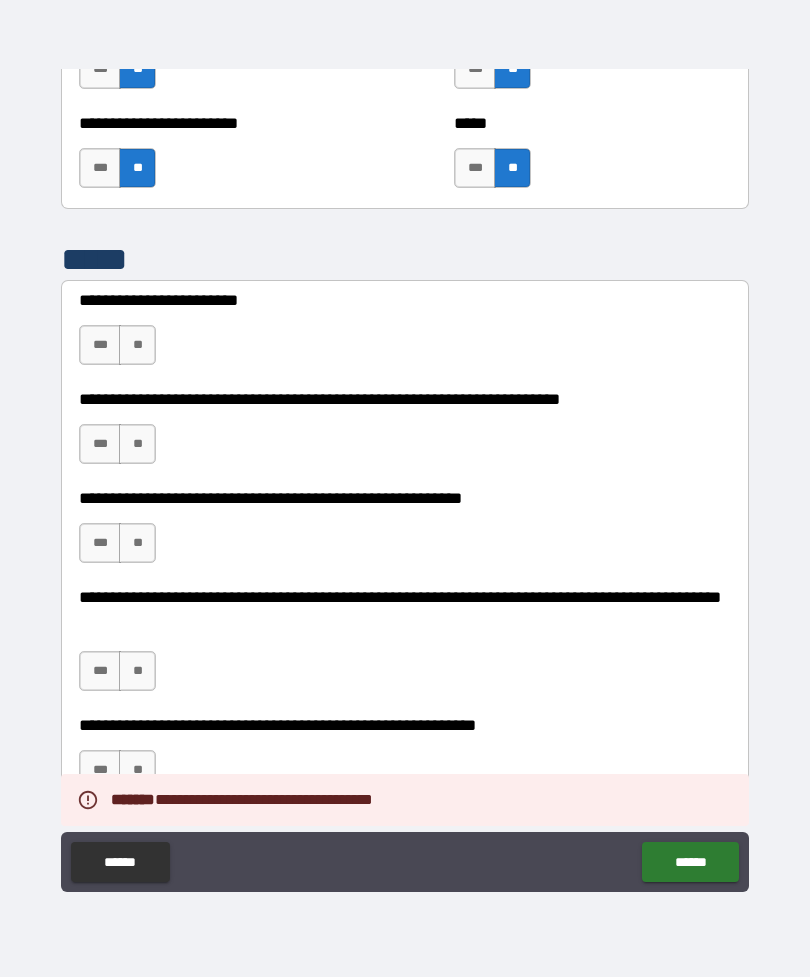 click on "***" at bounding box center (100, 345) 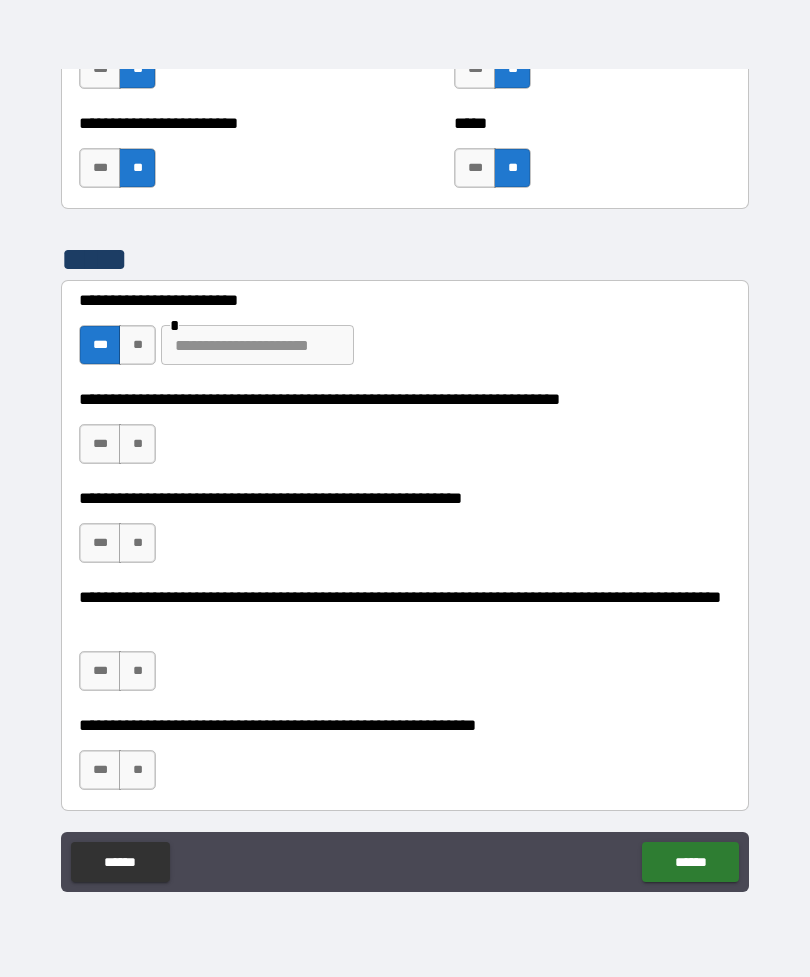 click on "**" at bounding box center [137, 444] 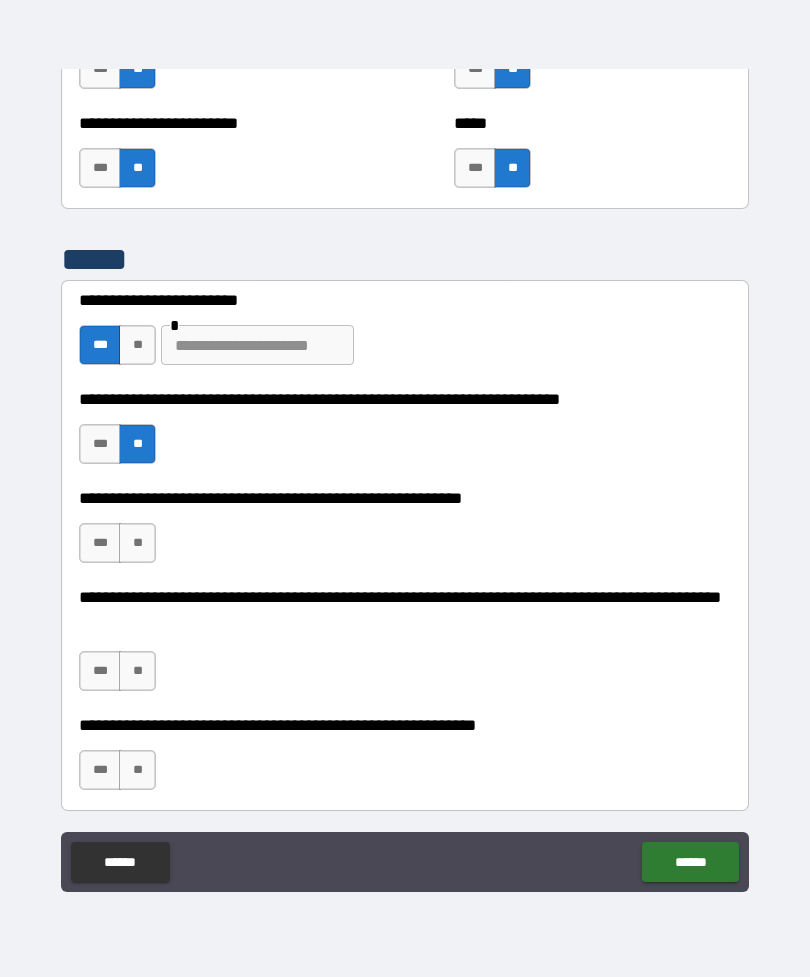 click on "***" at bounding box center [100, 543] 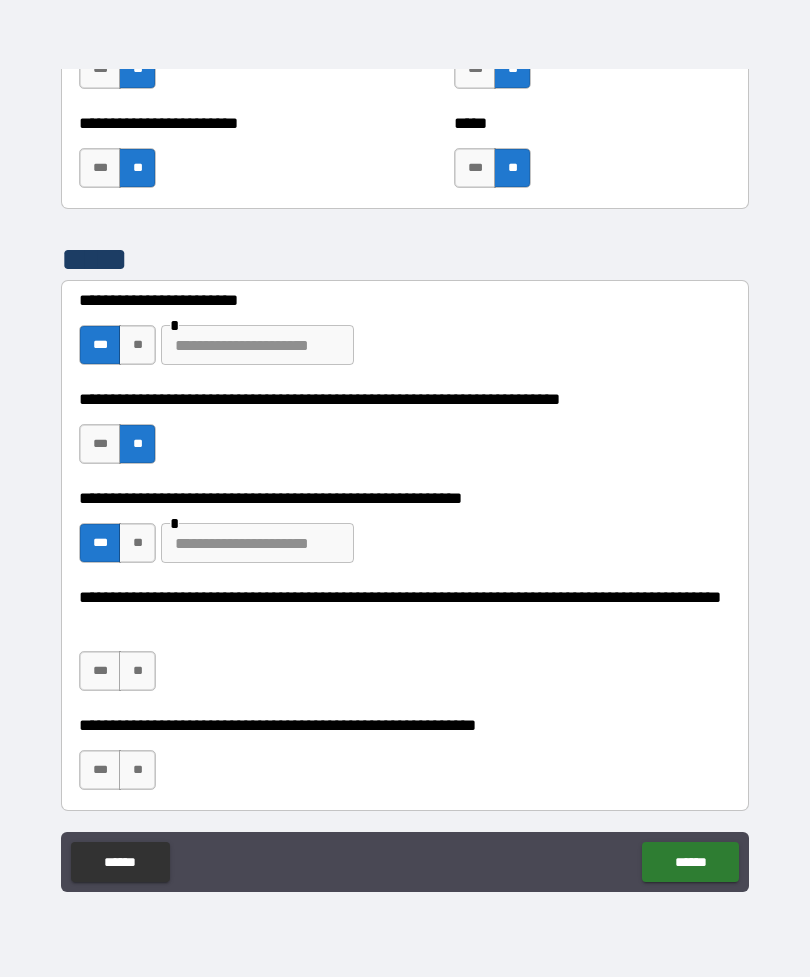 click on "**" at bounding box center [137, 543] 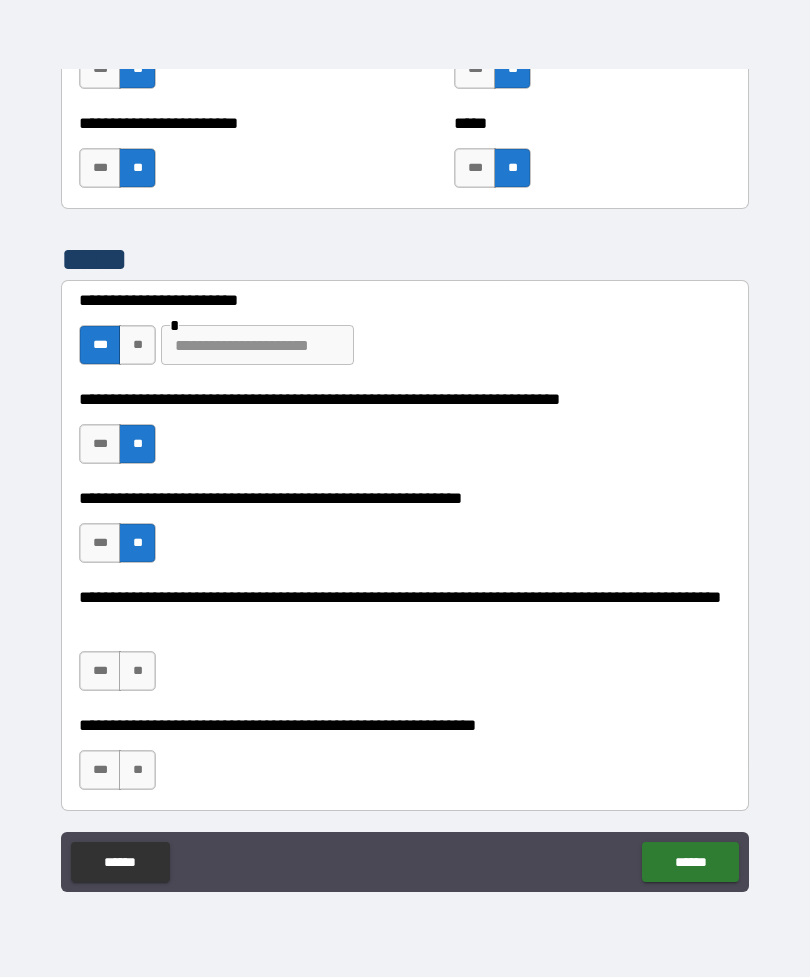 click on "**" at bounding box center (137, 671) 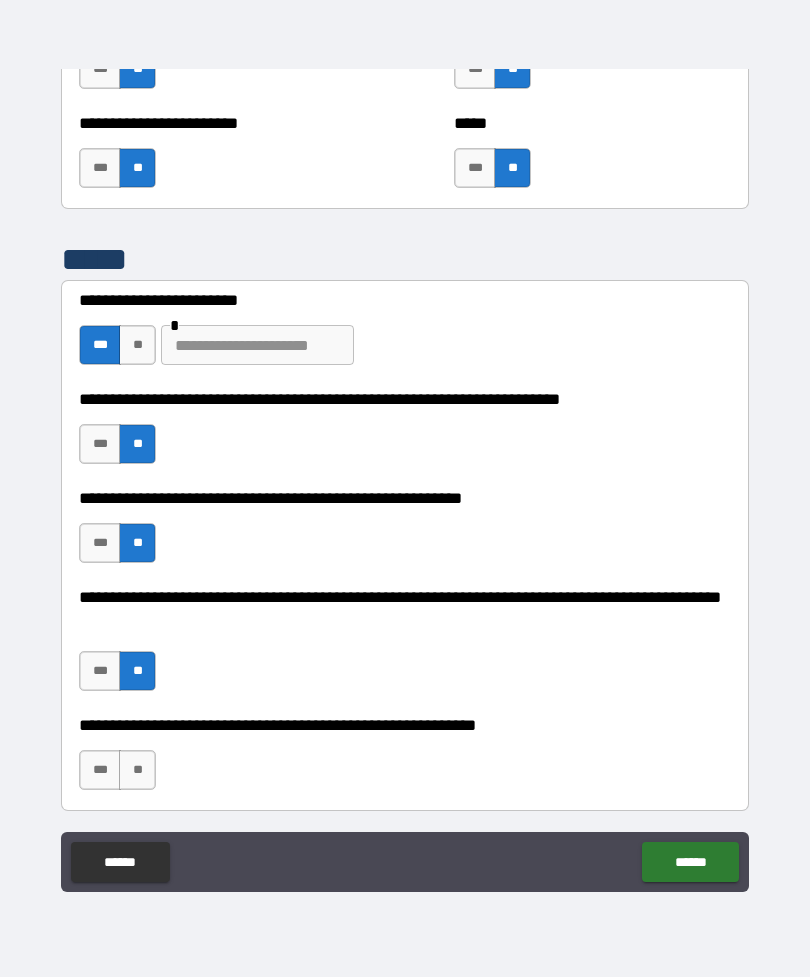 click on "**" at bounding box center [137, 770] 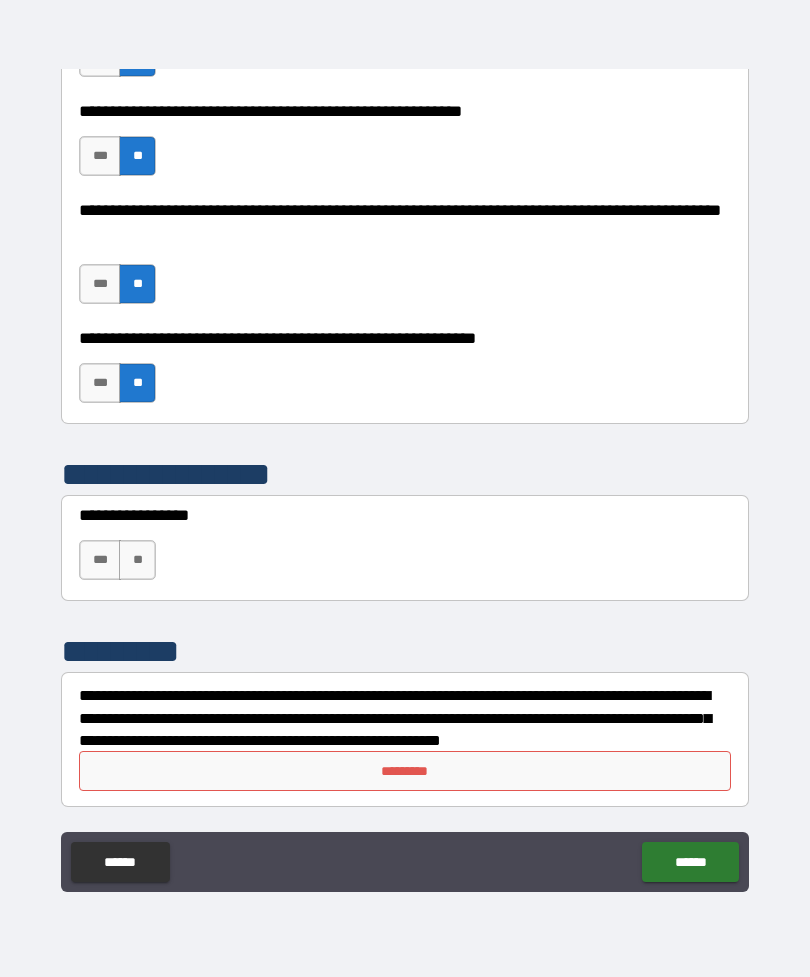scroll, scrollTop: 7605, scrollLeft: 0, axis: vertical 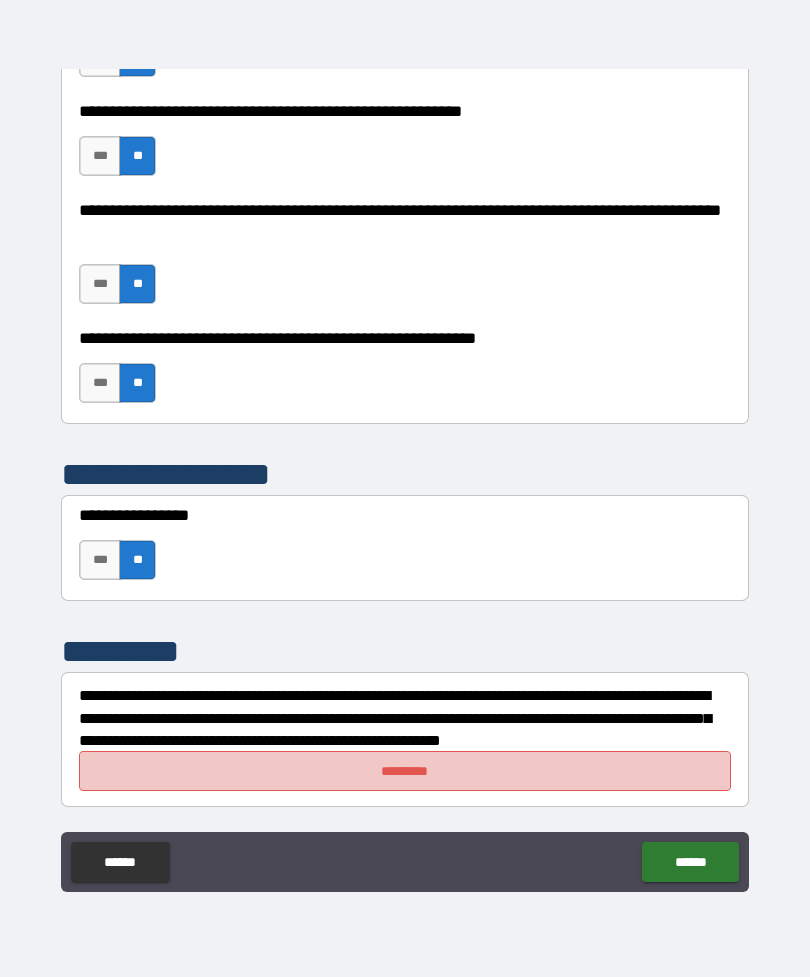 click on "*********" at bounding box center [405, 771] 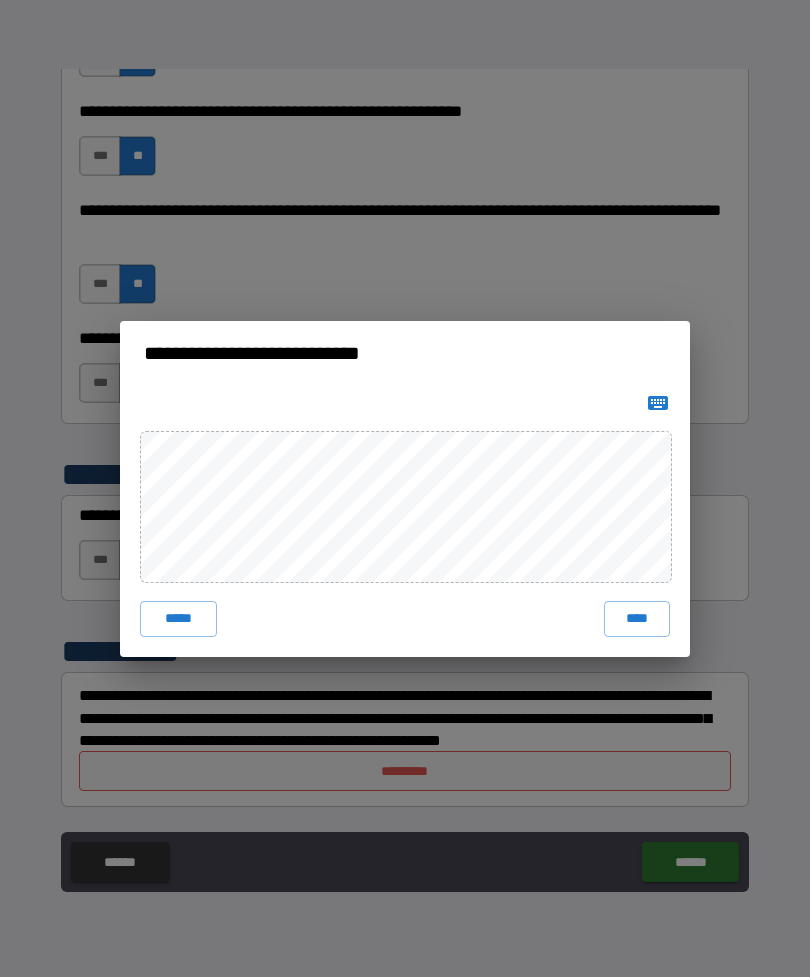 click on "****" at bounding box center [637, 619] 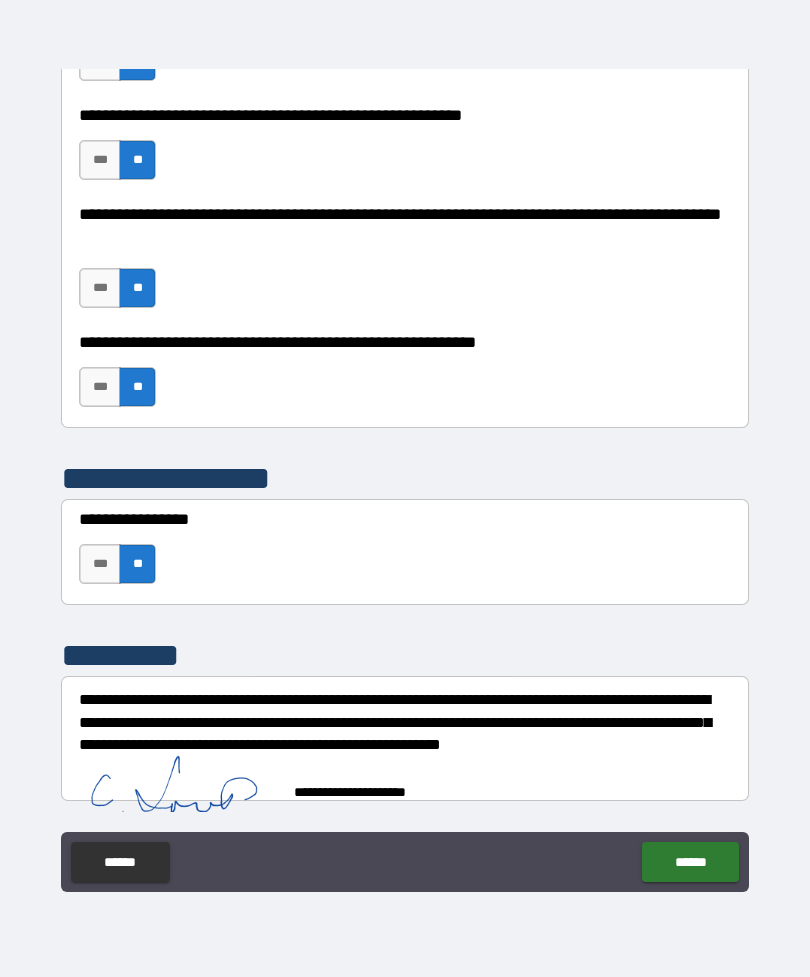 scroll, scrollTop: 7595, scrollLeft: 0, axis: vertical 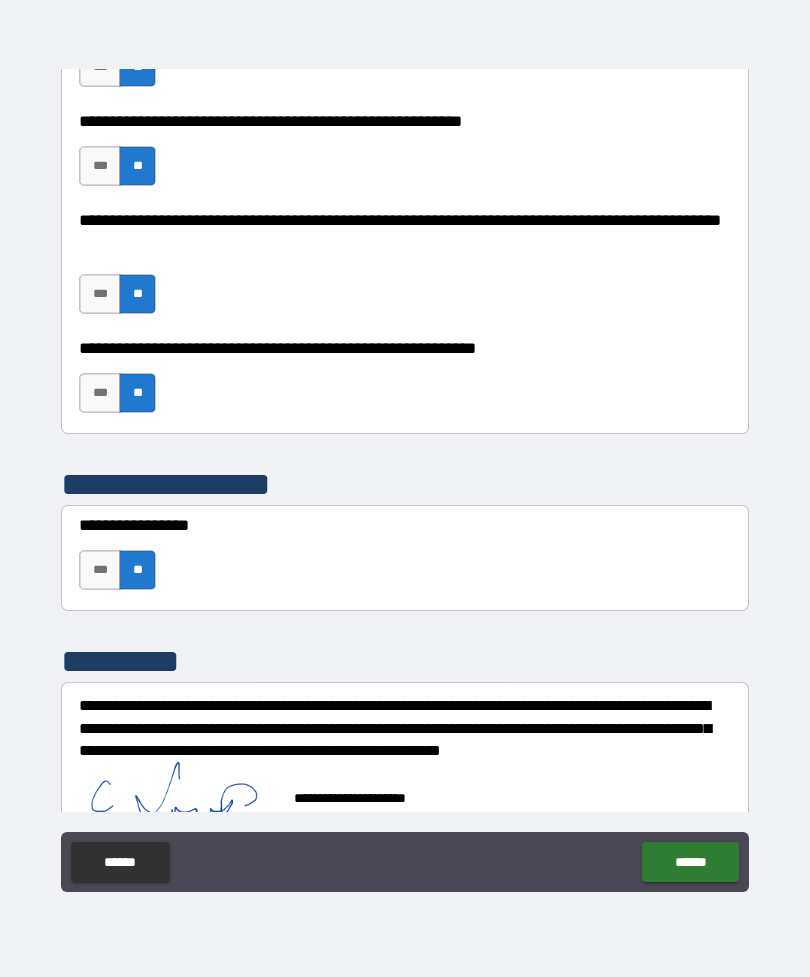 click on "******" at bounding box center [690, 862] 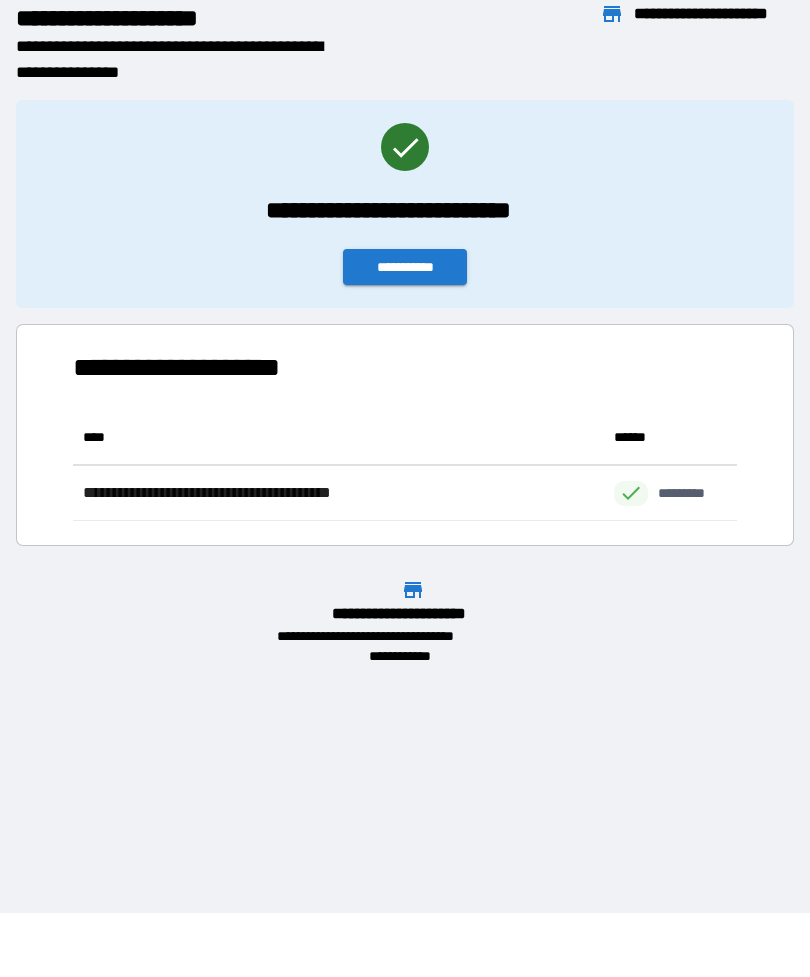 scroll, scrollTop: 1, scrollLeft: 1, axis: both 